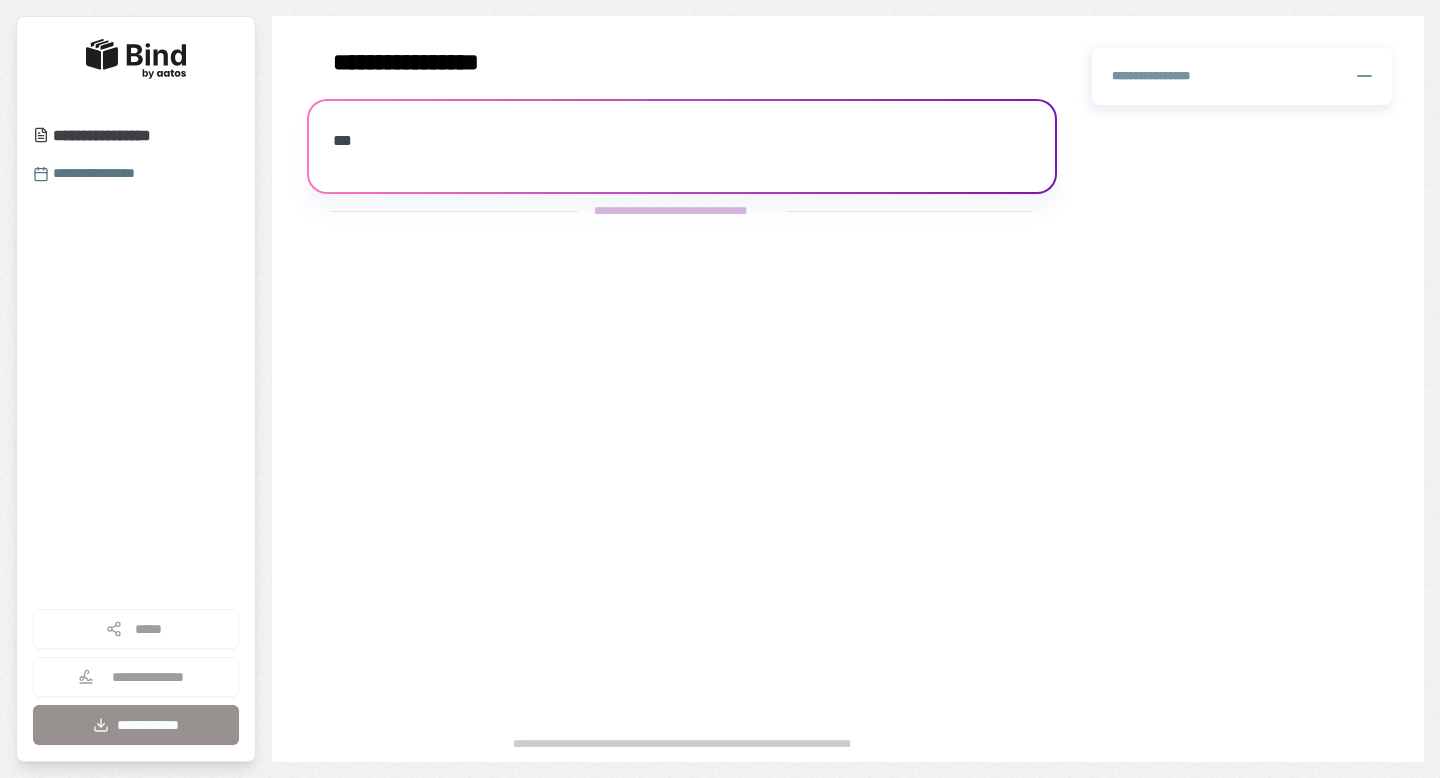 scroll, scrollTop: 0, scrollLeft: 0, axis: both 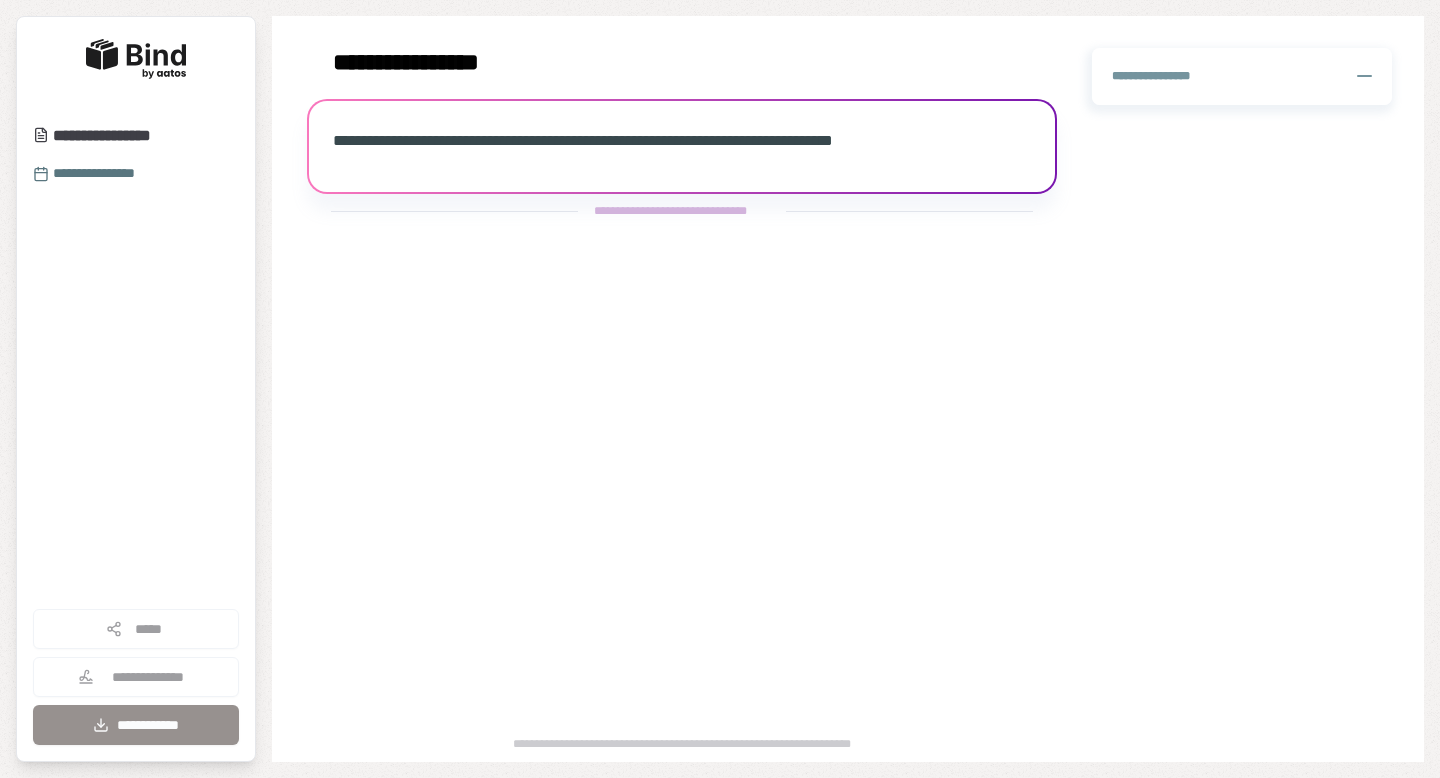 click on "**********" at bounding box center (583, 140) 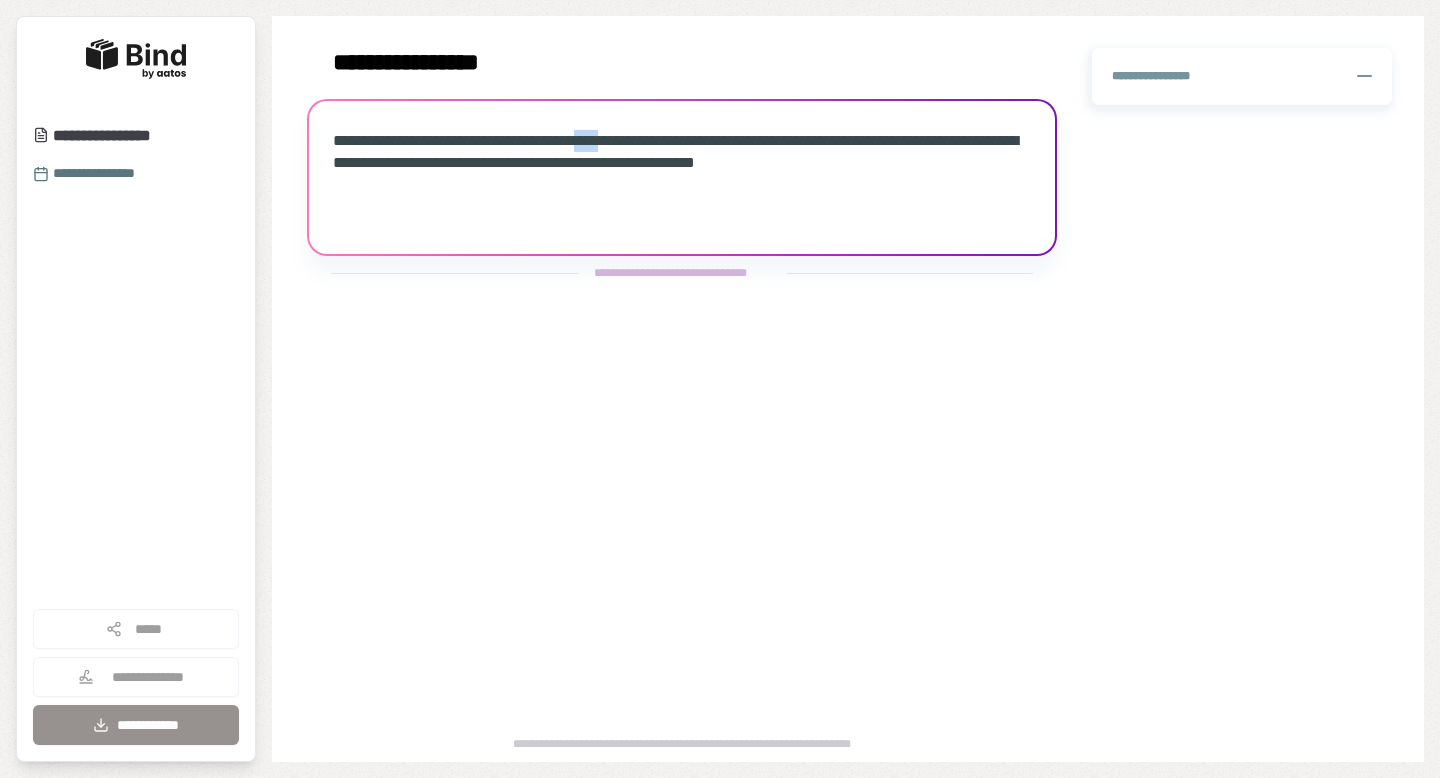 click on "**********" at bounding box center [675, 151] 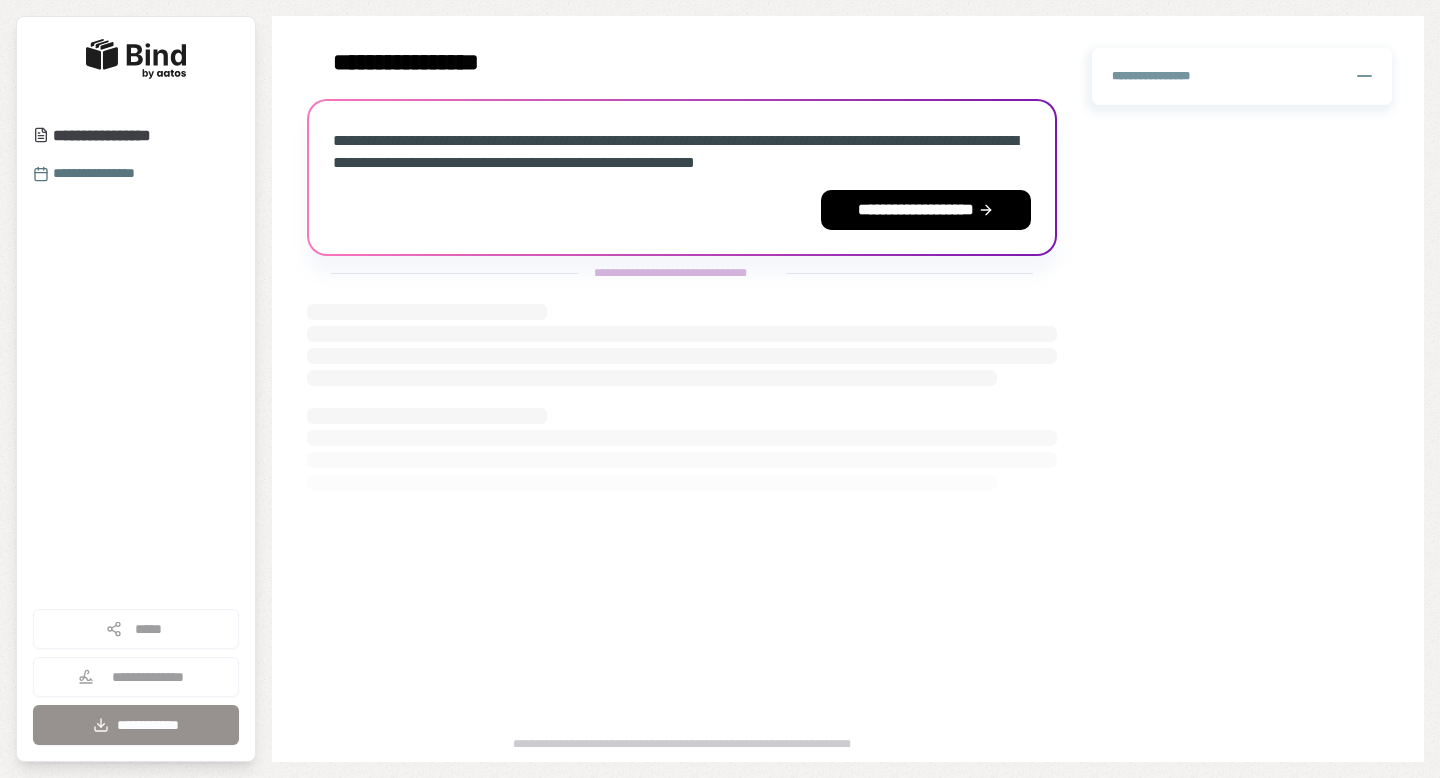 click on "**********" at bounding box center (682, 180) 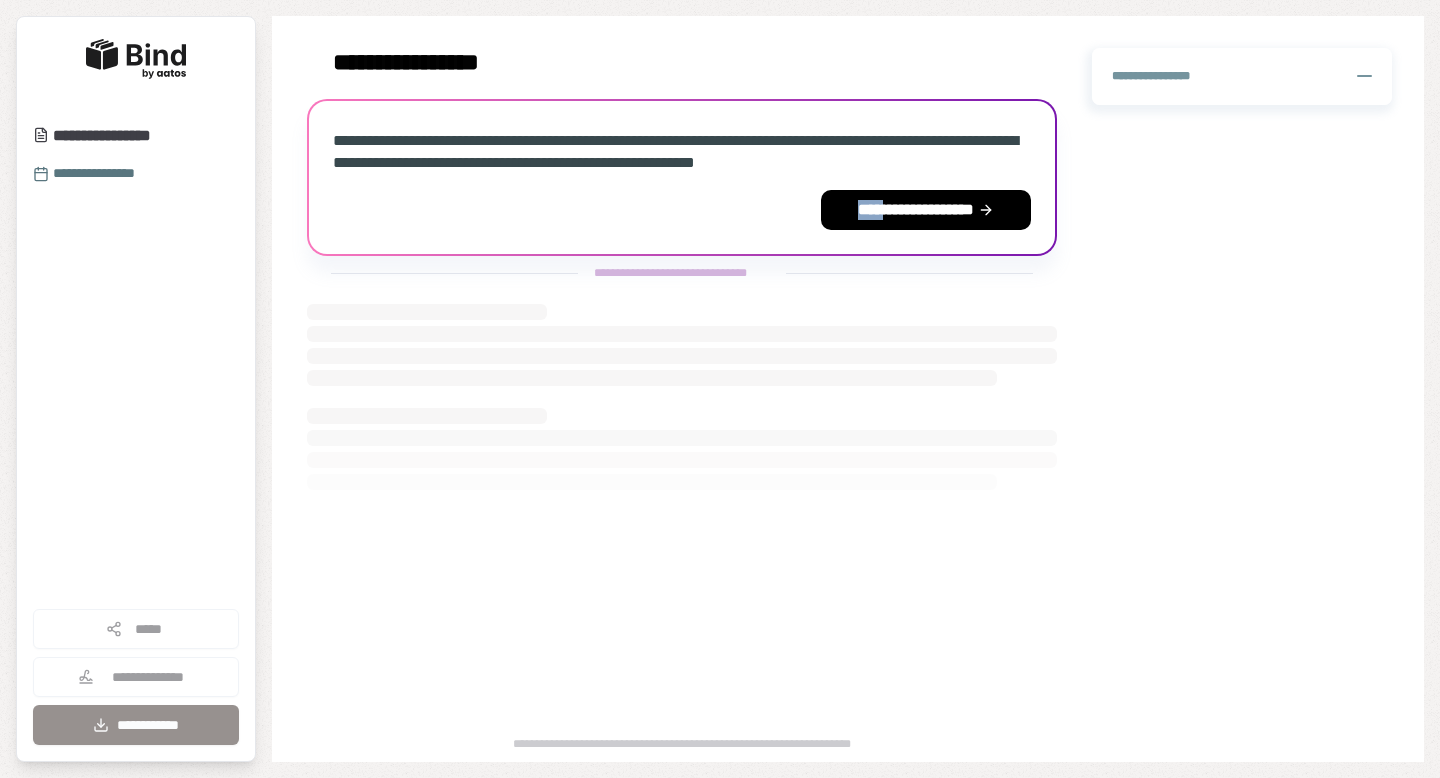 click on "**********" at bounding box center (682, 180) 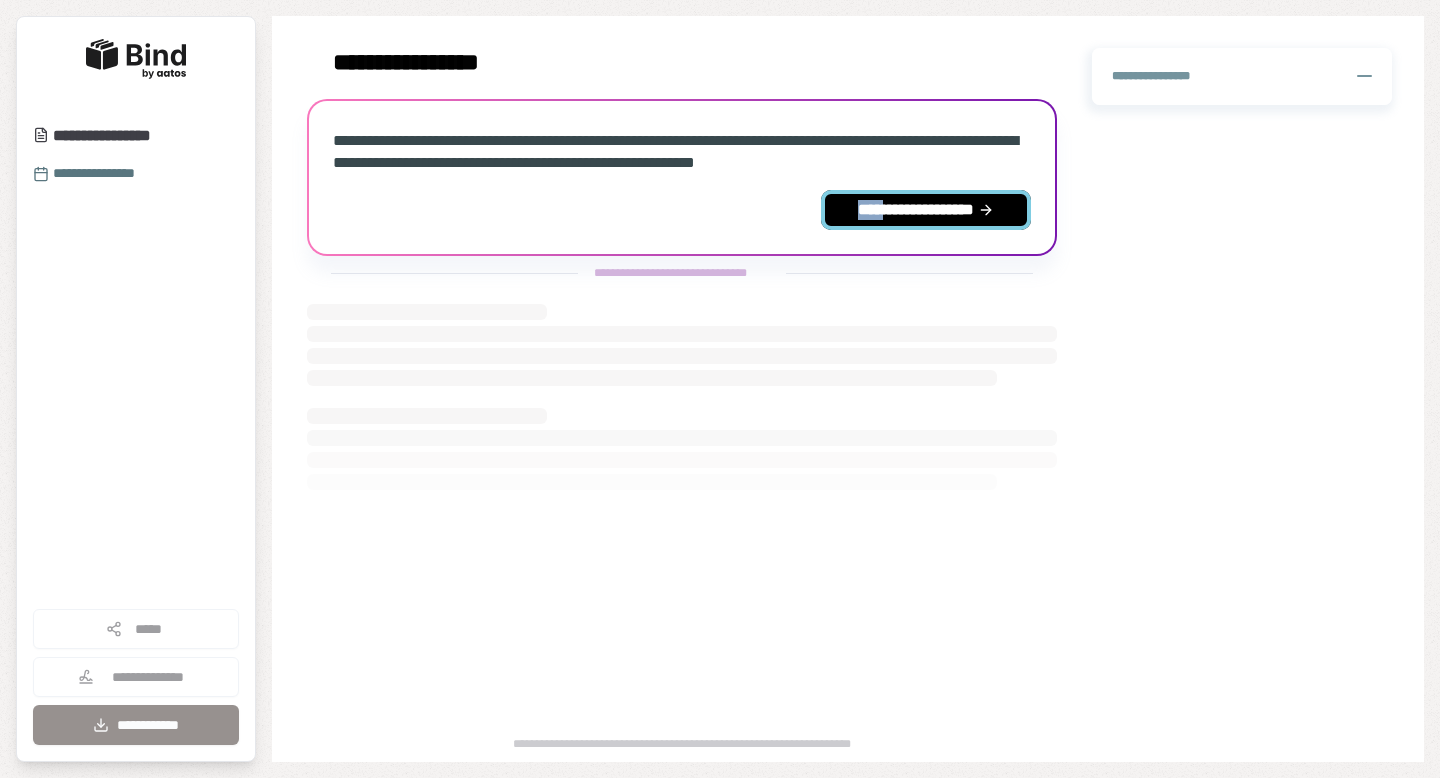 click on "**********" at bounding box center (926, 210) 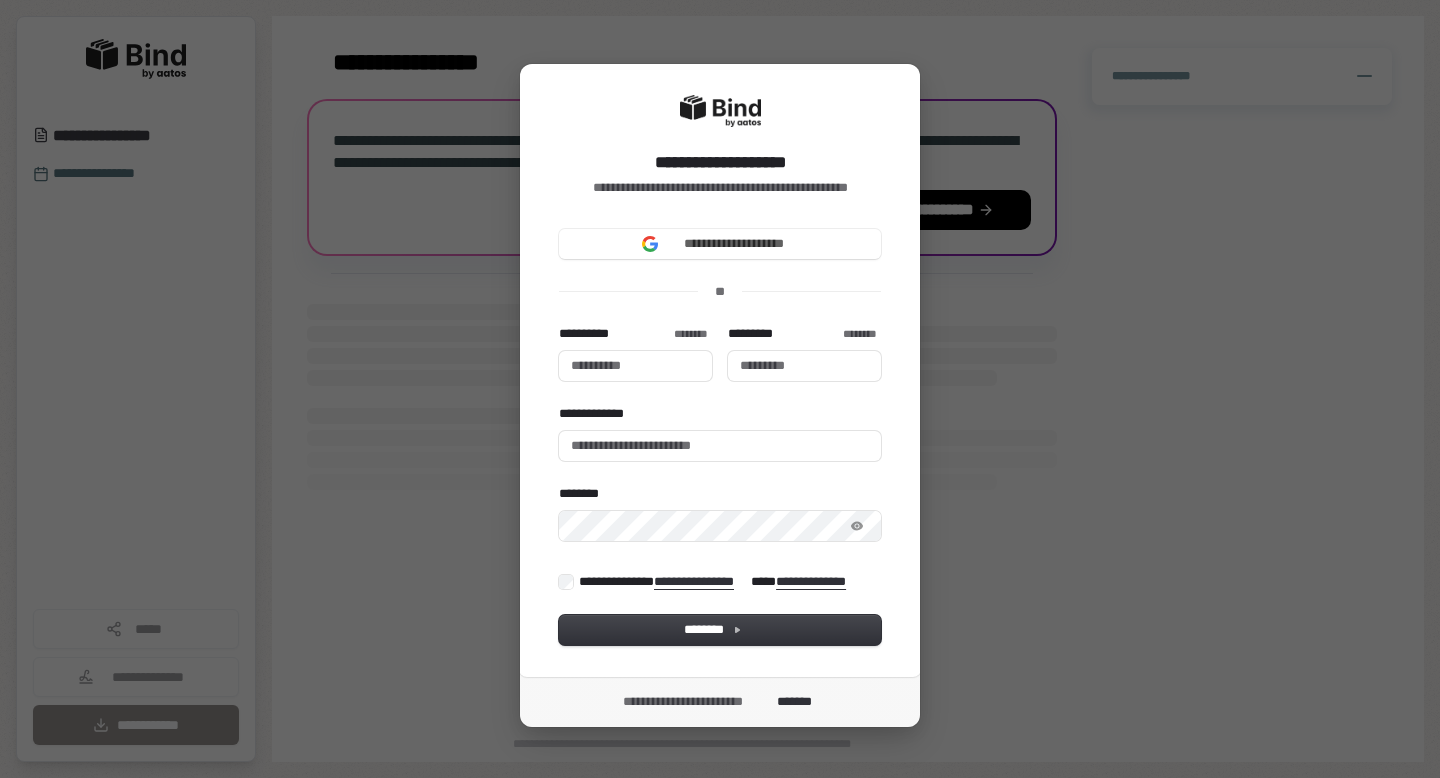 click on "**********" at bounding box center (720, 389) 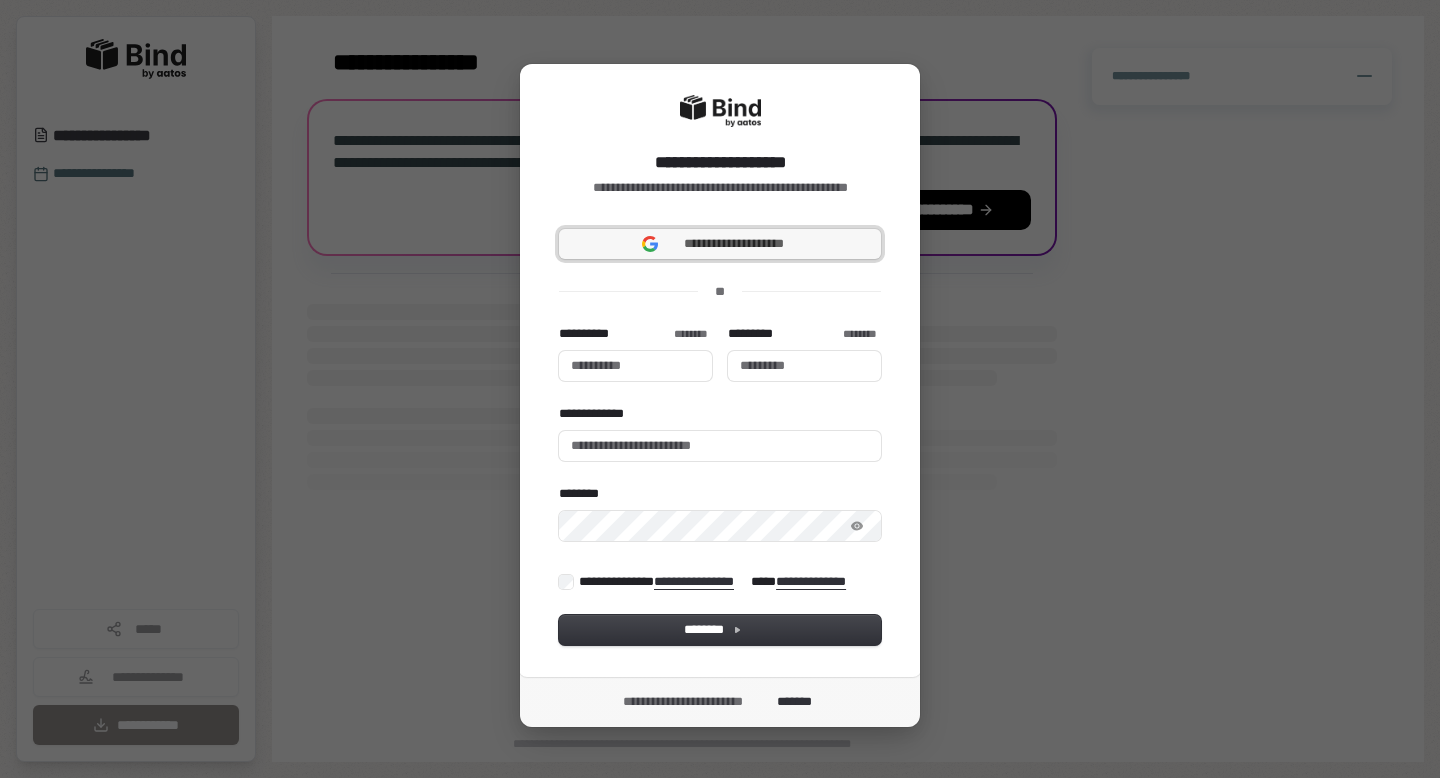 click on "**********" at bounding box center [720, 244] 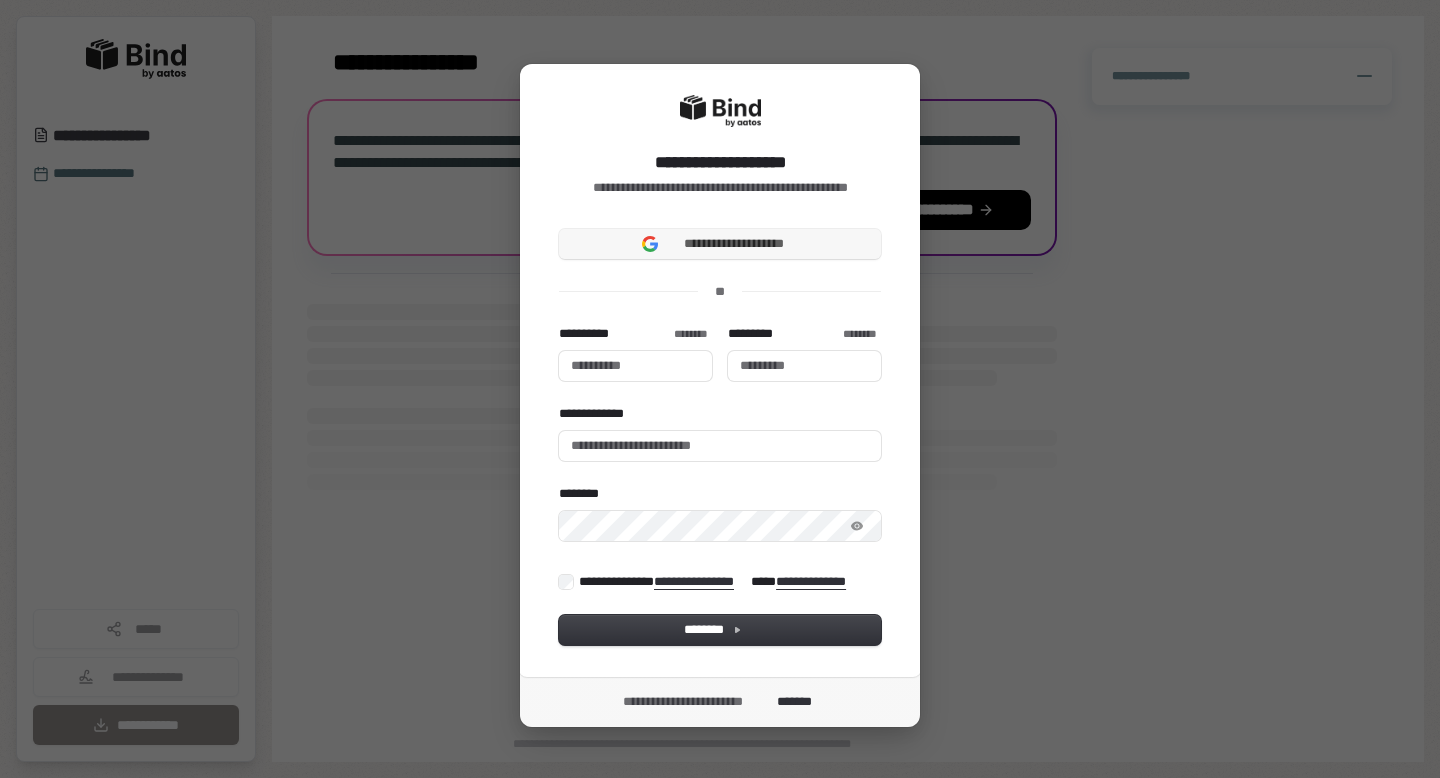 type 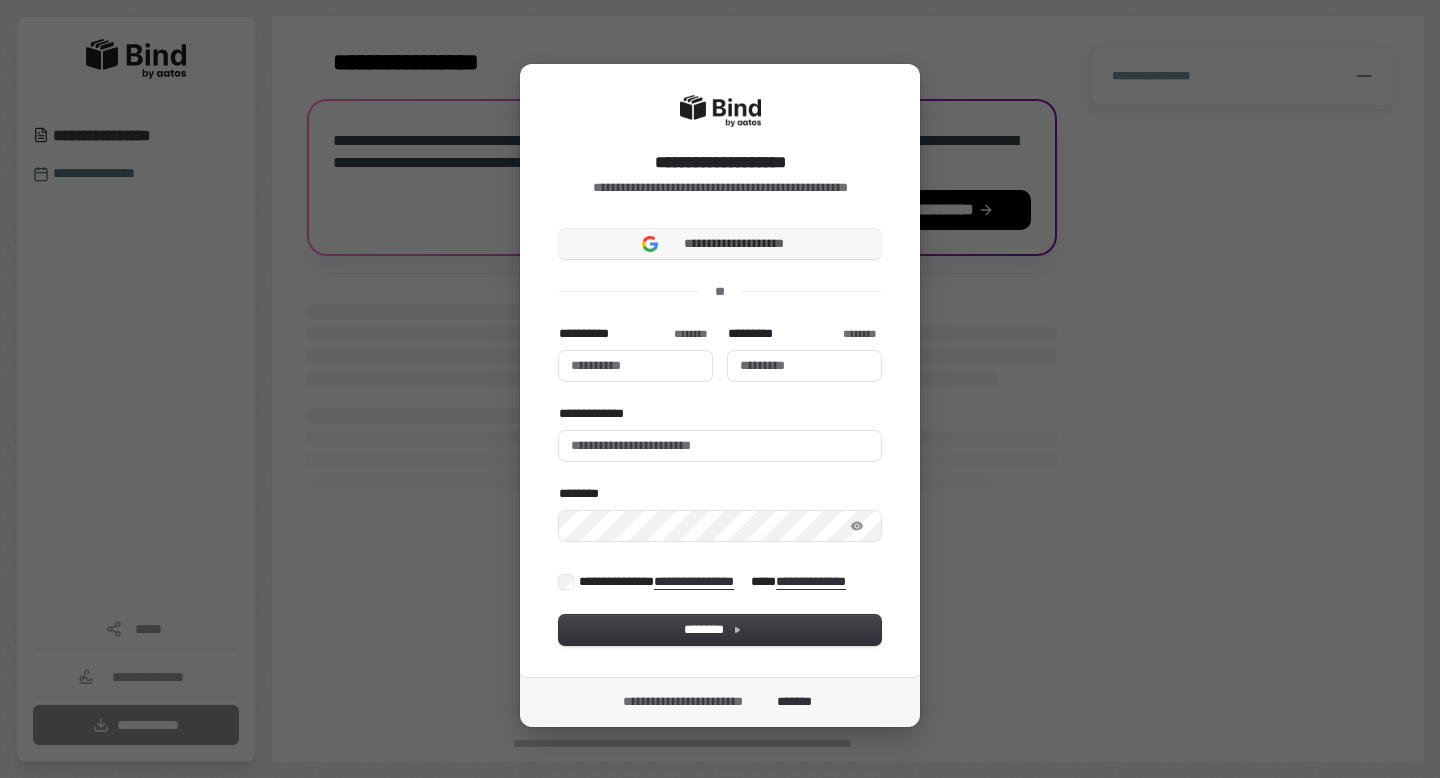 type 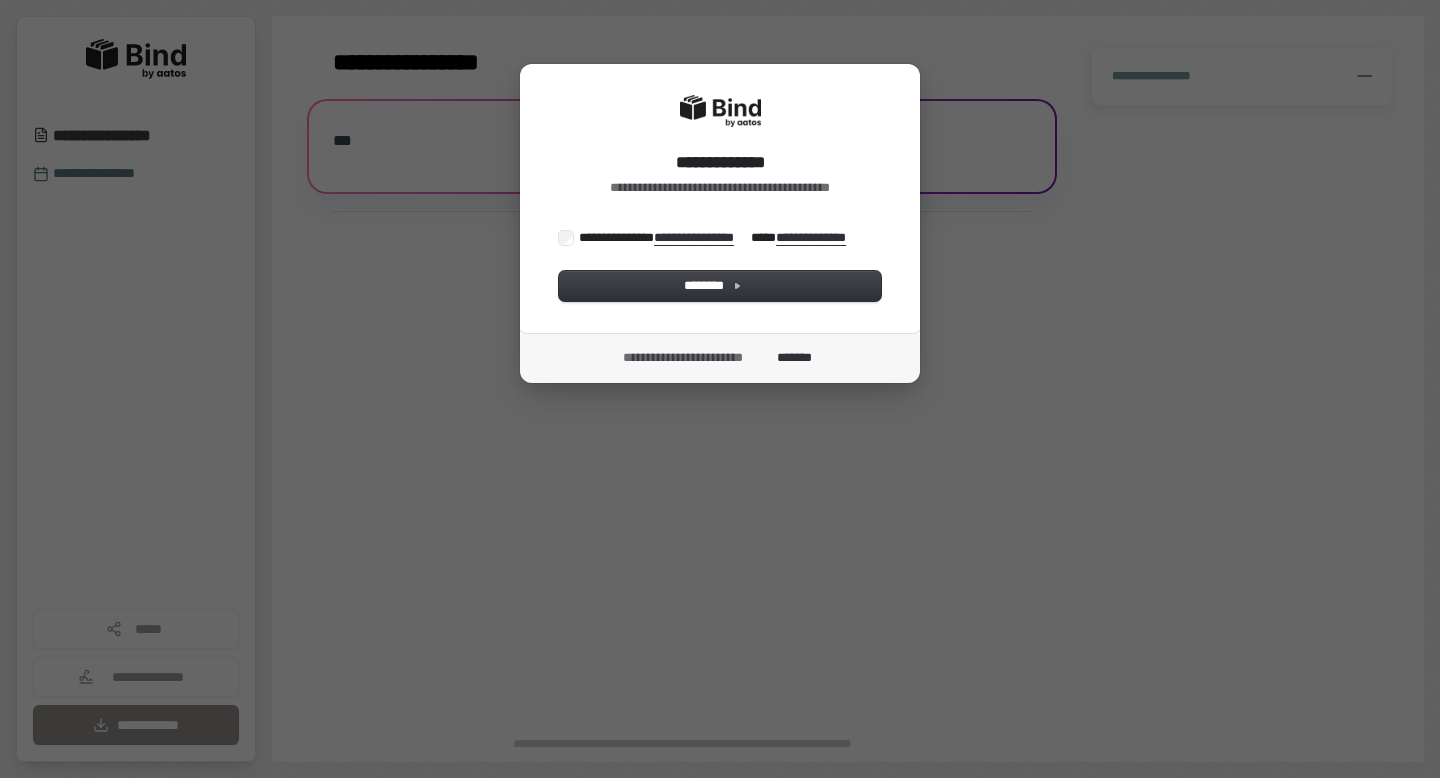 scroll, scrollTop: 0, scrollLeft: 0, axis: both 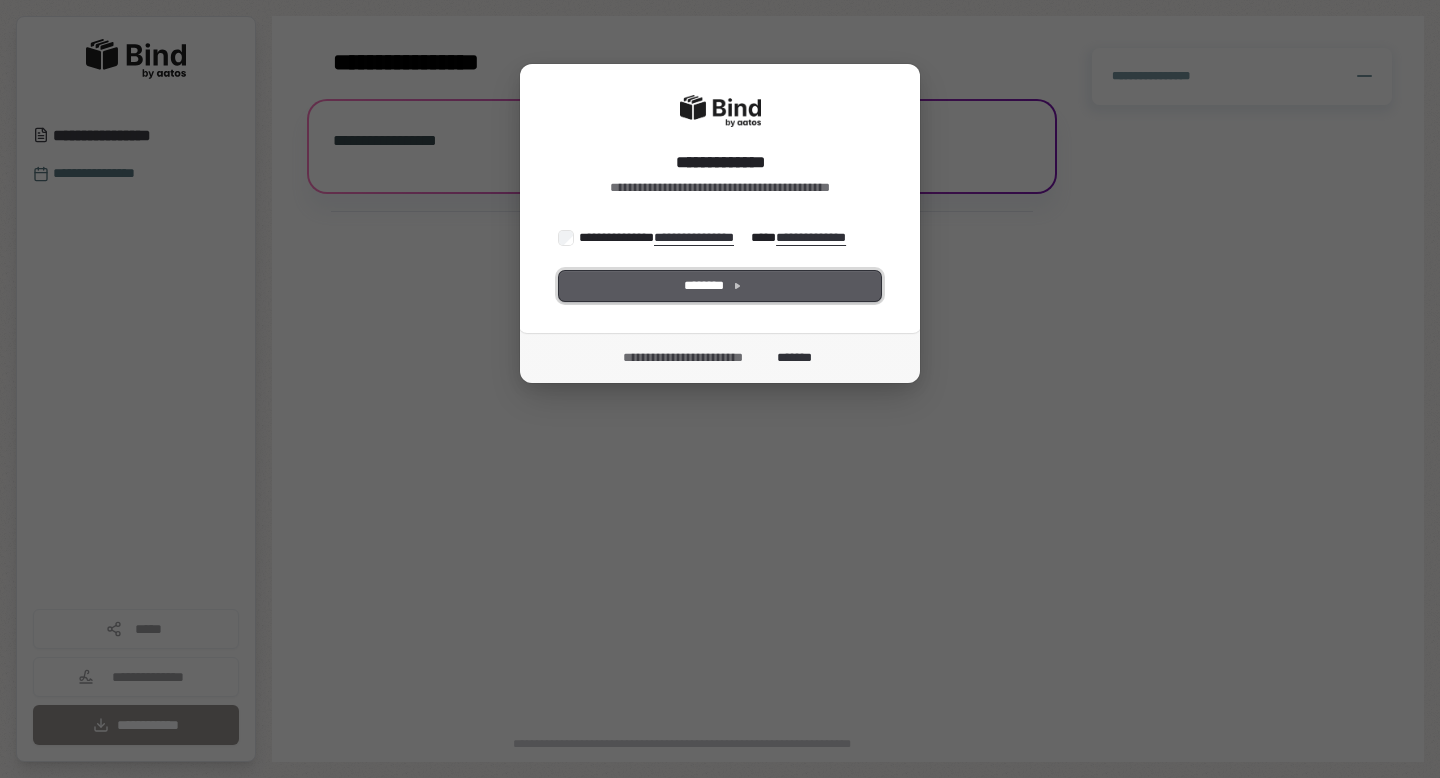 click on "********" at bounding box center (720, 286) 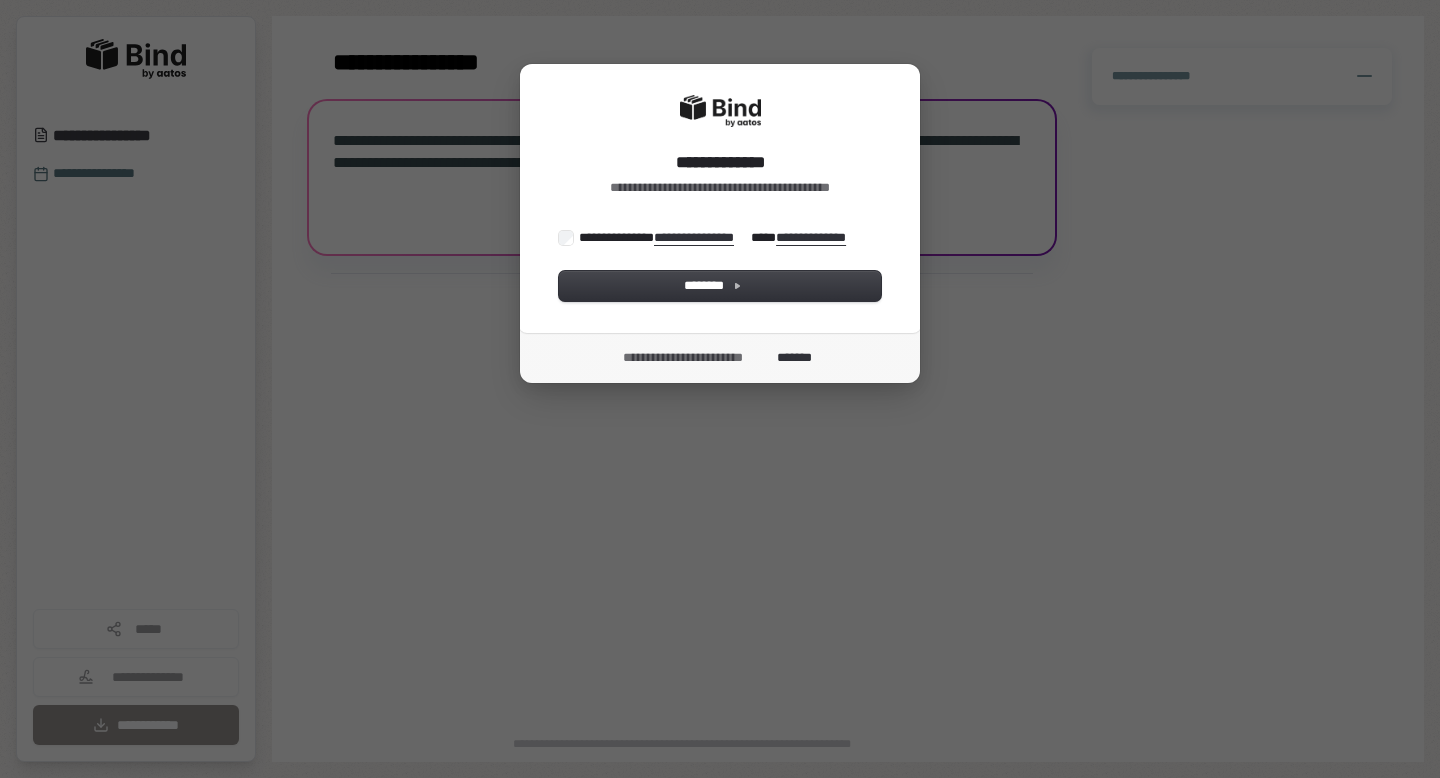 click on "**********" at bounding box center (714, 238) 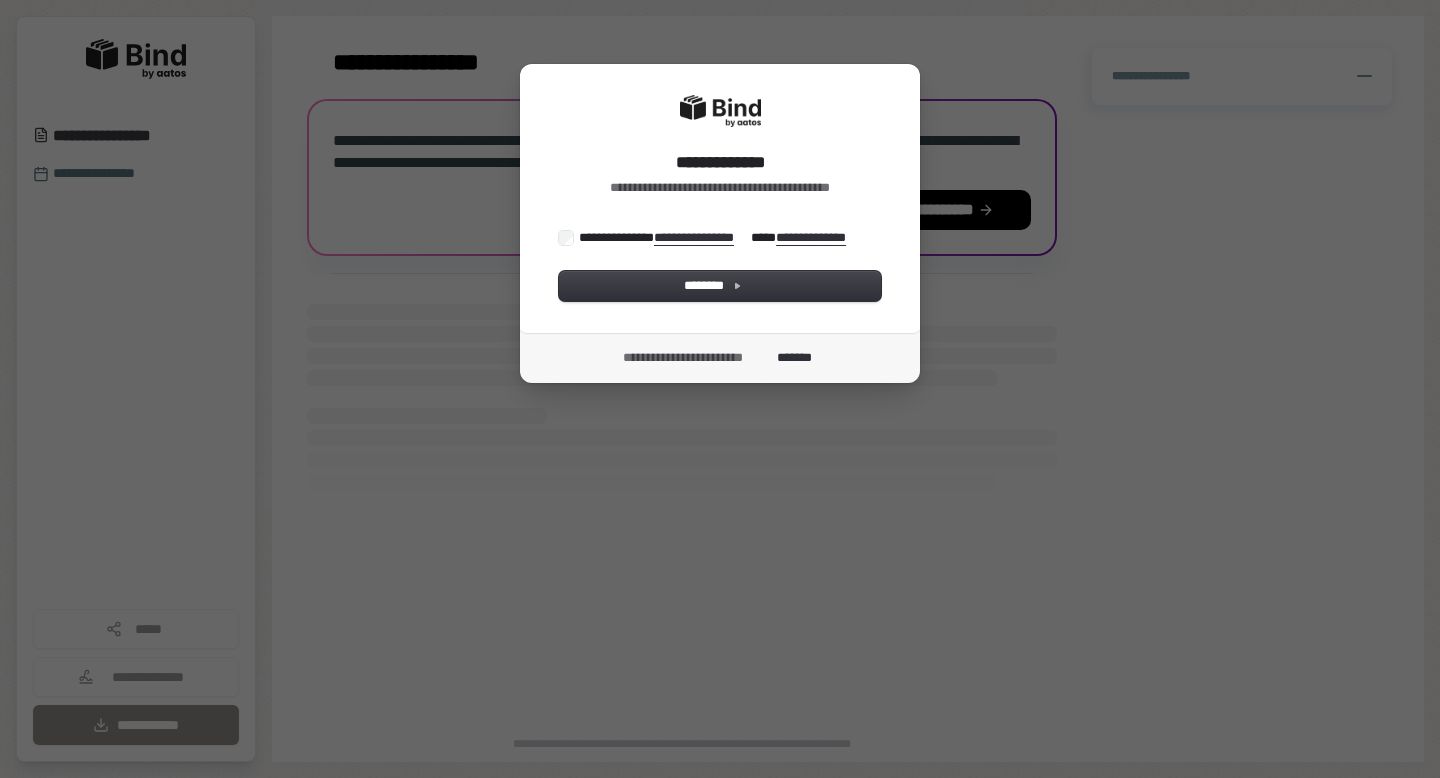 click on "**********" at bounding box center [720, 198] 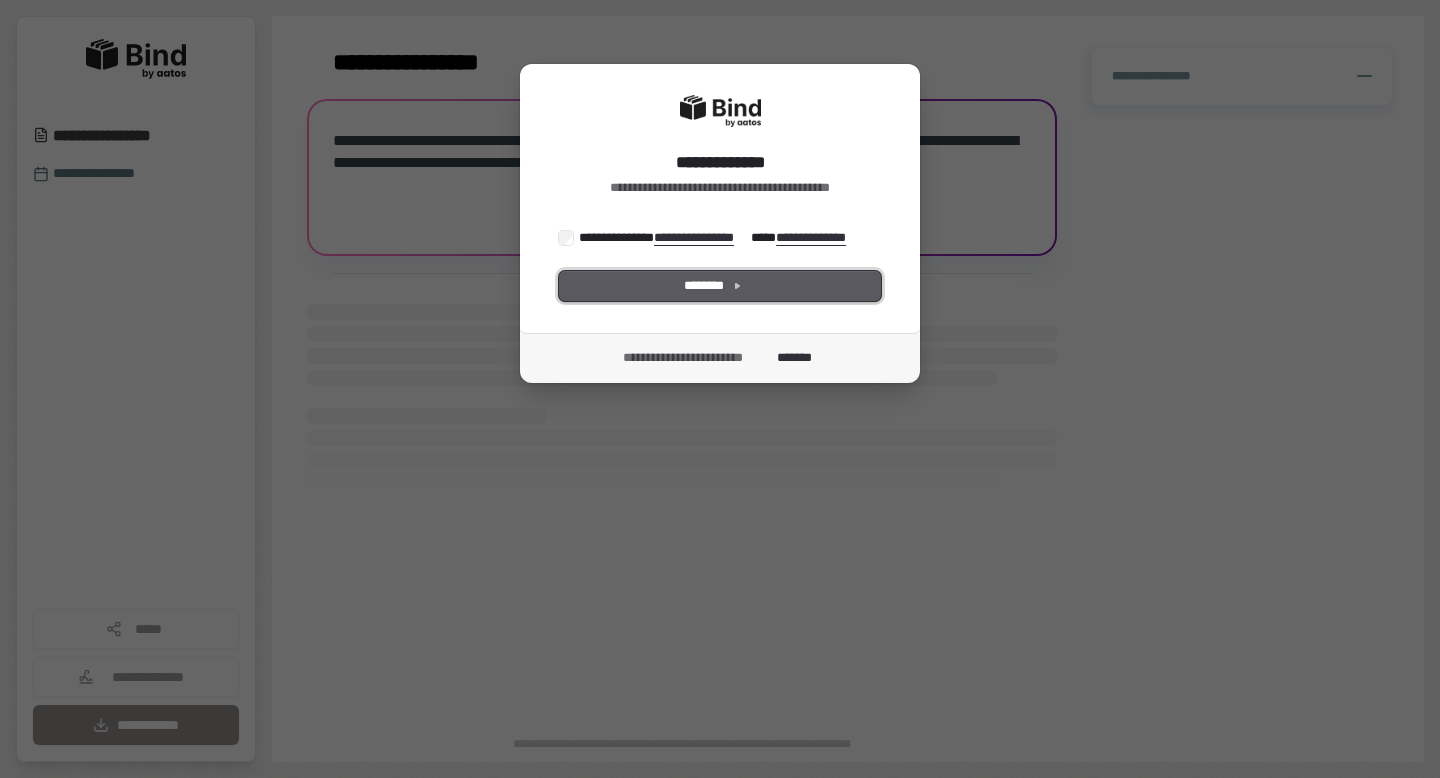 click on "********" at bounding box center [720, 286] 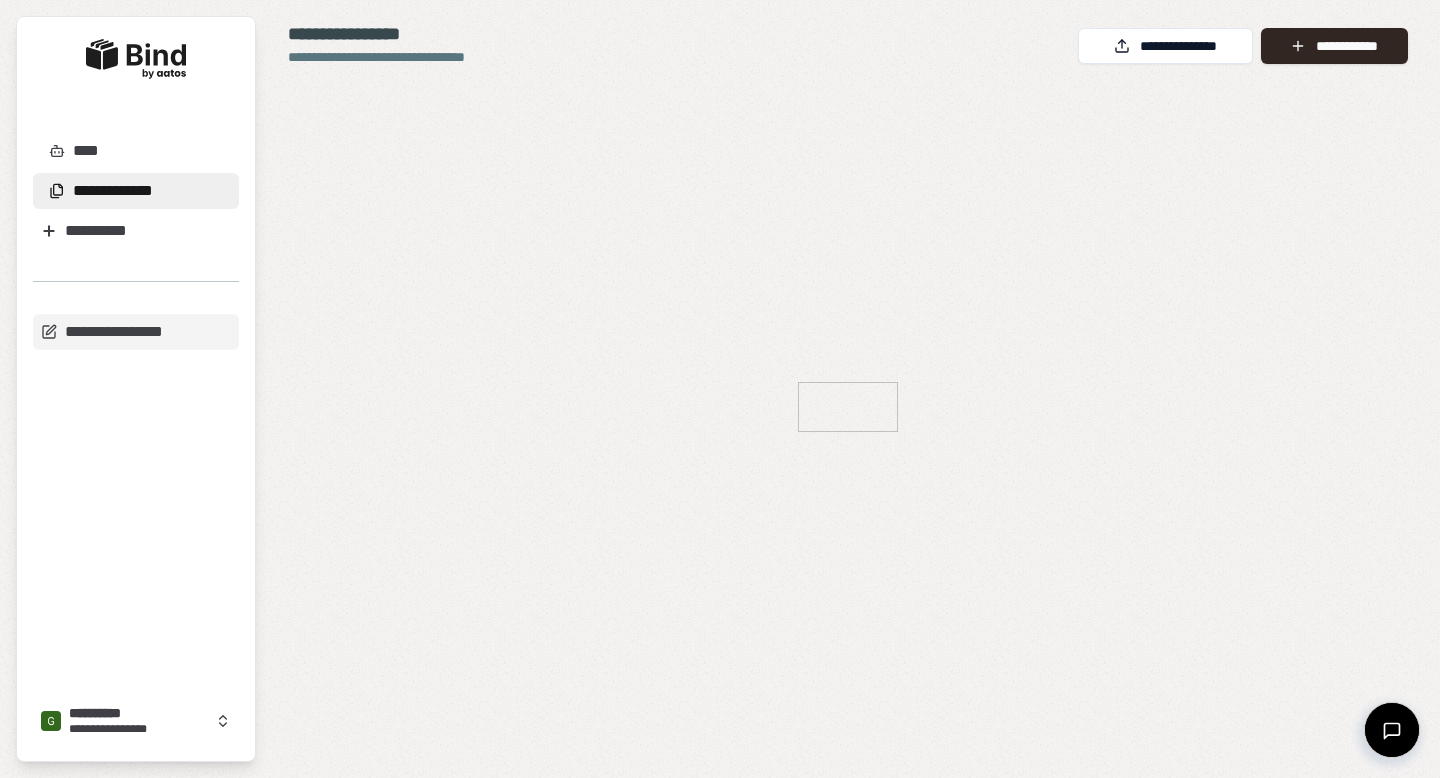 scroll, scrollTop: 0, scrollLeft: 0, axis: both 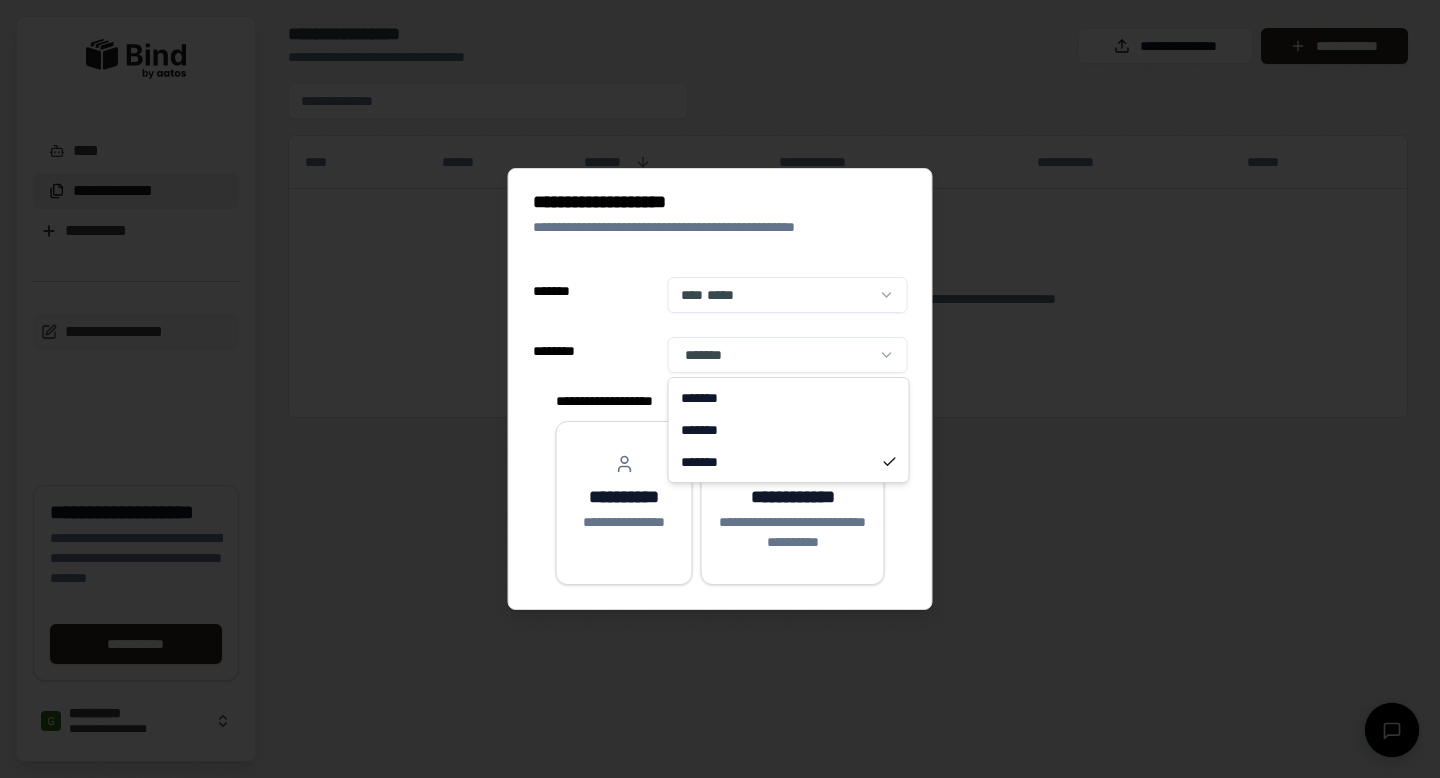 click on "**********" at bounding box center (720, 389) 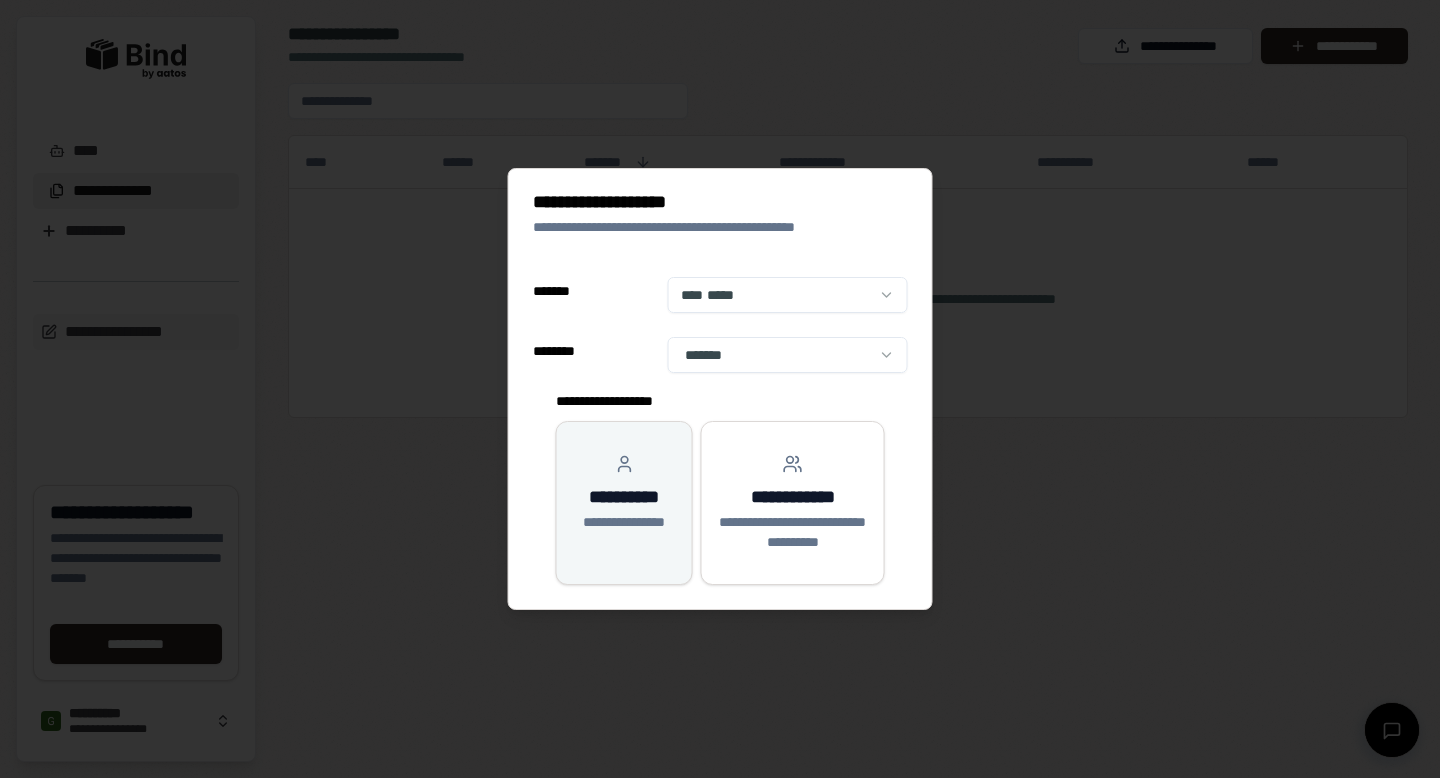 click on "**********" at bounding box center [624, 497] 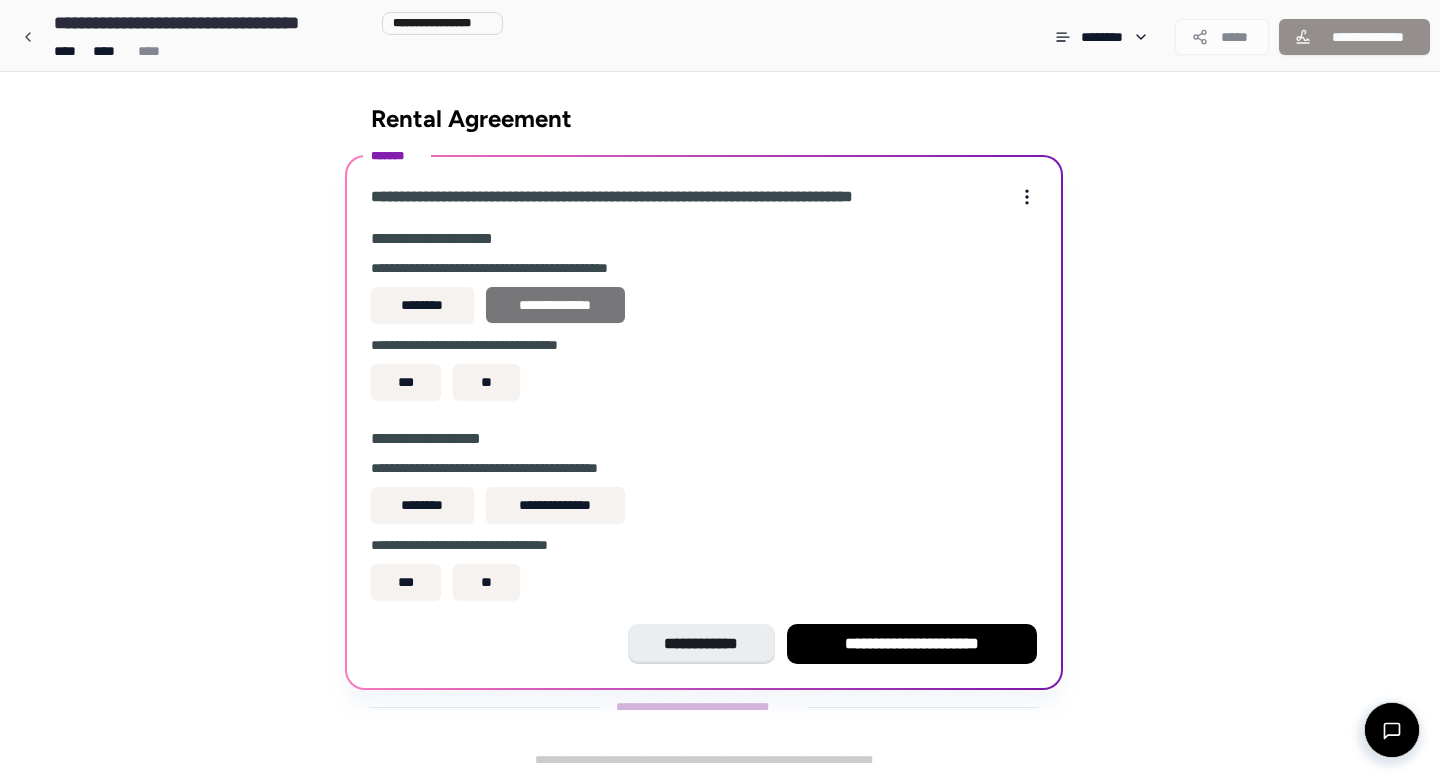 click on "**********" at bounding box center (555, 305) 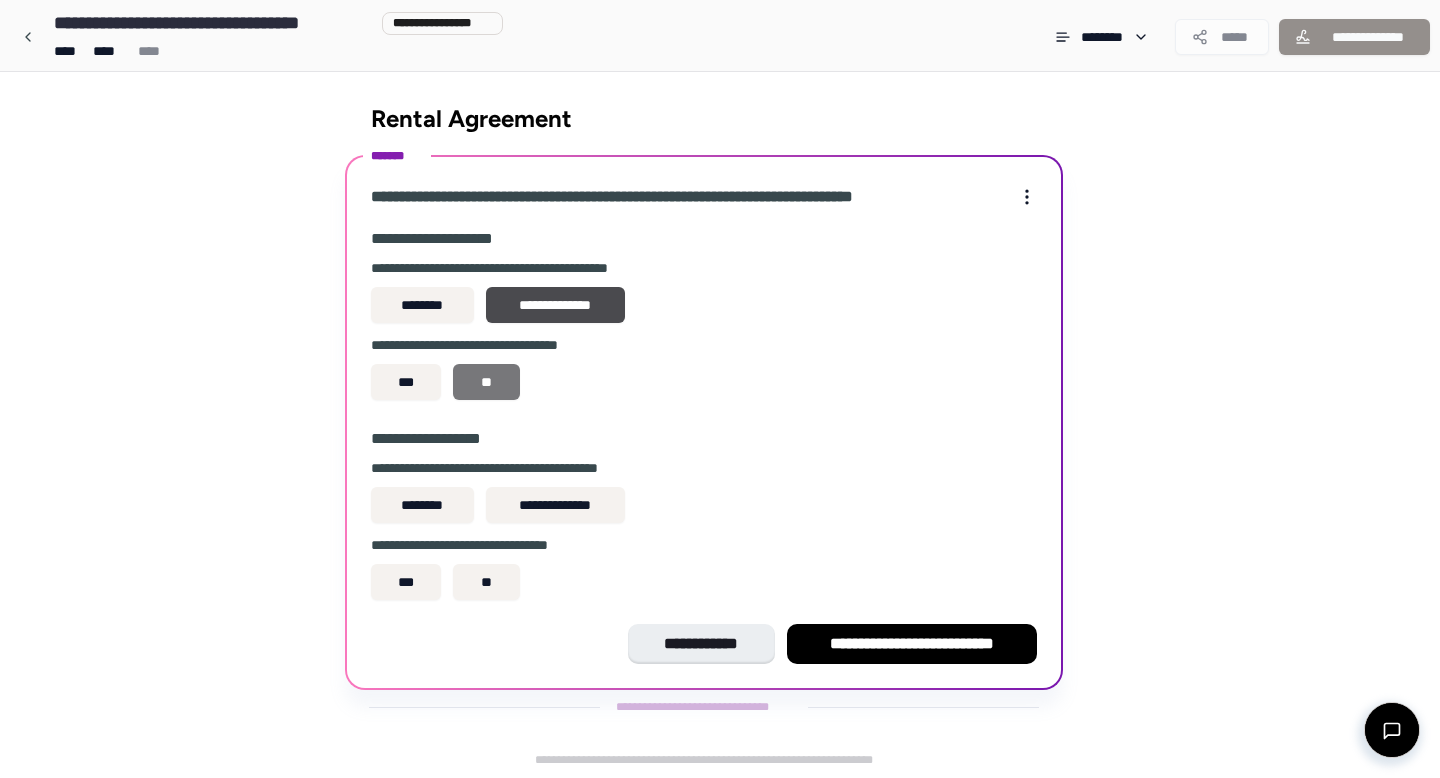 click on "**" at bounding box center (486, 382) 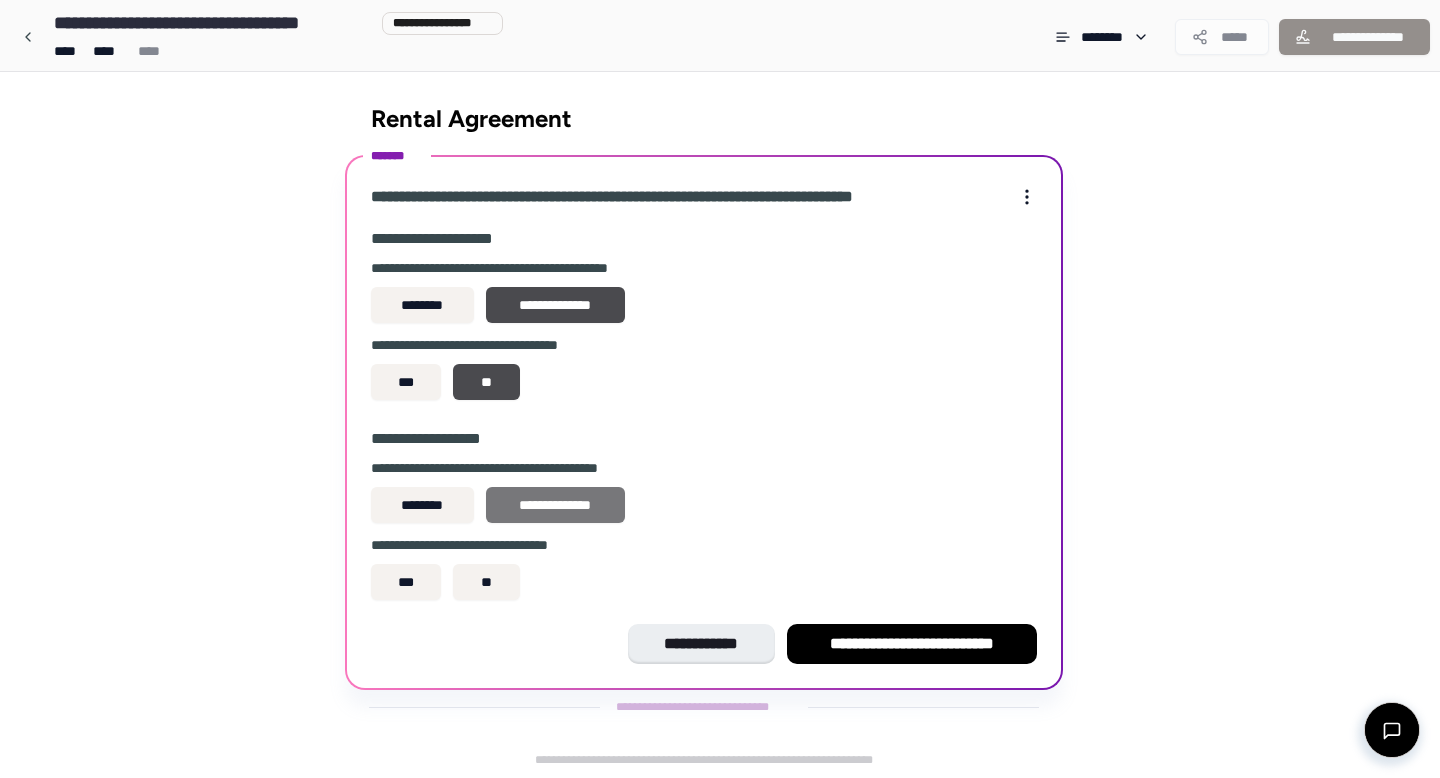 click on "**********" at bounding box center [555, 505] 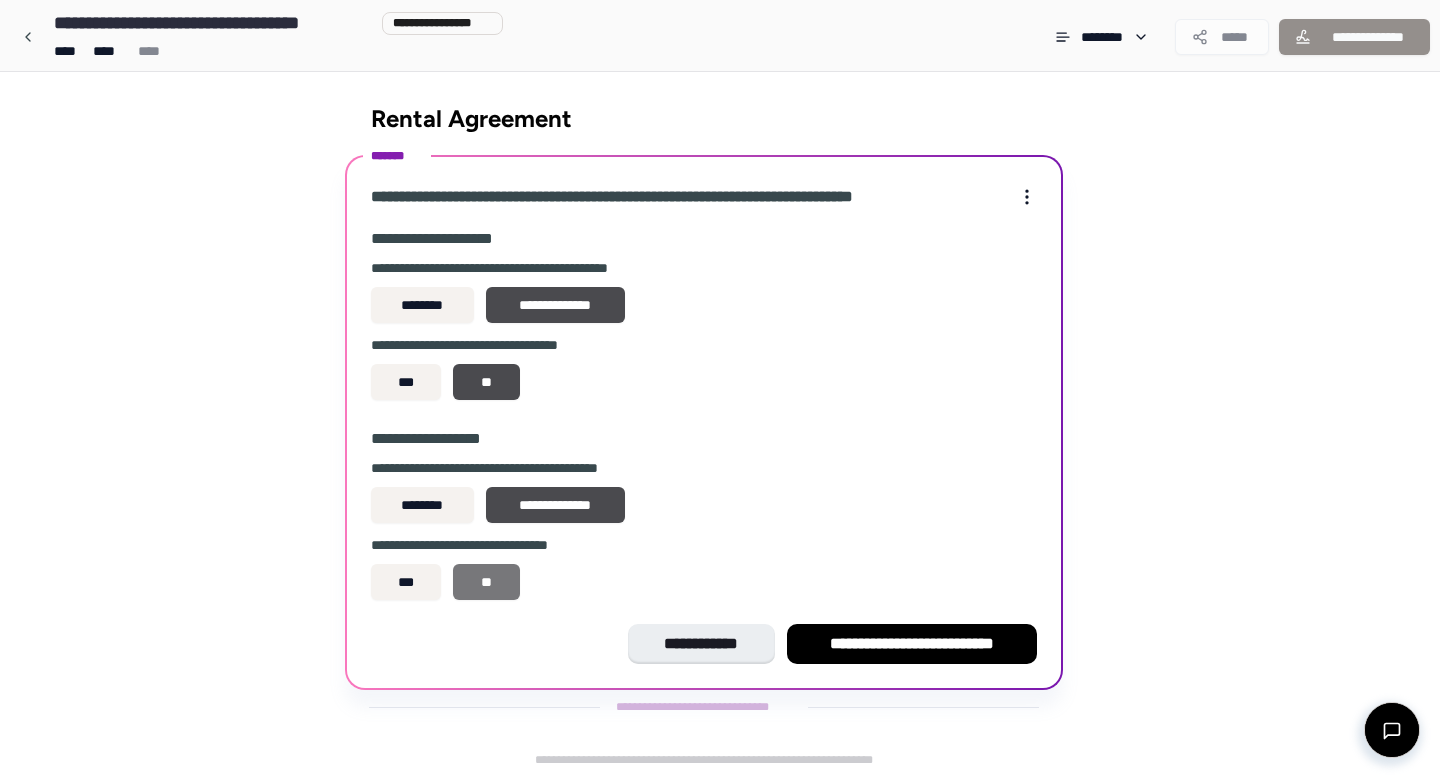 click on "**" at bounding box center [486, 582] 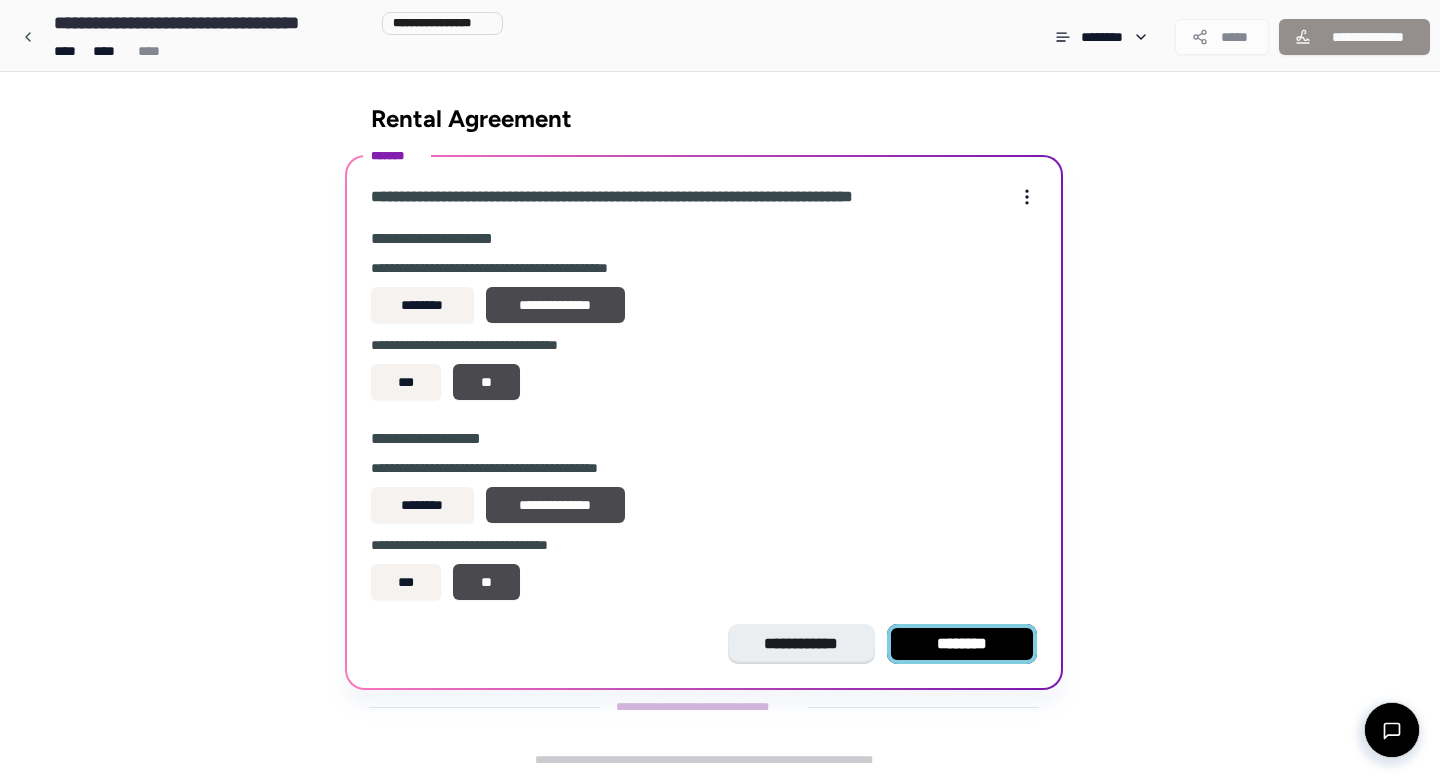 click on "********" at bounding box center [962, 644] 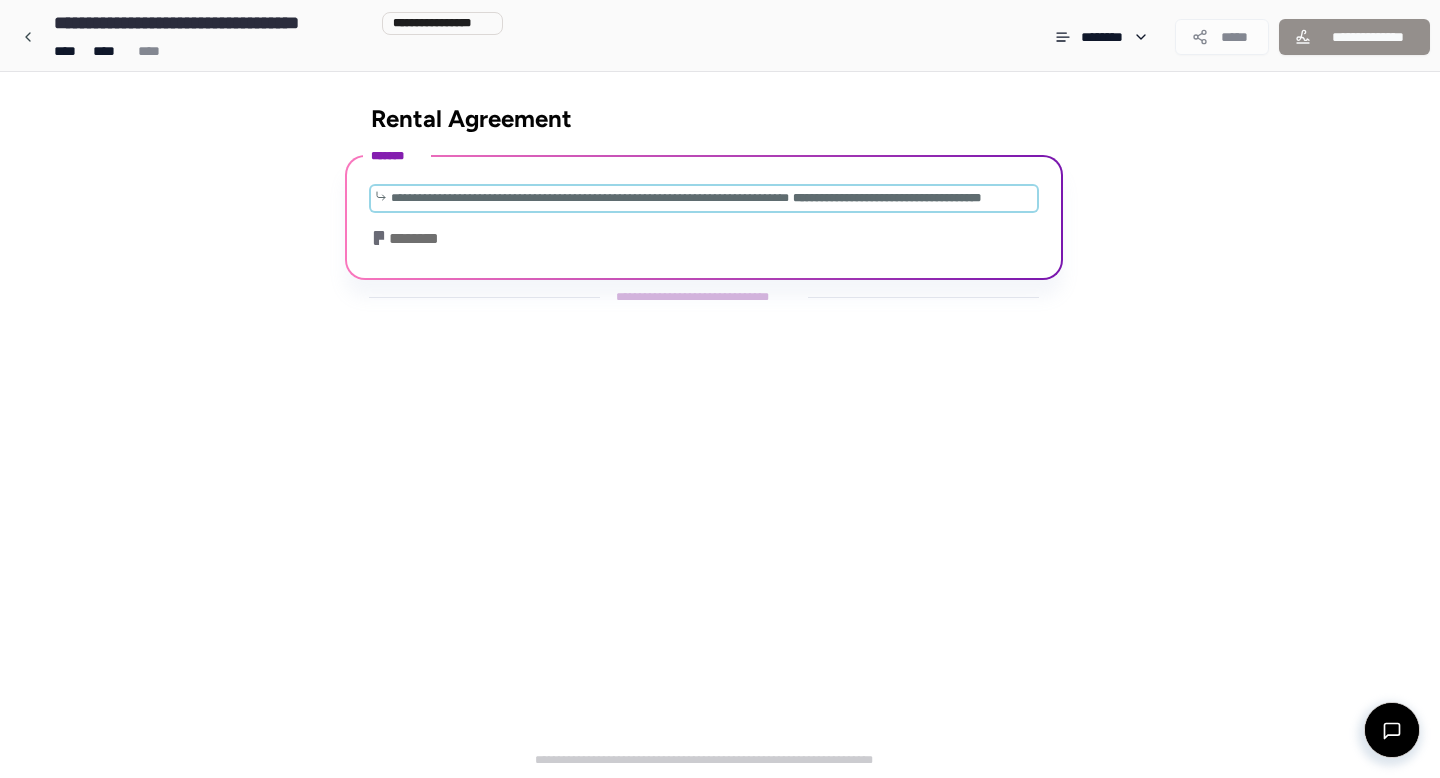 click on "**********" at bounding box center (678, 198) 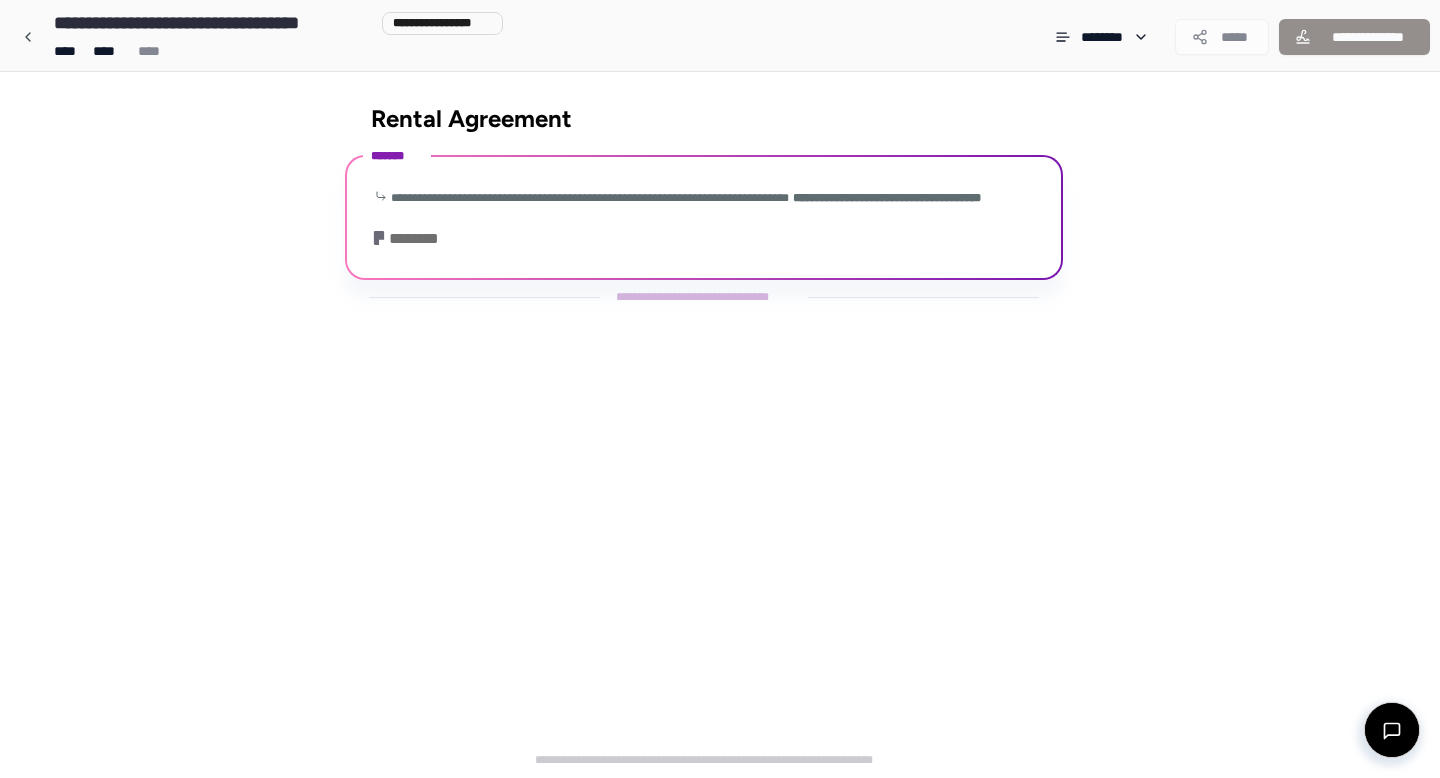 click on "**********" at bounding box center [704, 220] 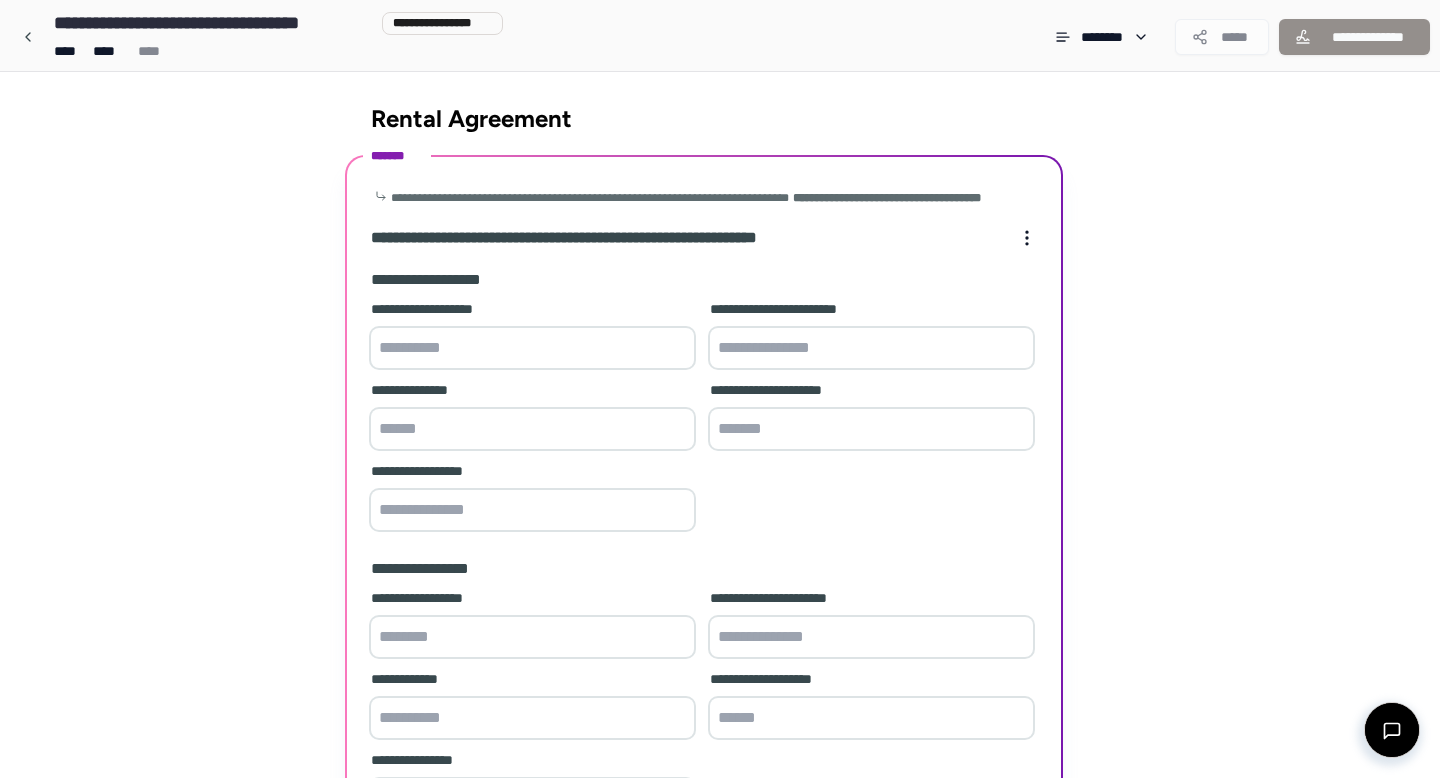 scroll, scrollTop: 226, scrollLeft: 0, axis: vertical 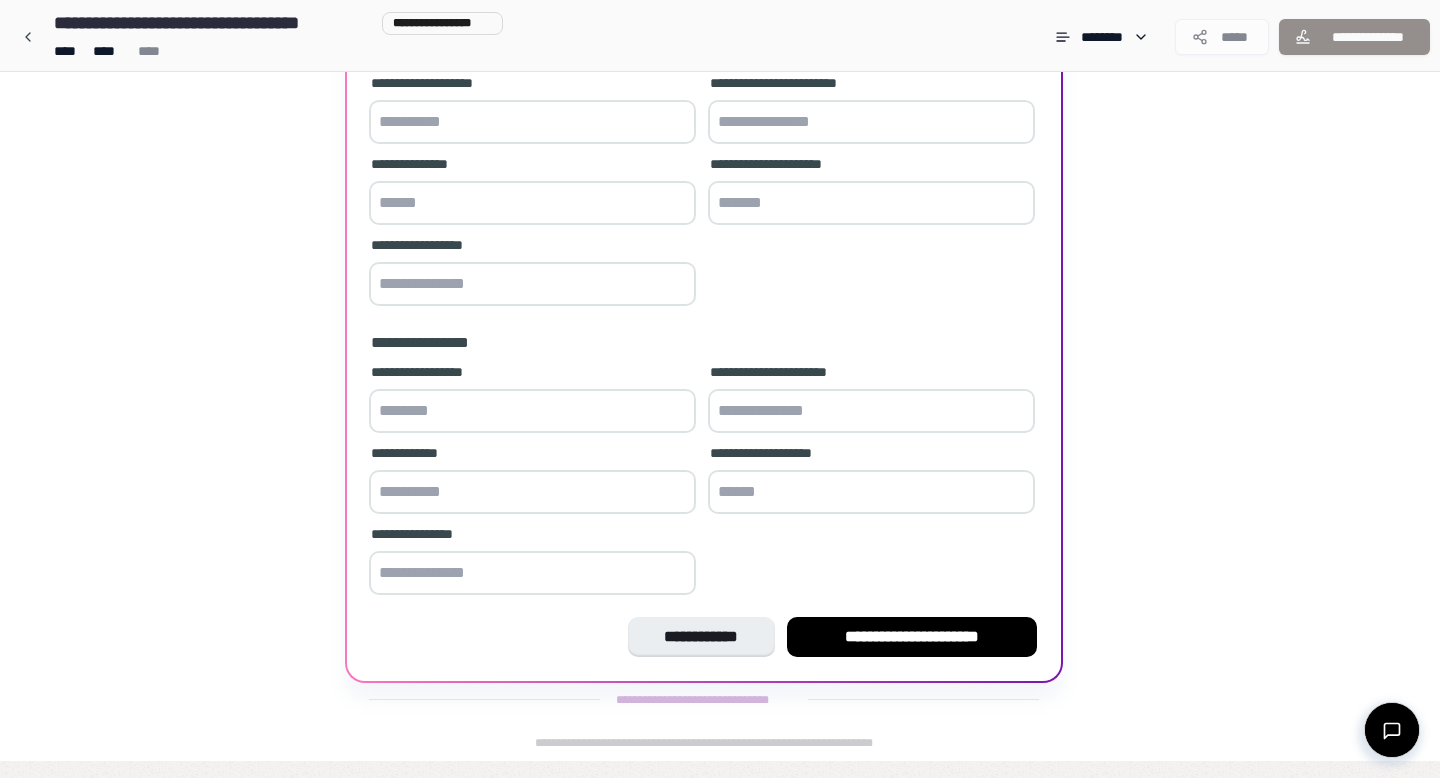 click at bounding box center (532, 203) 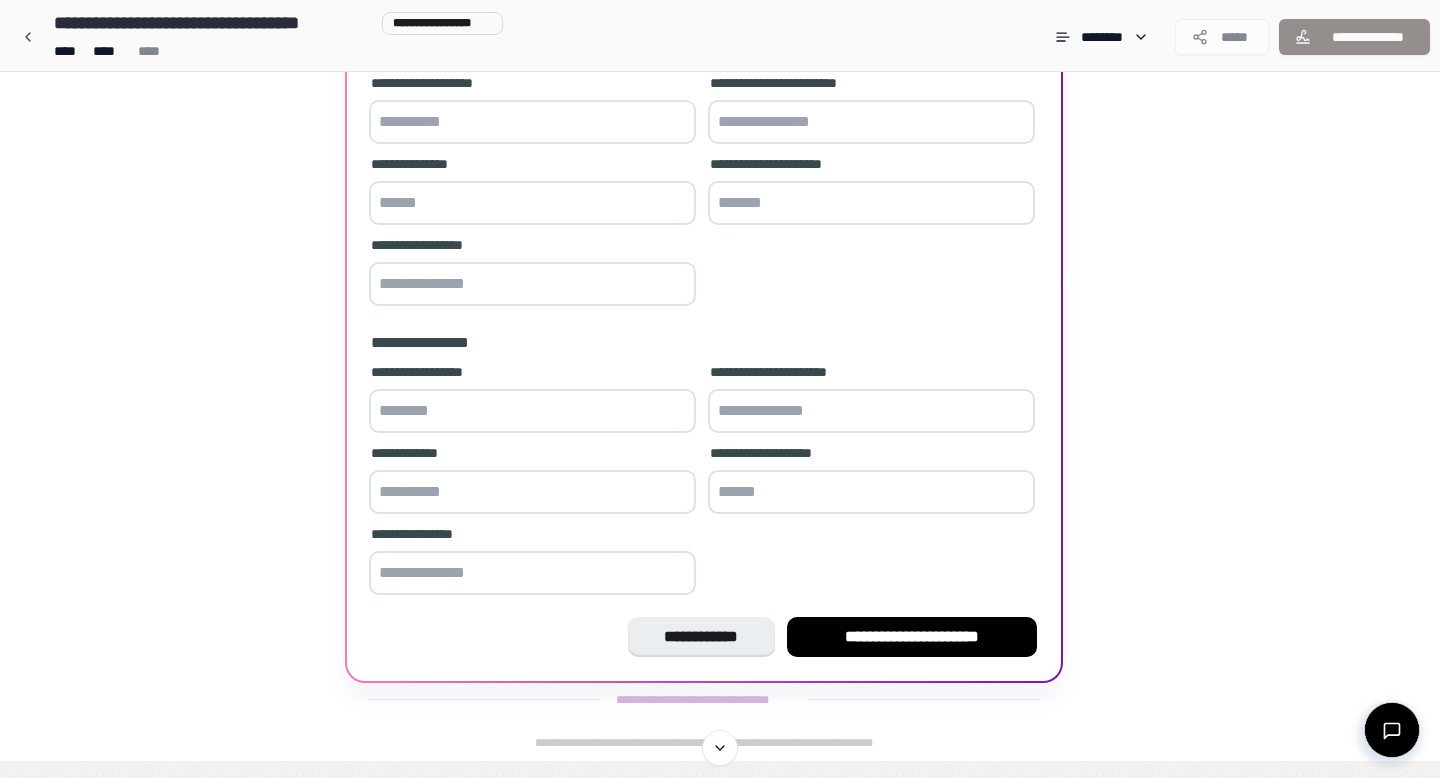 scroll, scrollTop: 0, scrollLeft: 0, axis: both 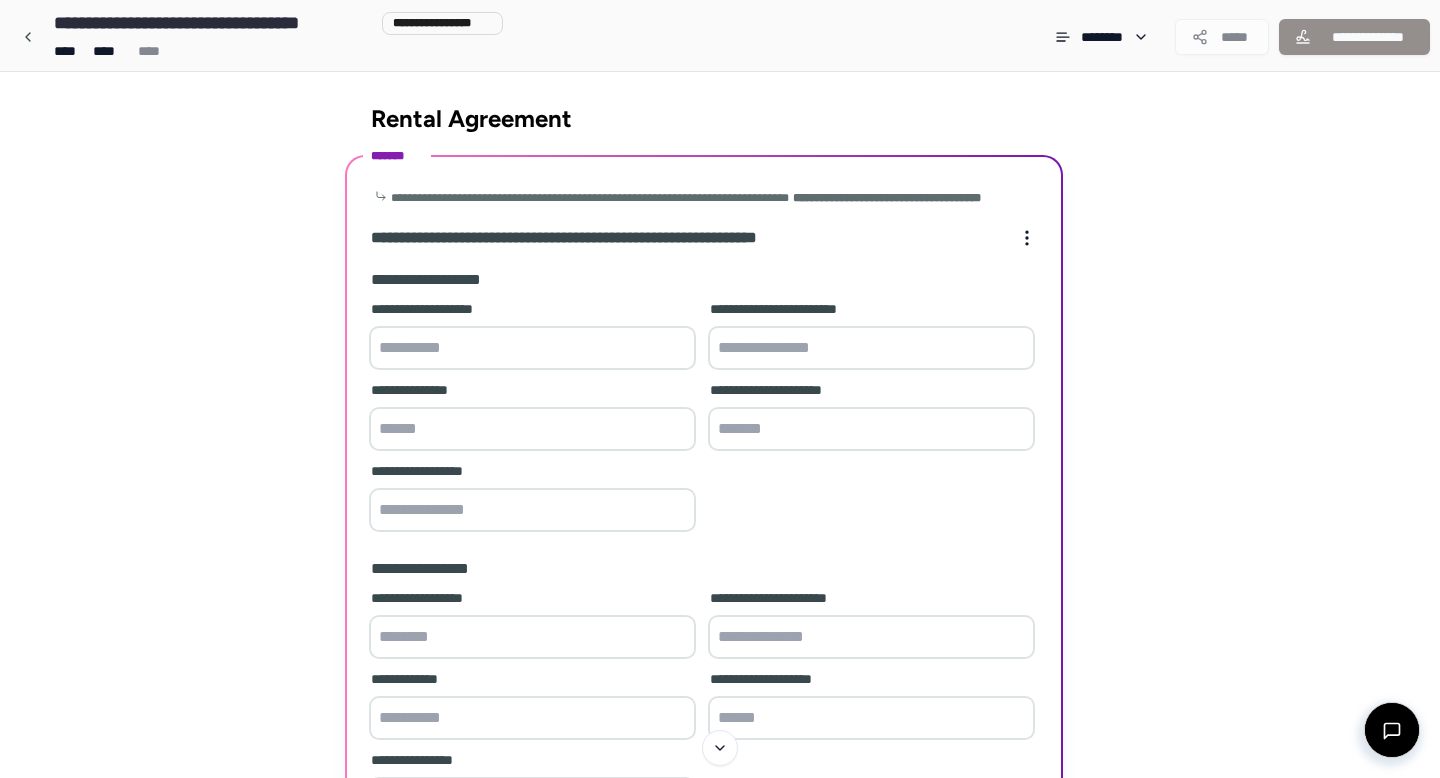 click at bounding box center [532, 348] 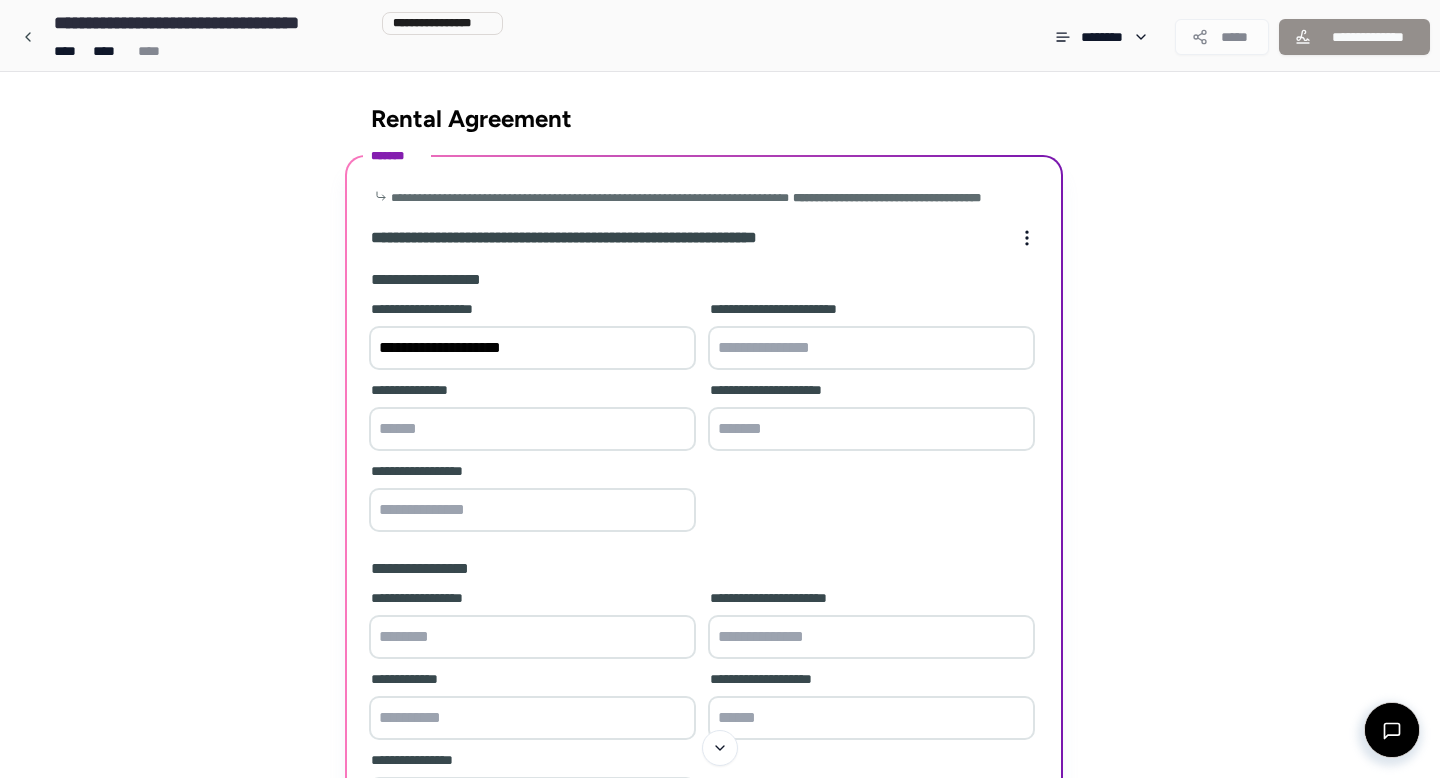 type on "**********" 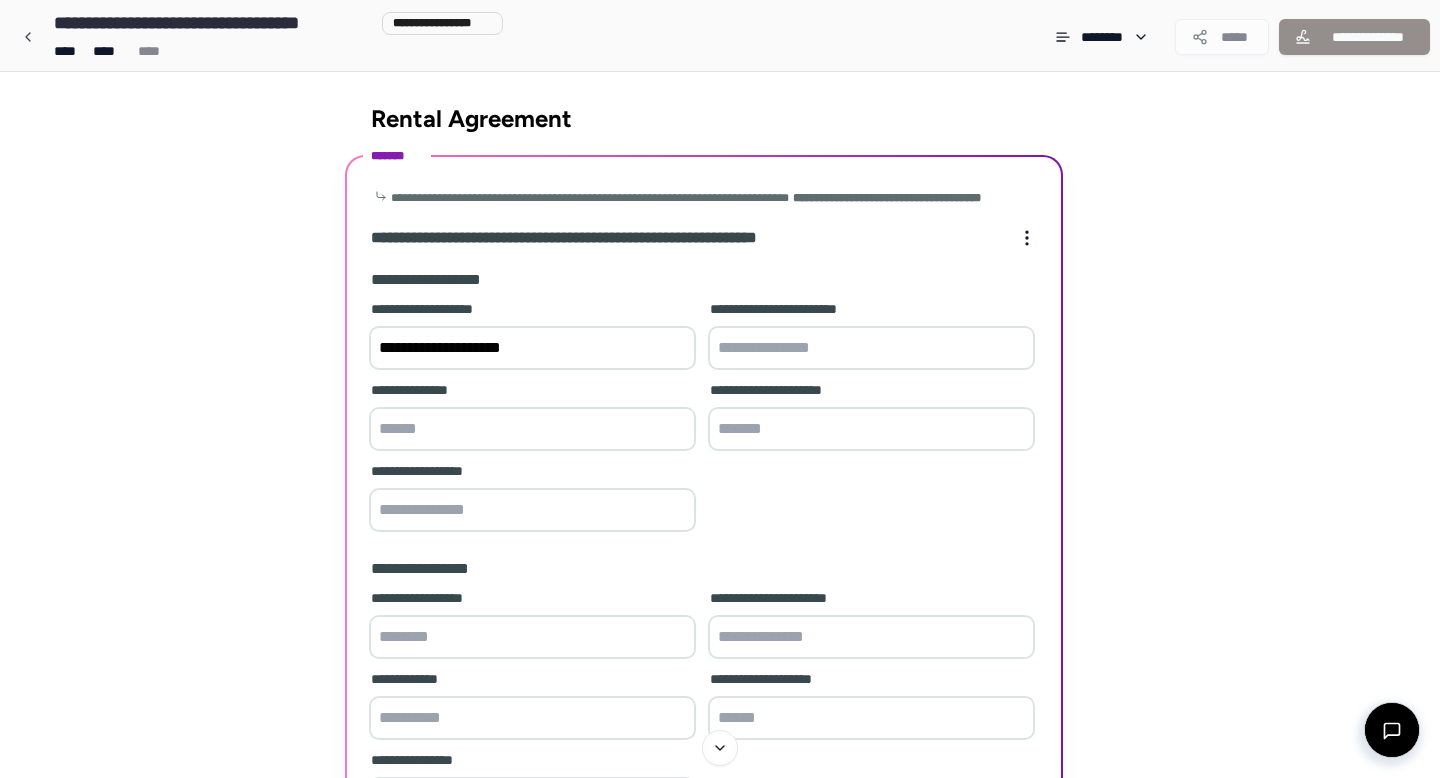 click at bounding box center (871, 348) 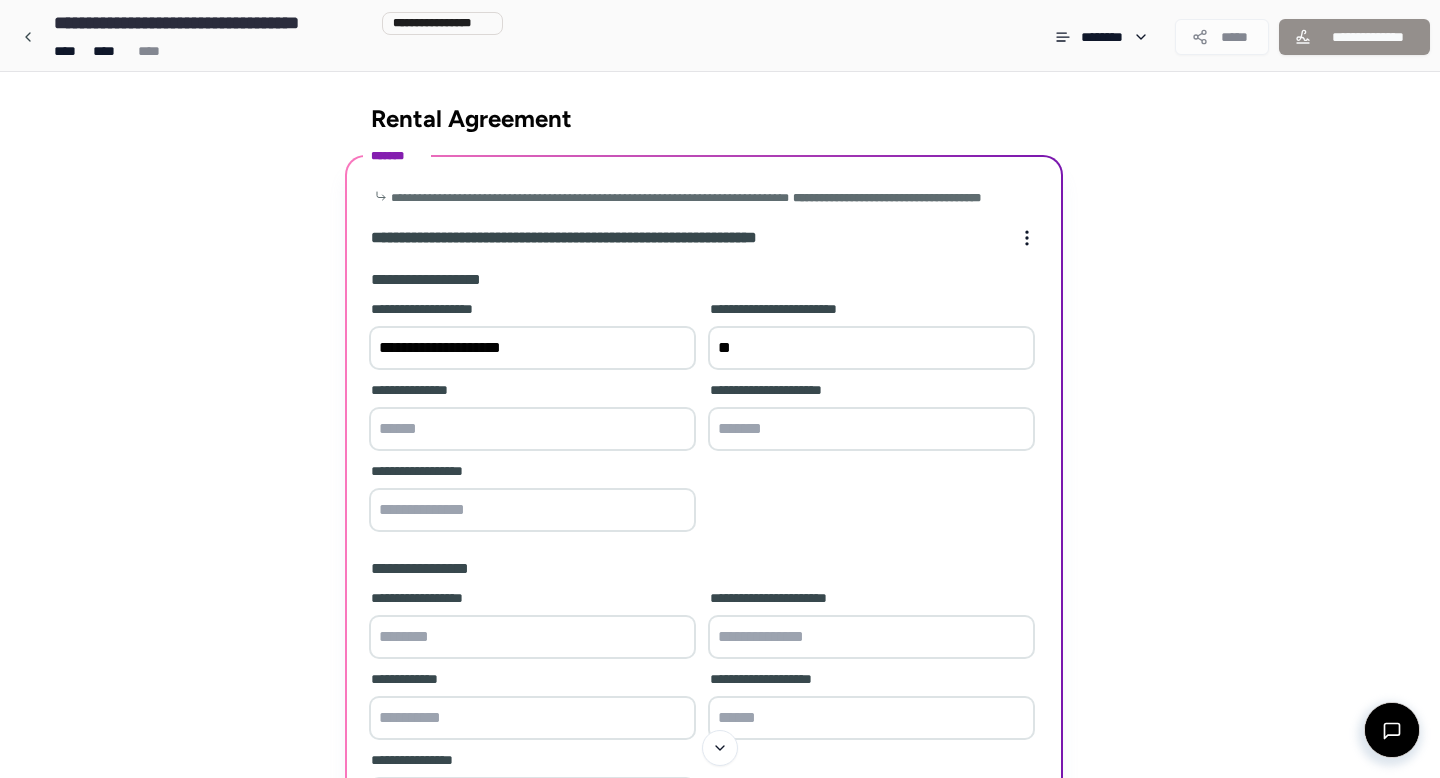 type on "*" 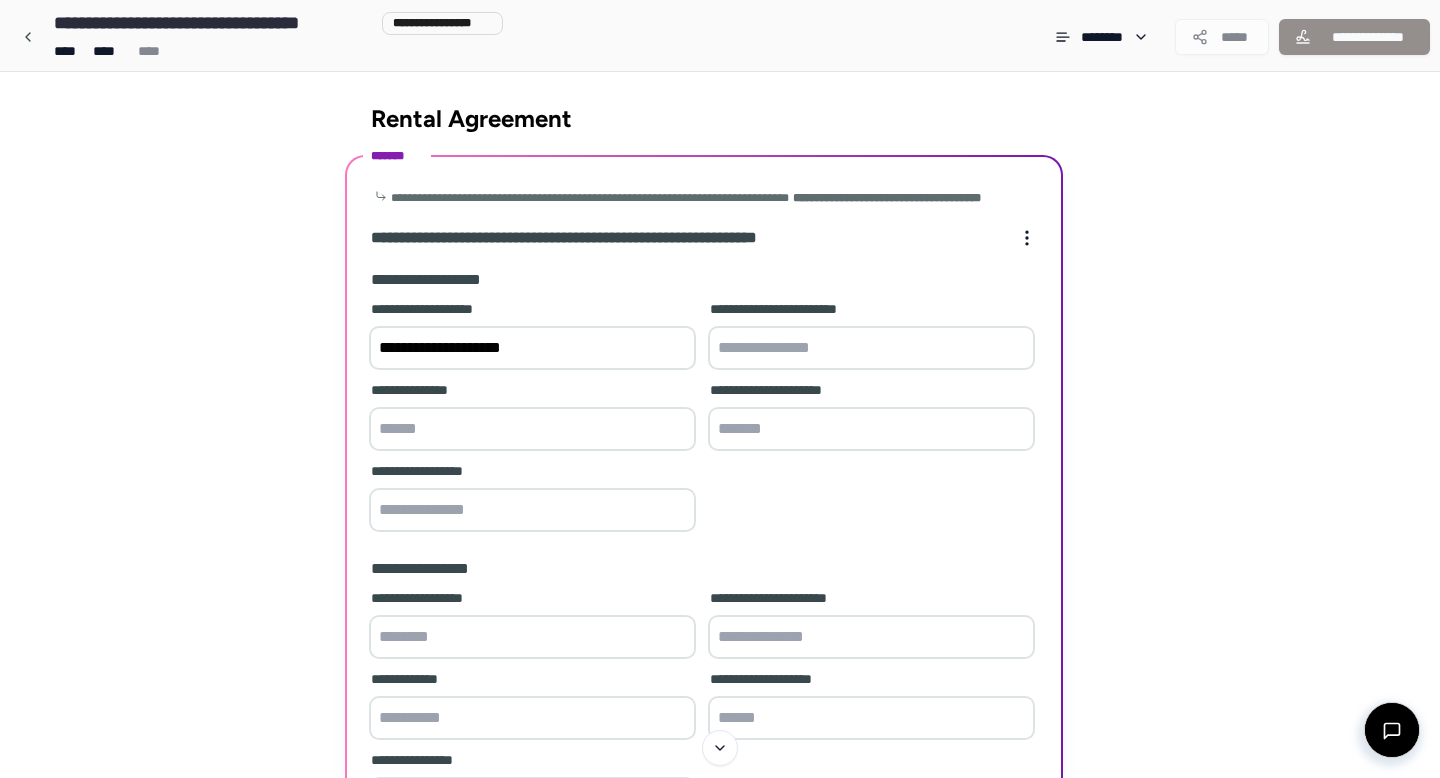 paste on "**********" 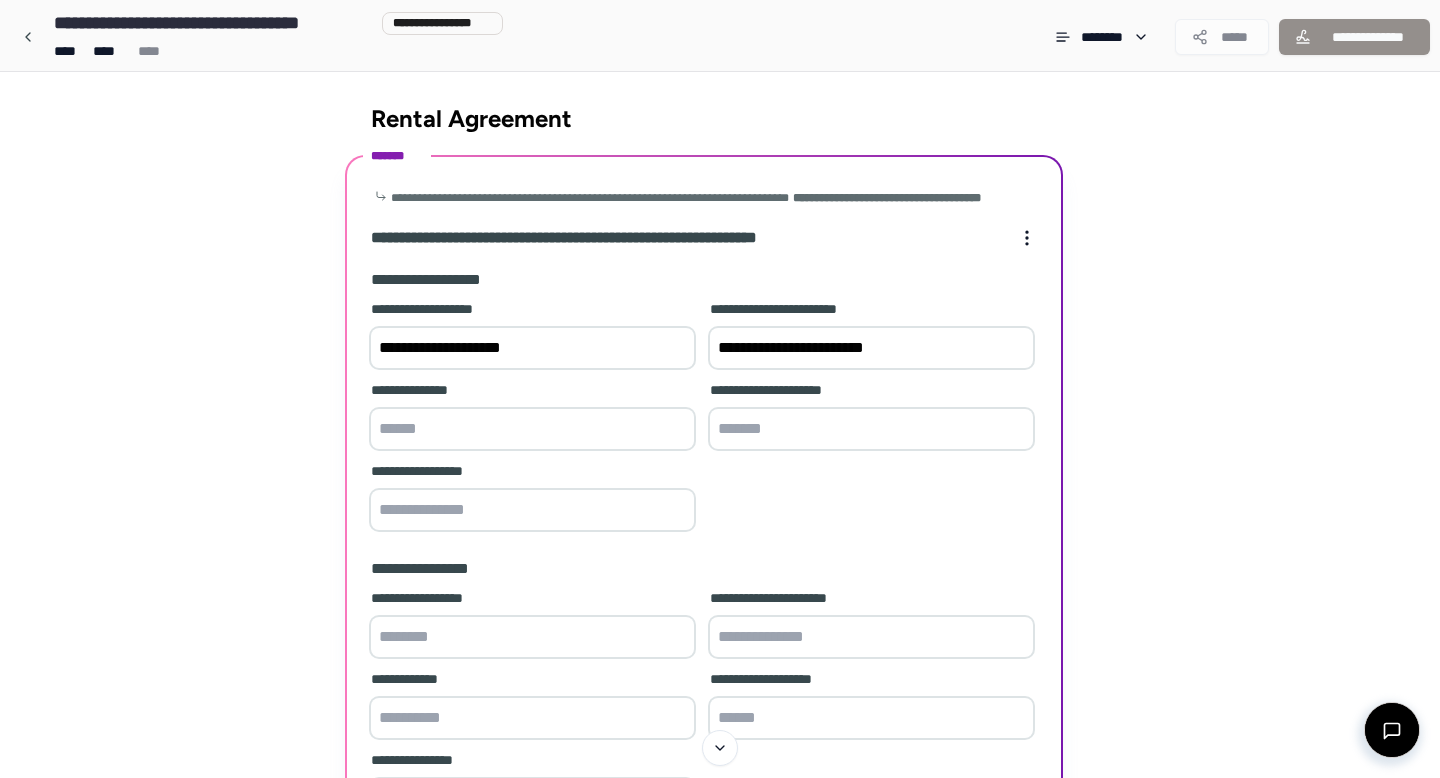 type on "**********" 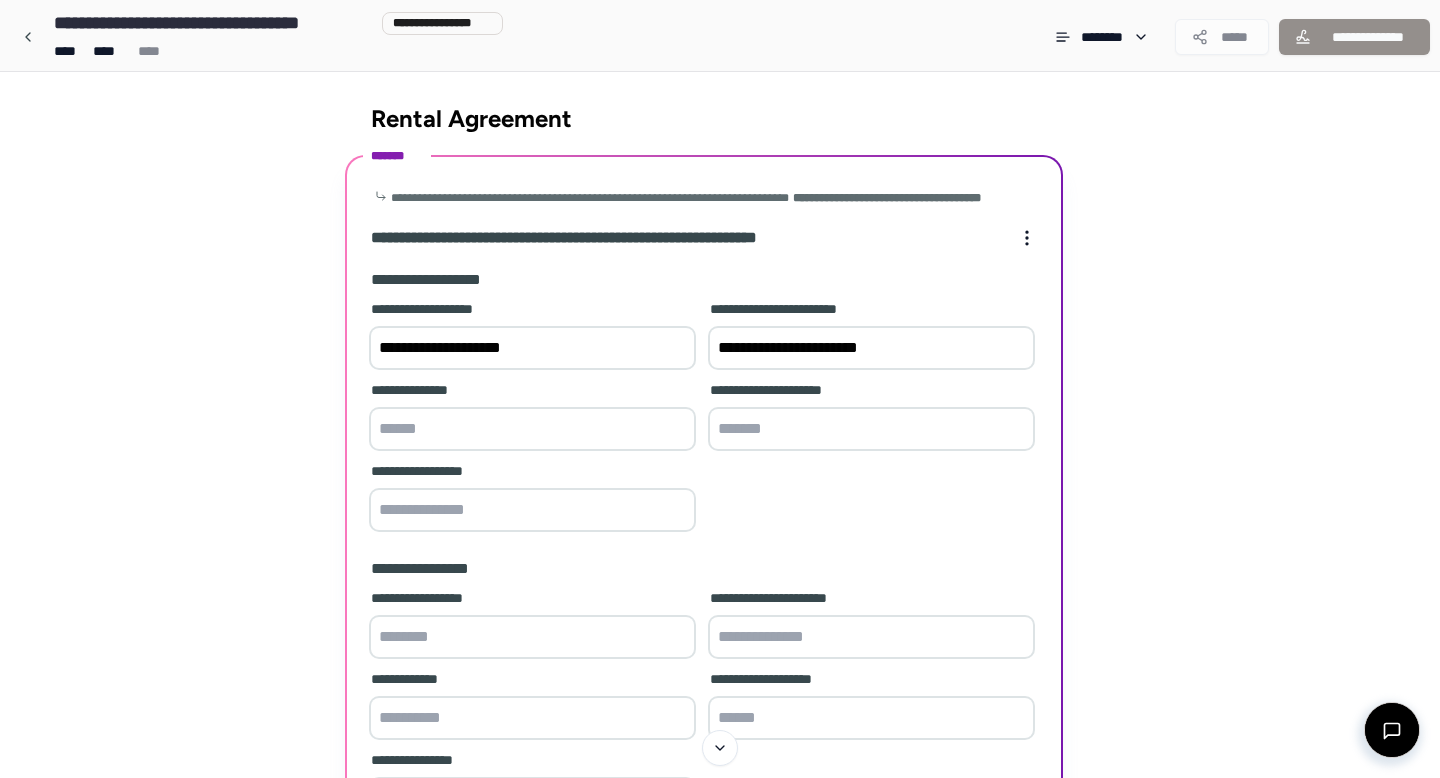 click at bounding box center [871, 429] 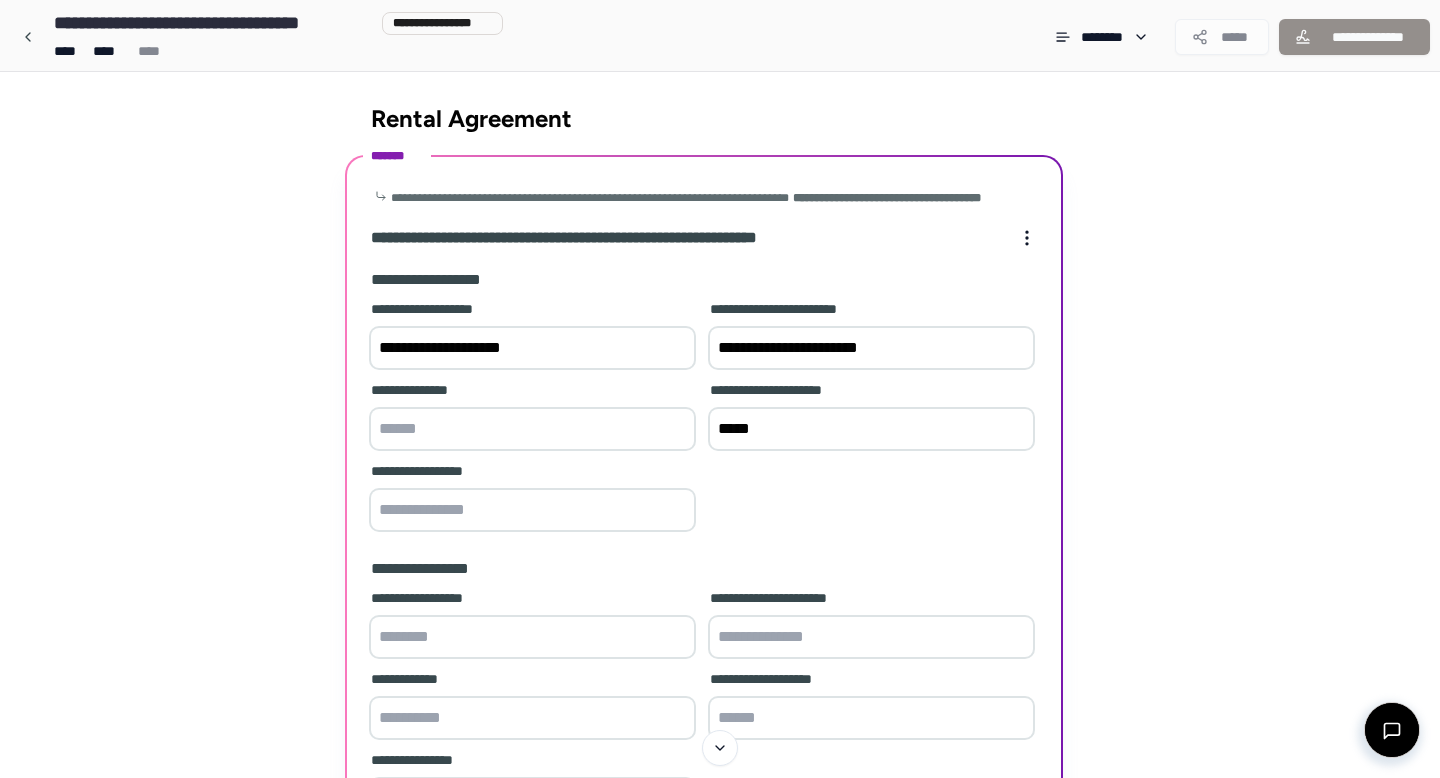 click at bounding box center (532, 429) 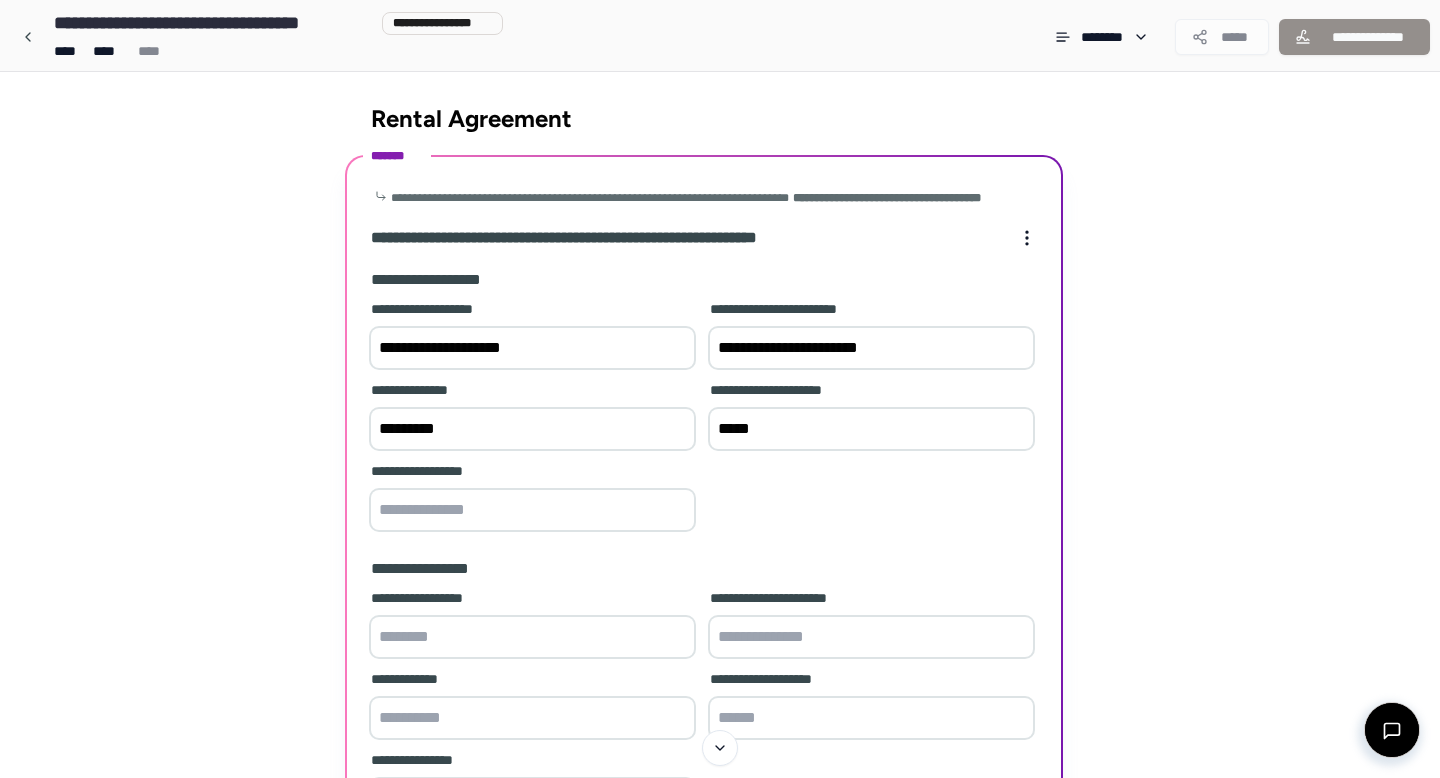type on "*********" 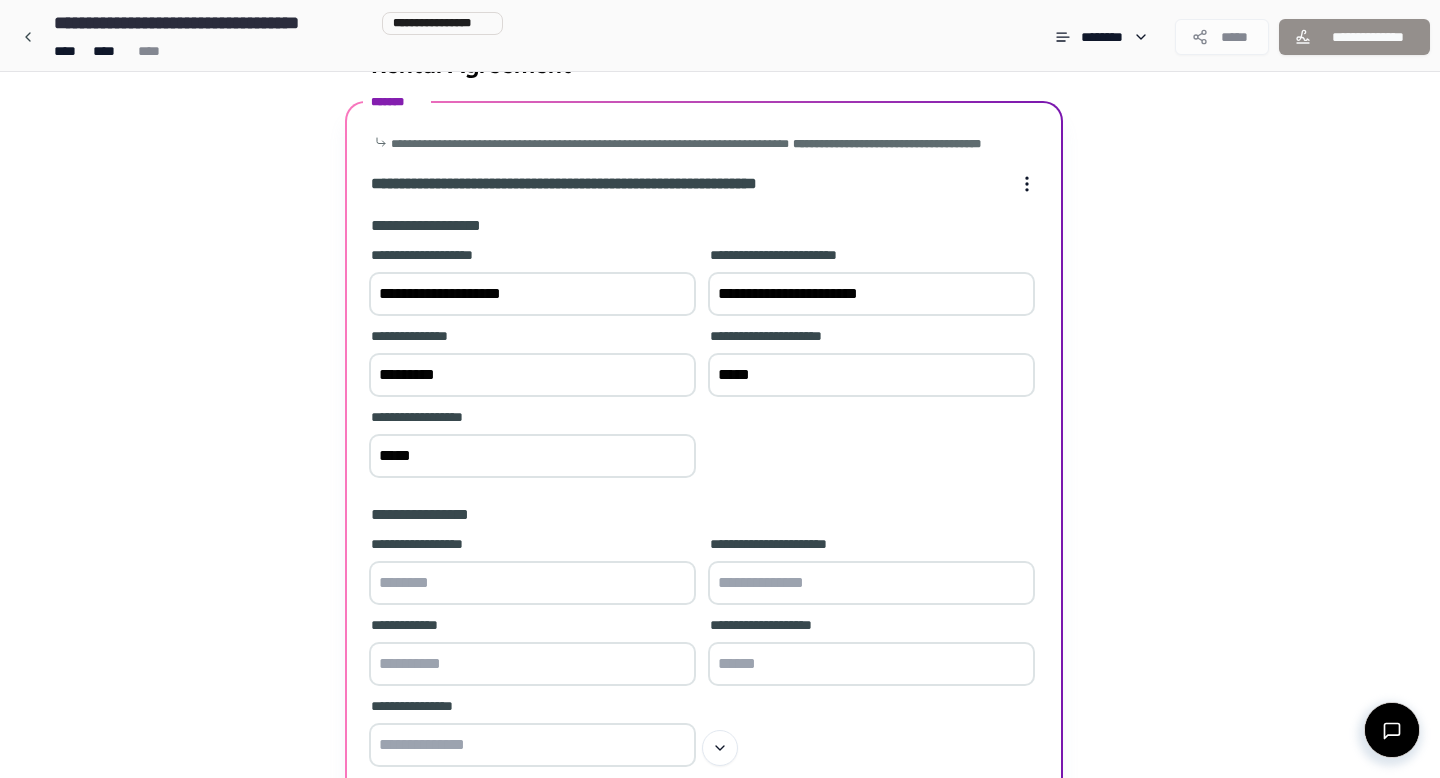 scroll, scrollTop: 70, scrollLeft: 0, axis: vertical 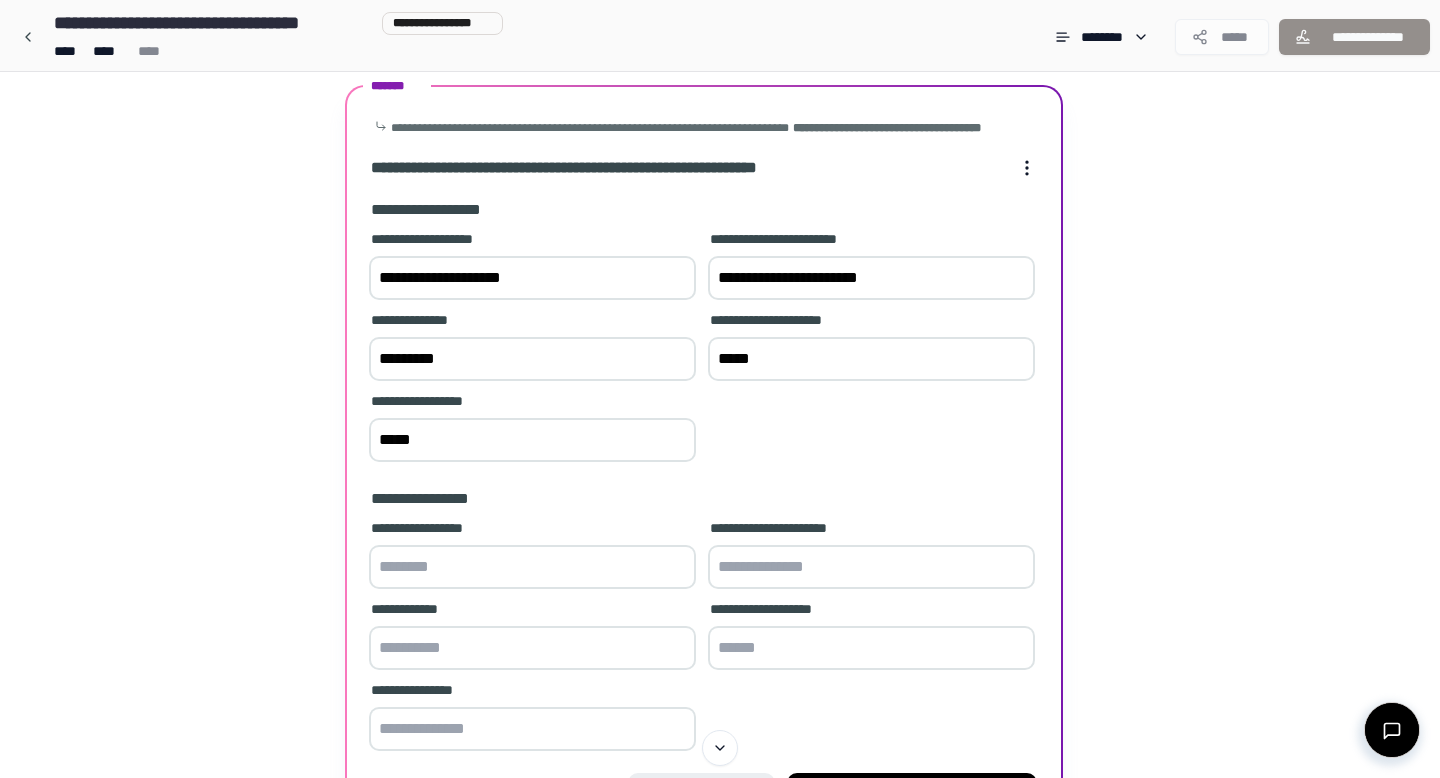 click on "**********" at bounding box center (532, 401) 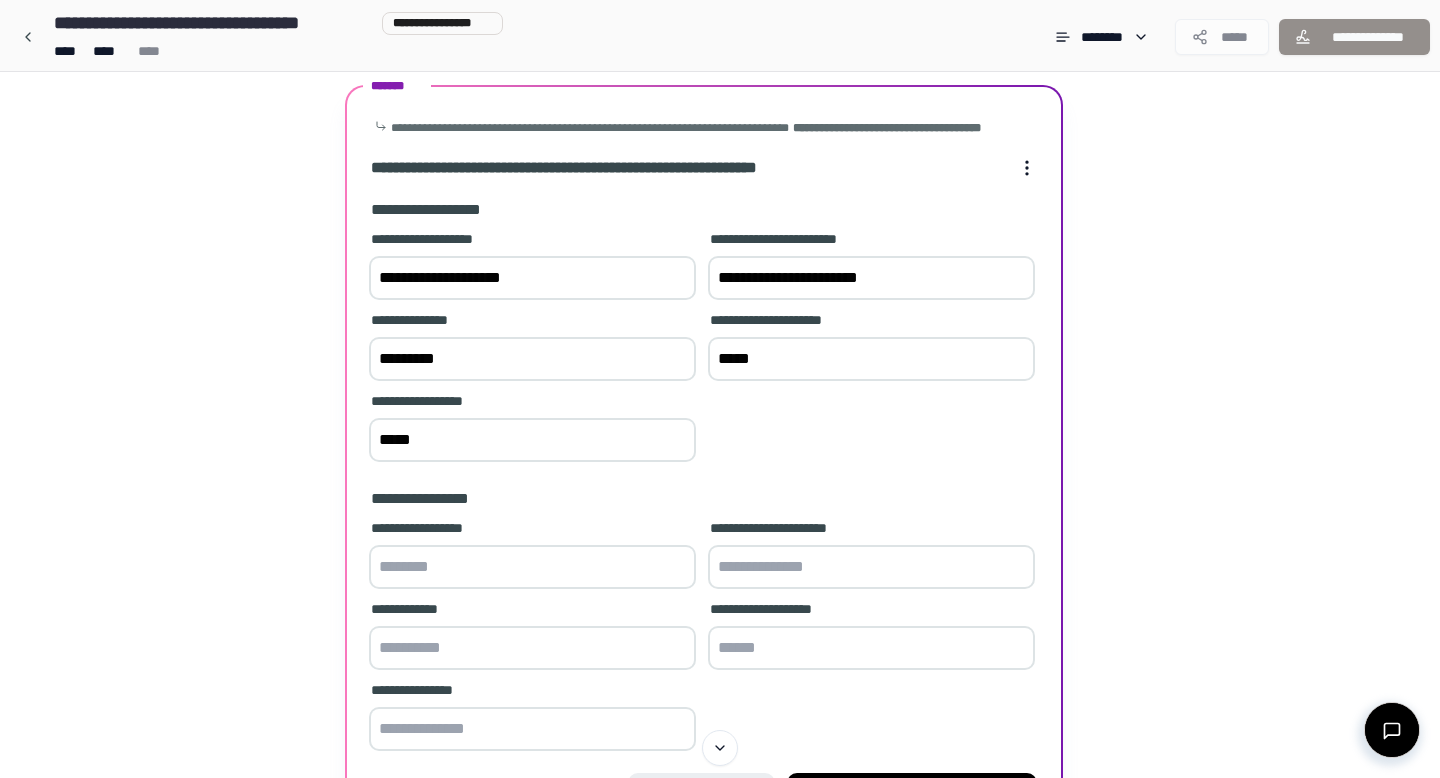 click on "*****" at bounding box center [532, 440] 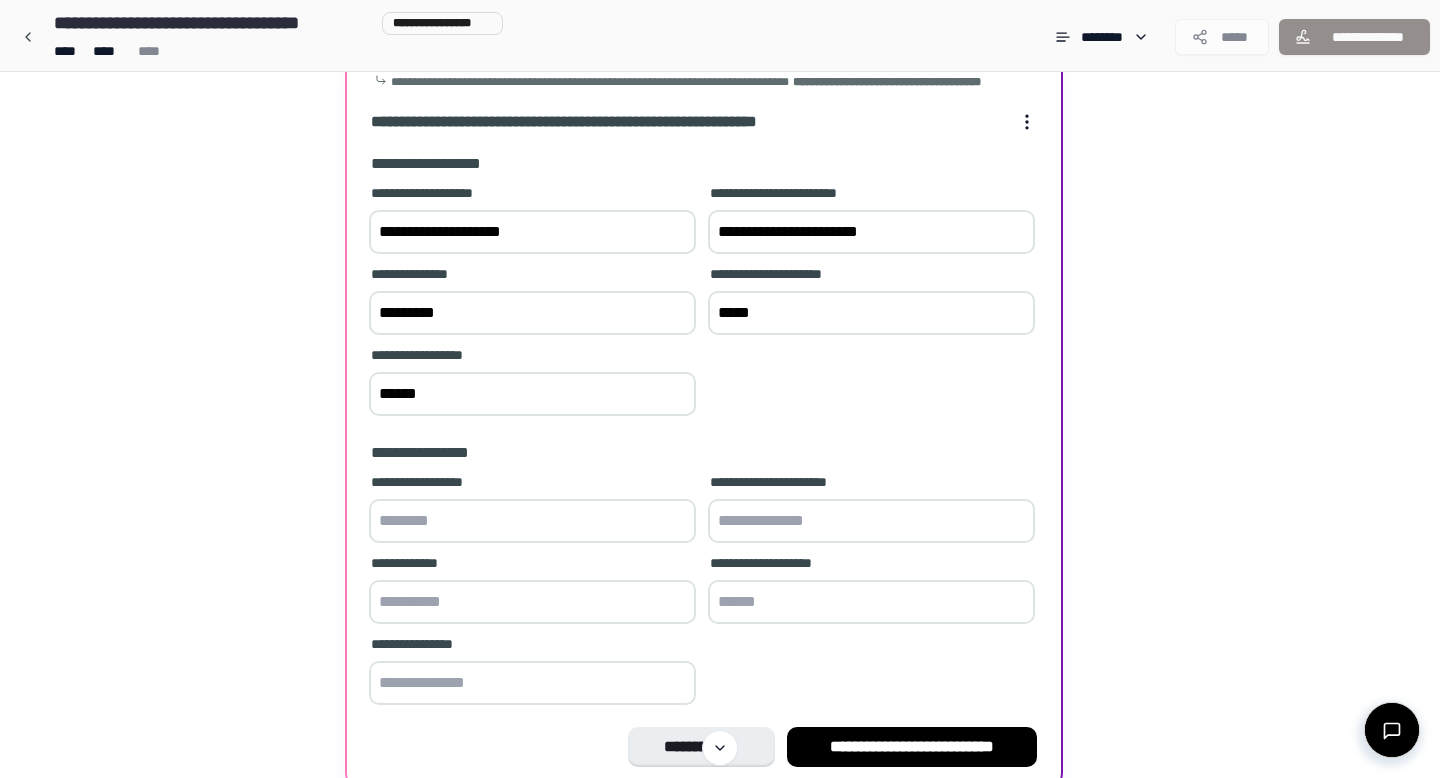 scroll, scrollTop: 146, scrollLeft: 0, axis: vertical 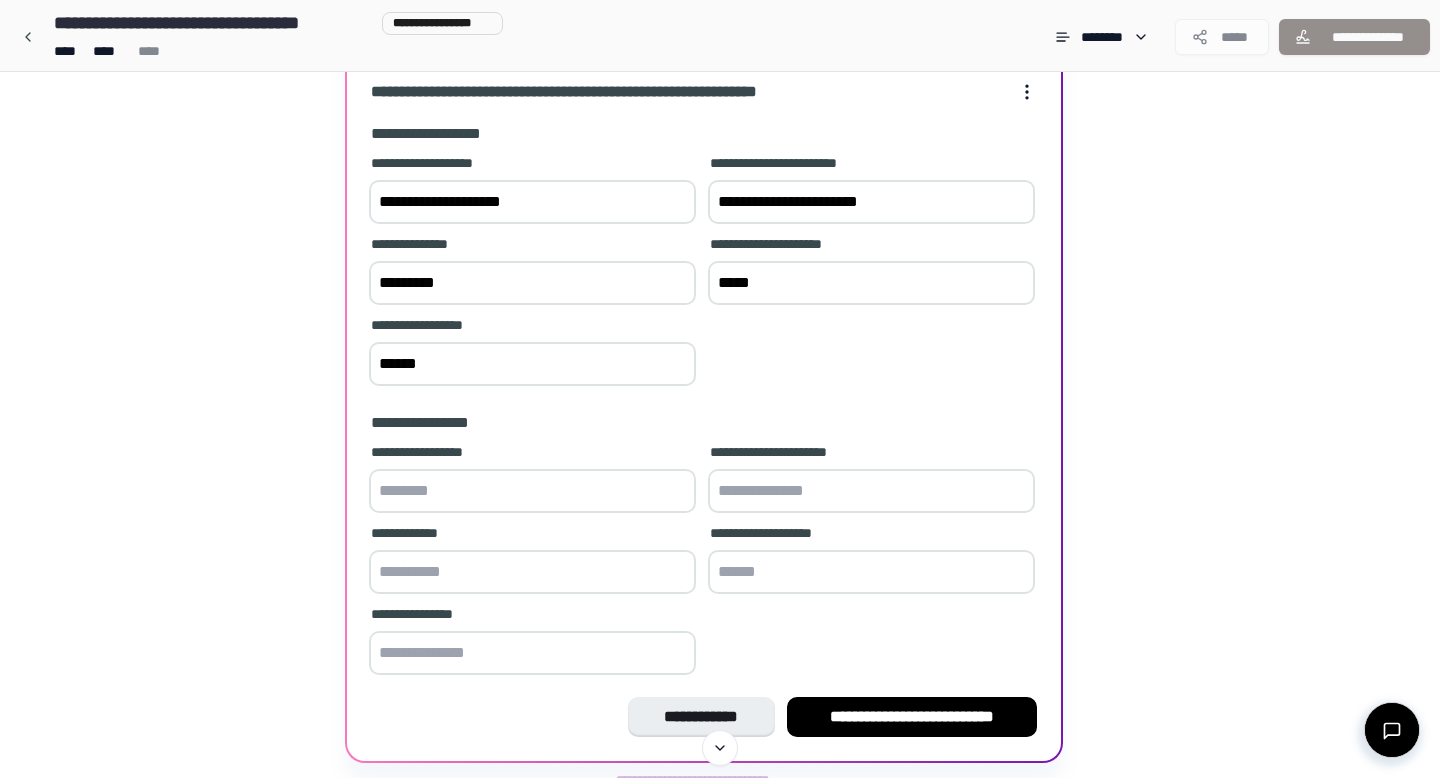 type on "******" 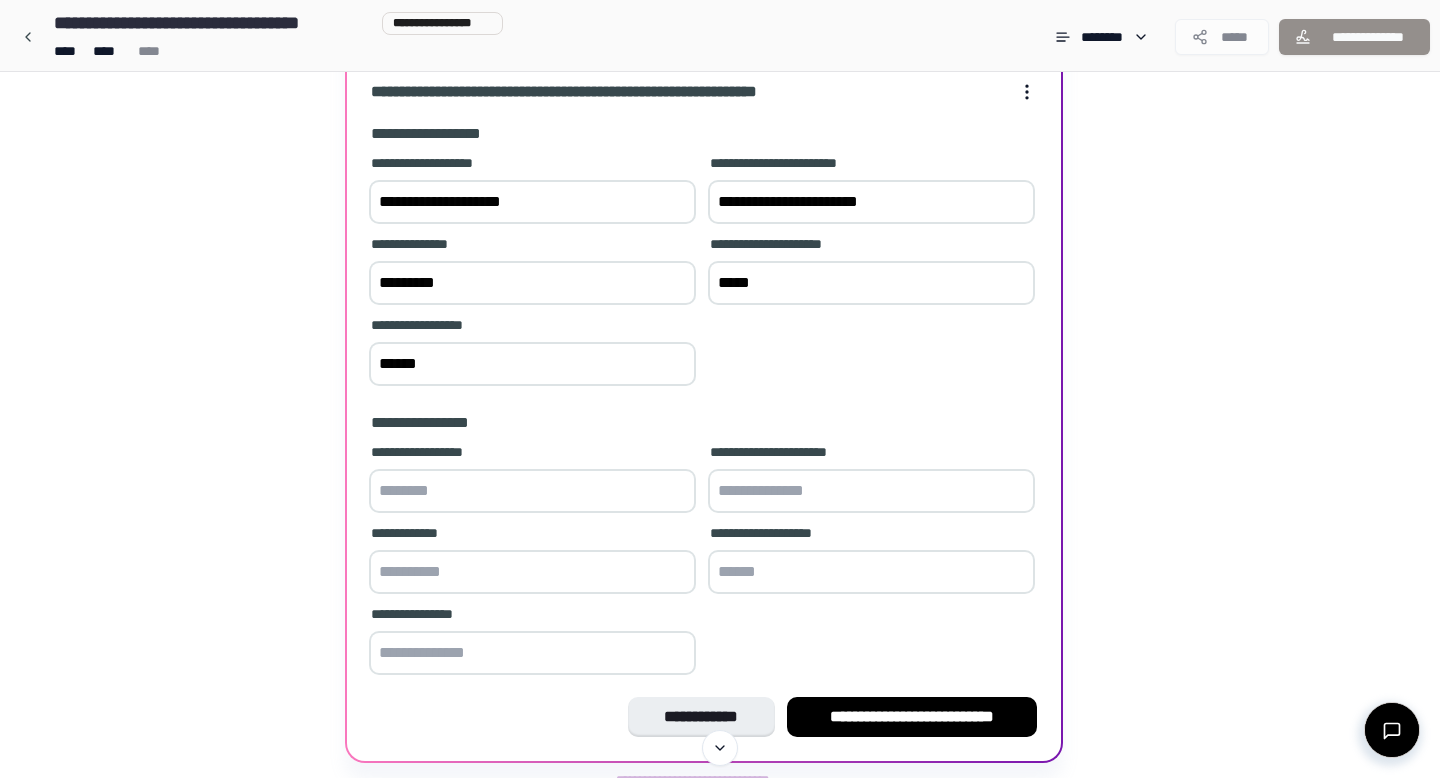 click at bounding box center [532, 491] 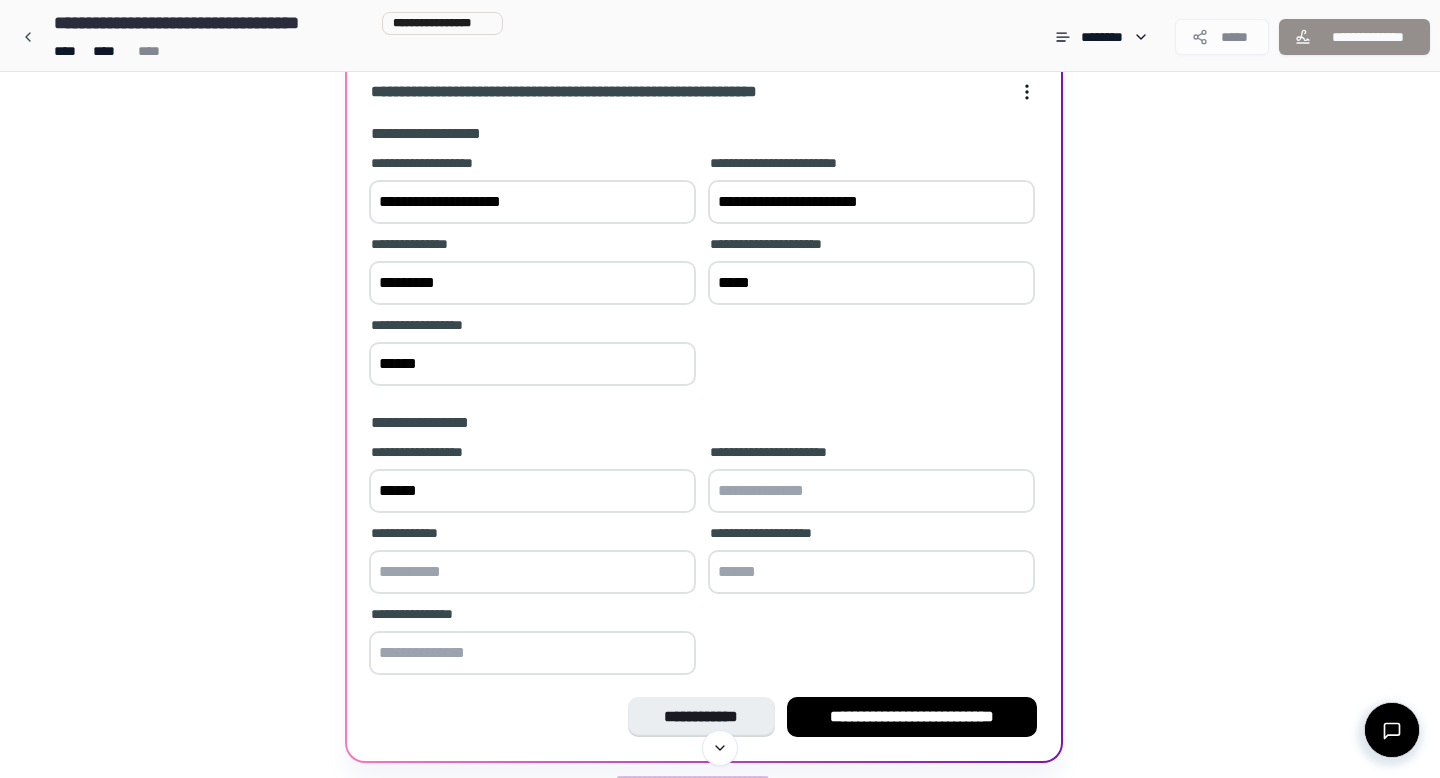 type on "******" 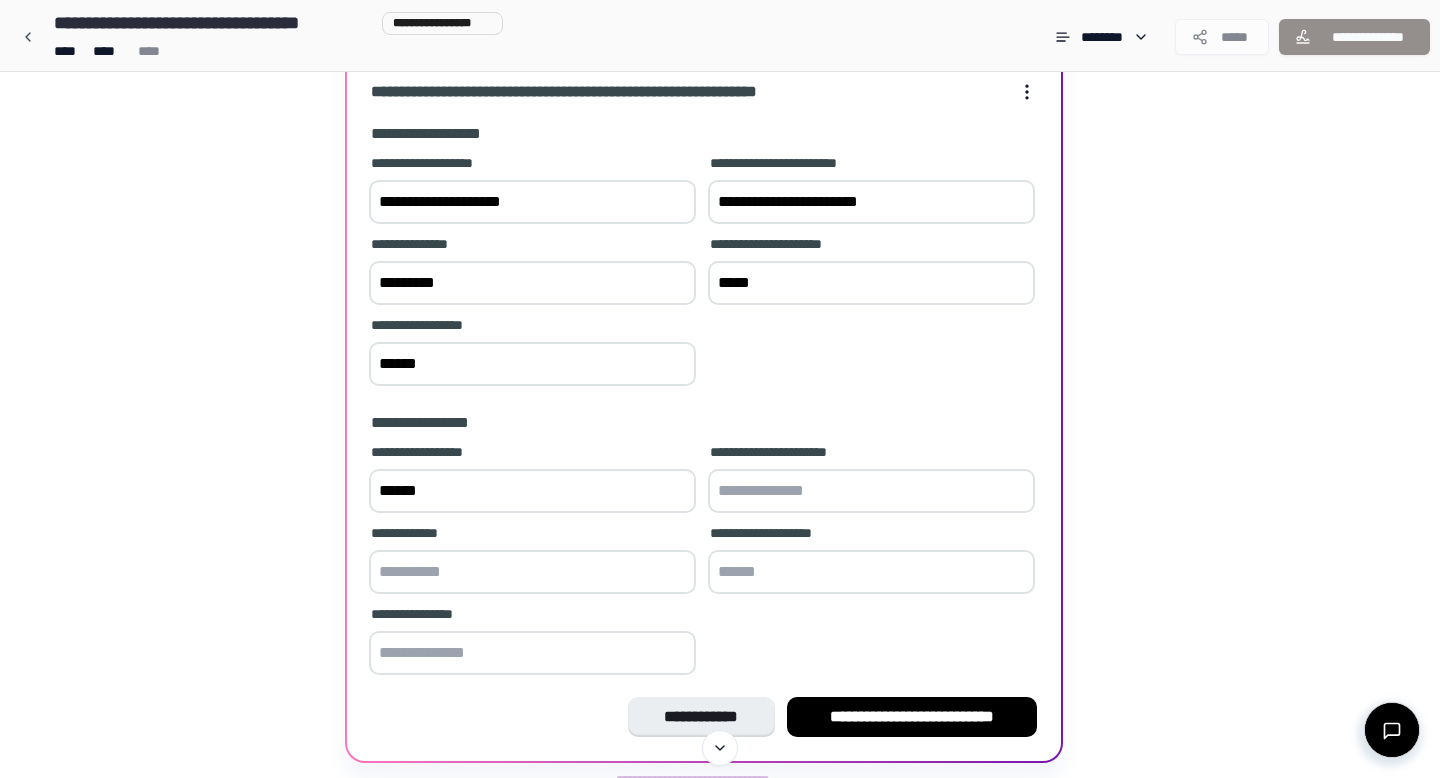 click at bounding box center [871, 491] 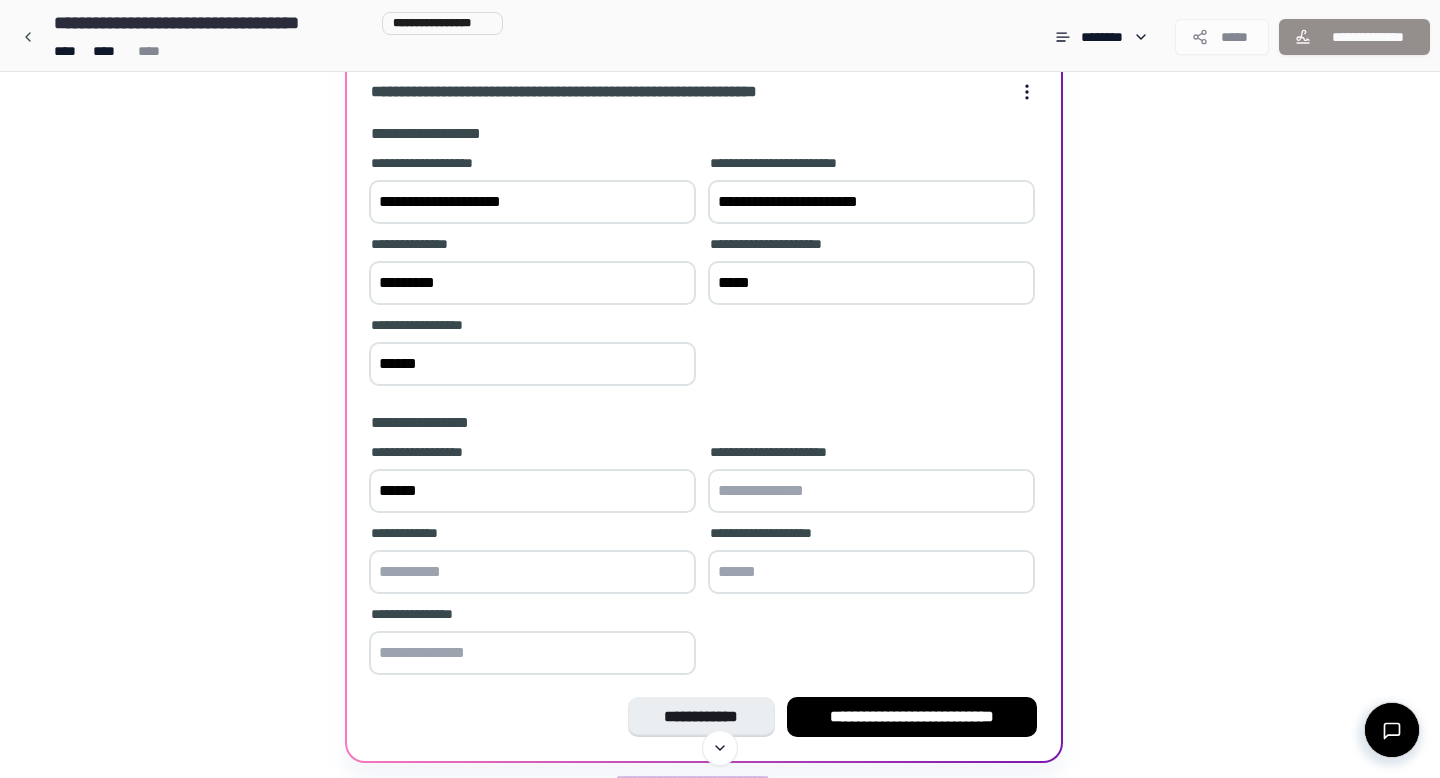 paste on "**********" 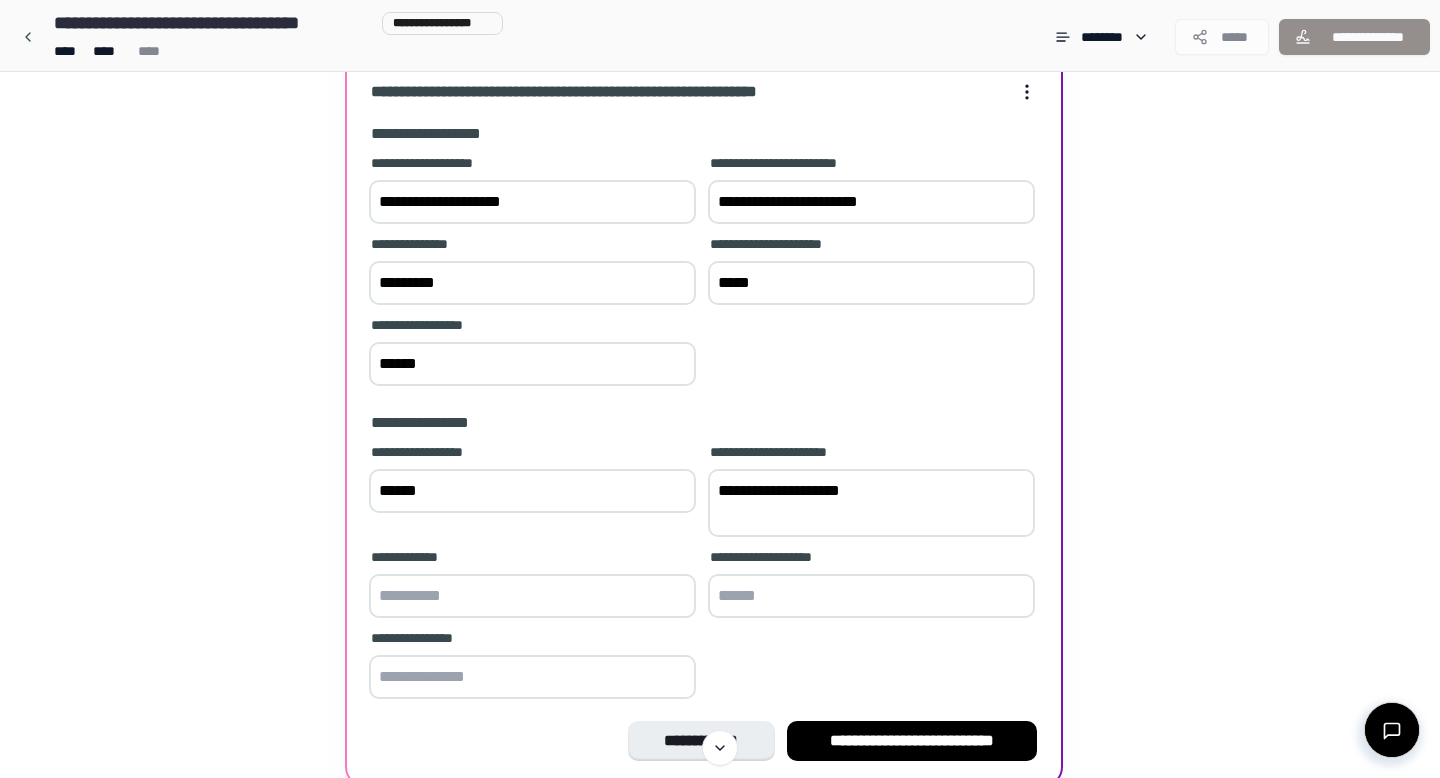 type on "**********" 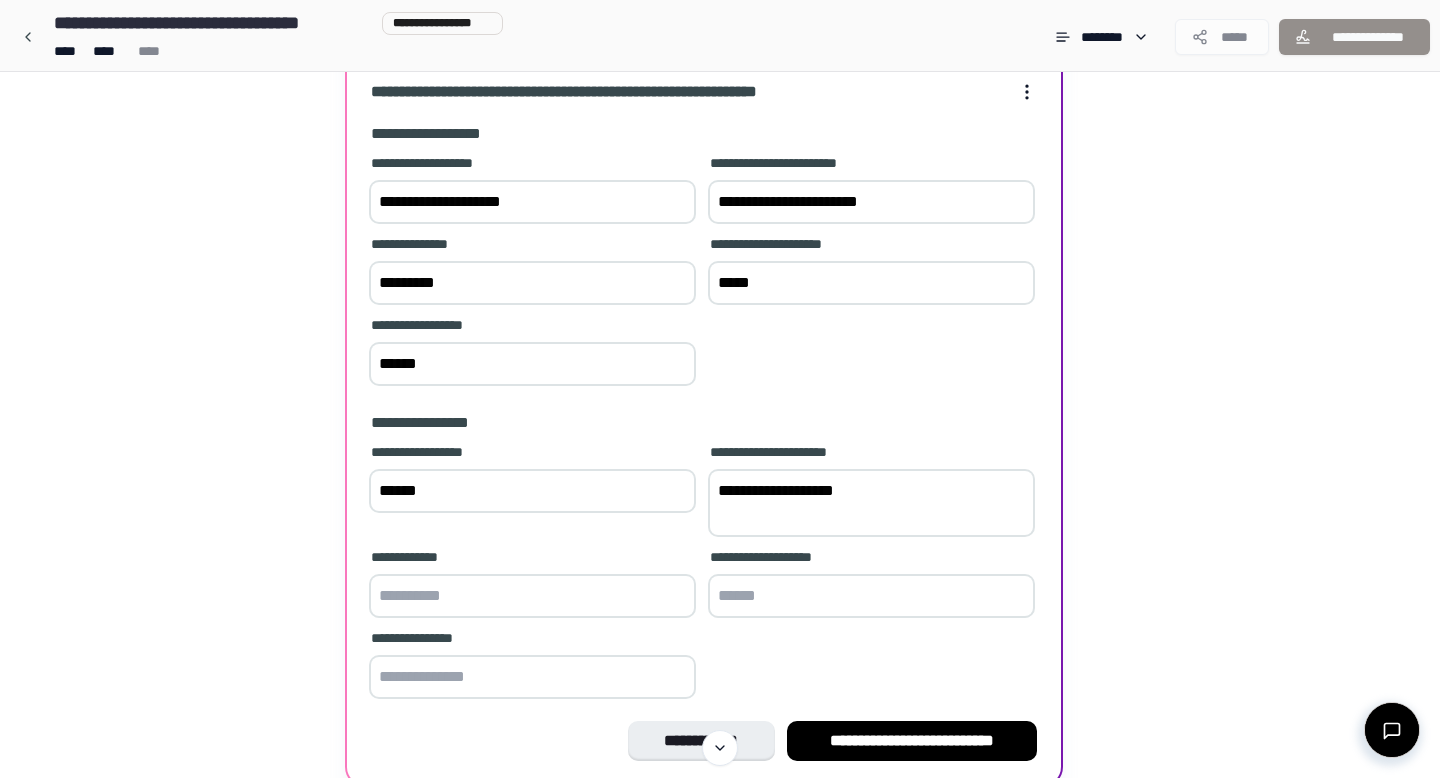 click at bounding box center [871, 596] 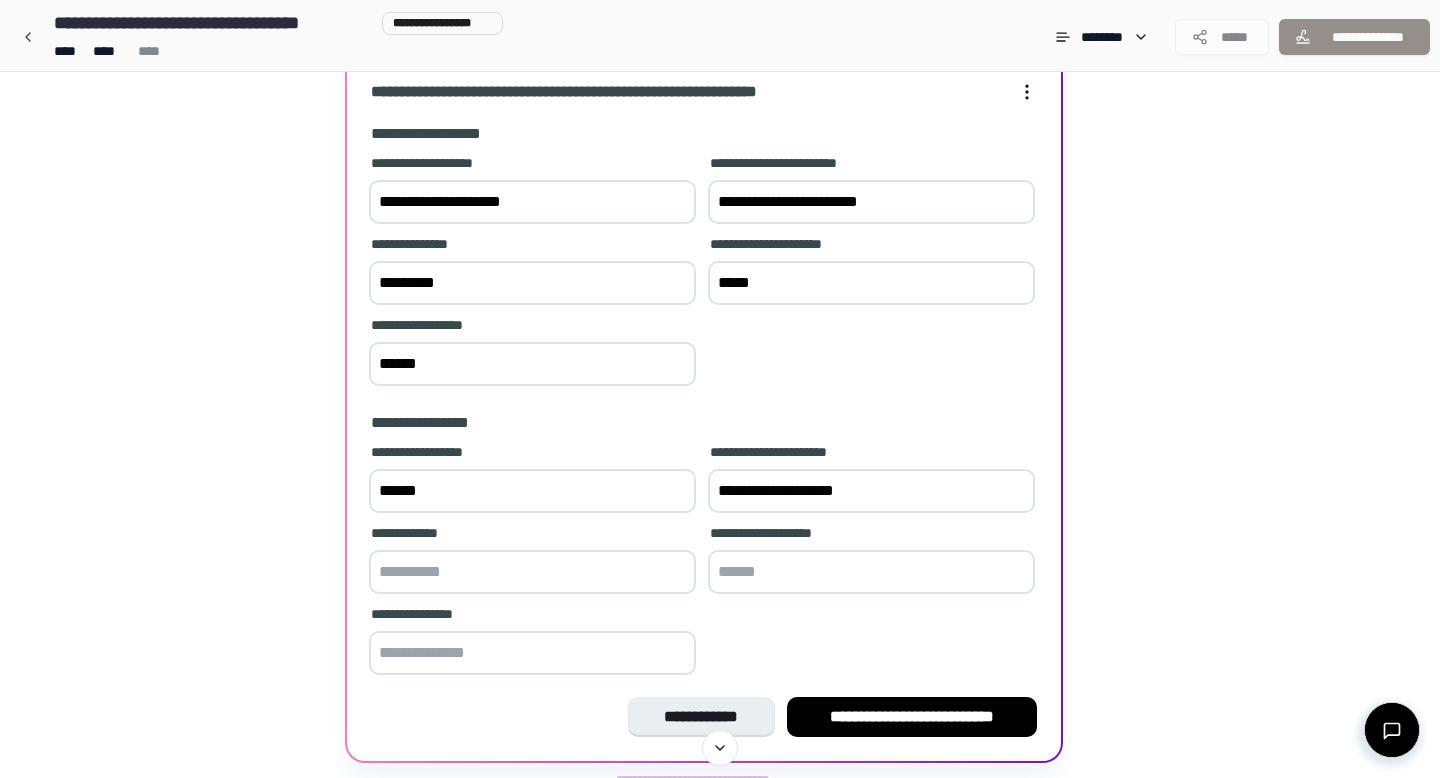 click on "**********" at bounding box center (704, 272) 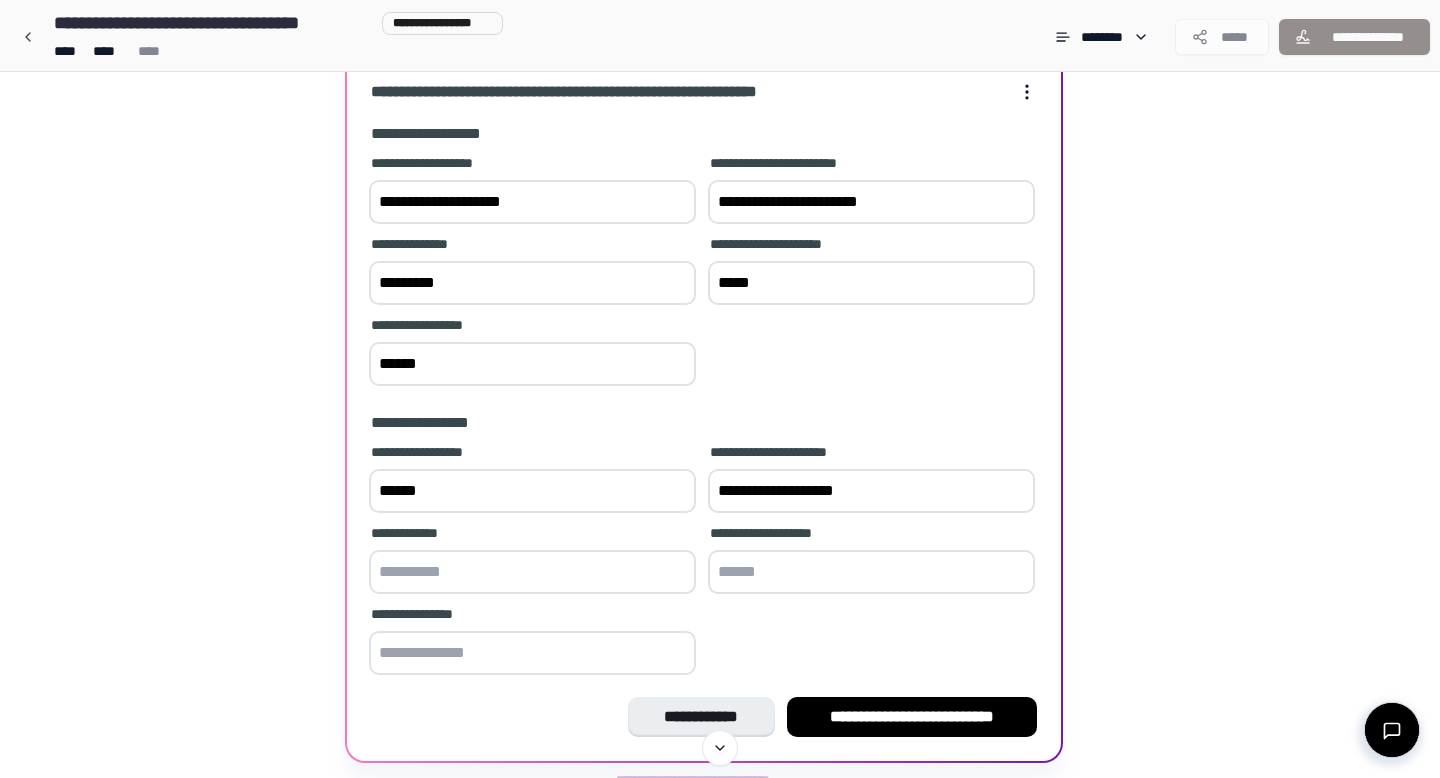 click on "*****" at bounding box center [871, 283] 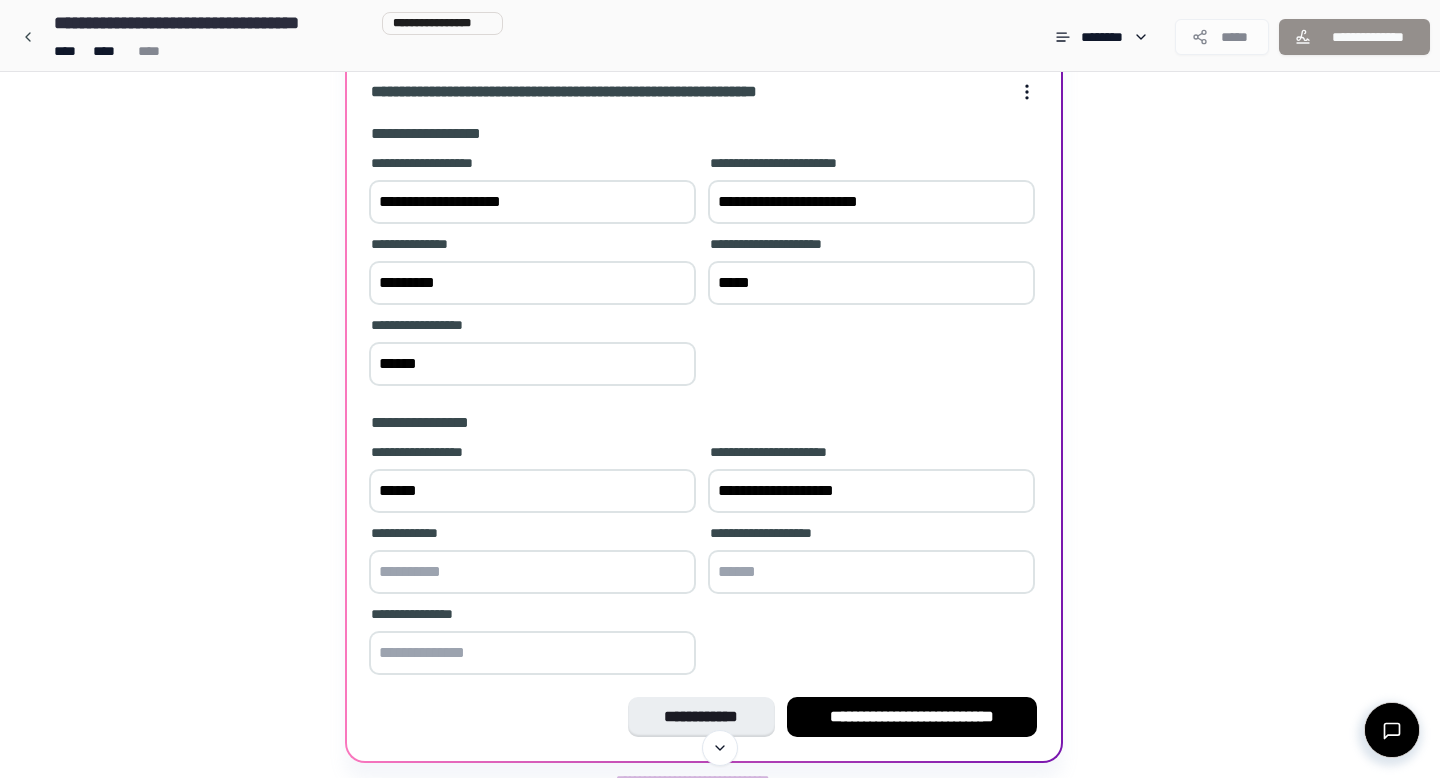 click on "*****" at bounding box center [871, 283] 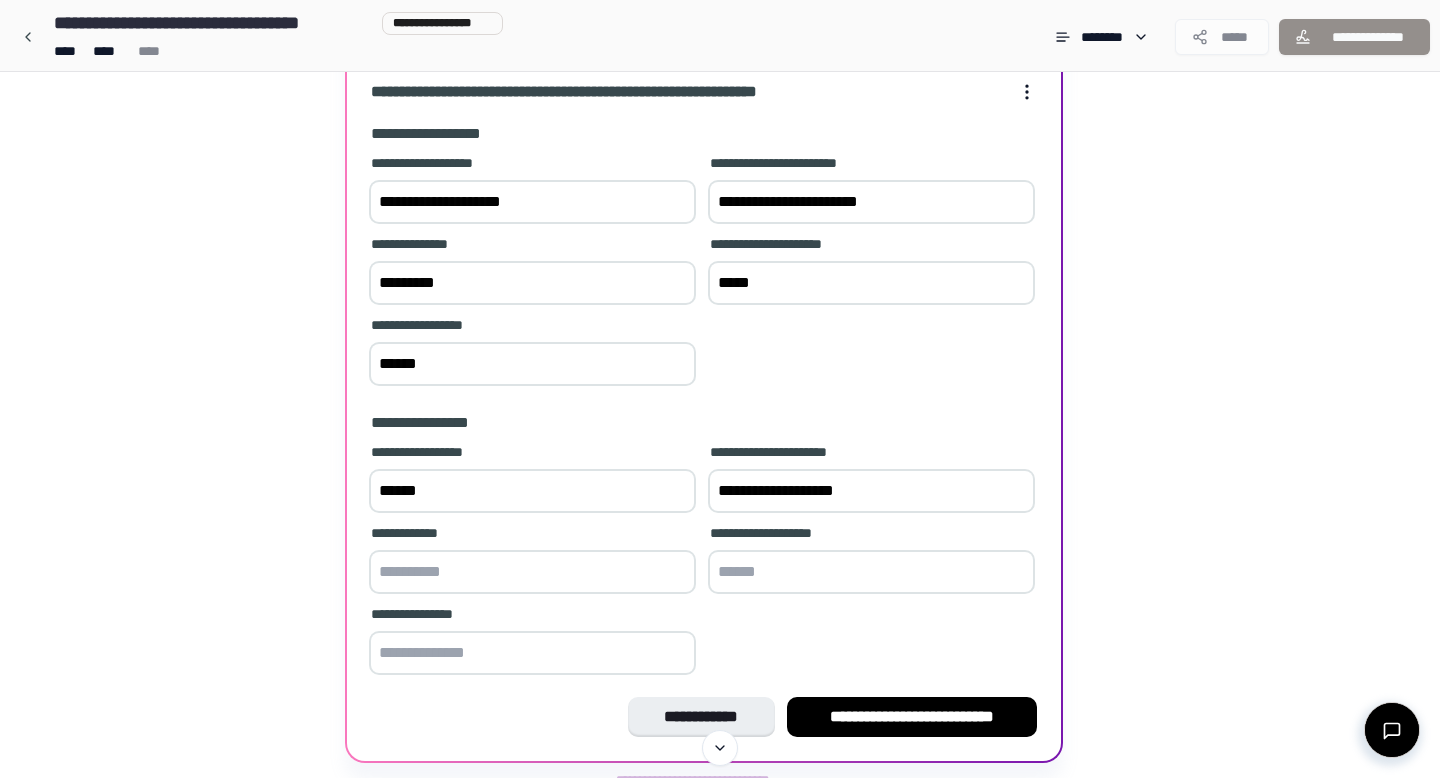 paste on "*****" 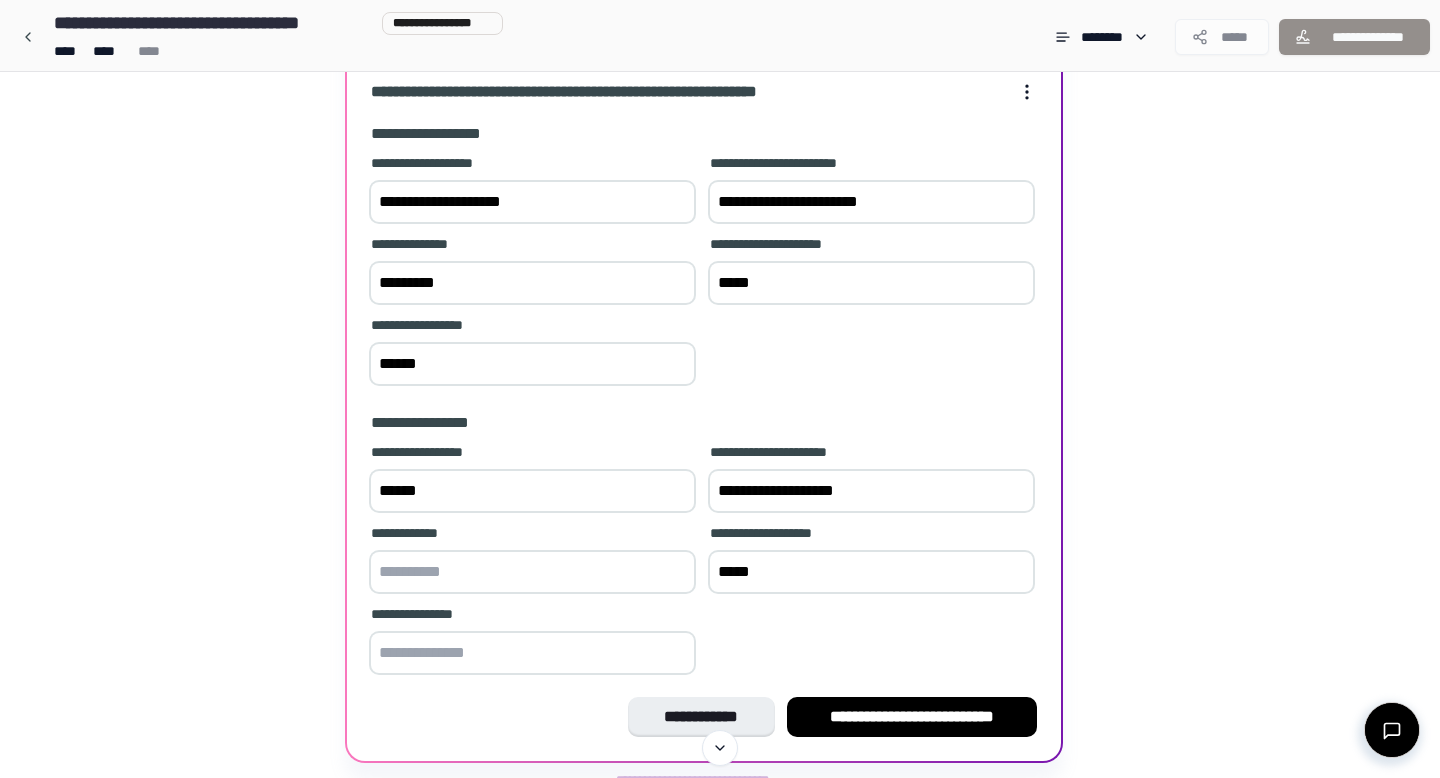 type on "*****" 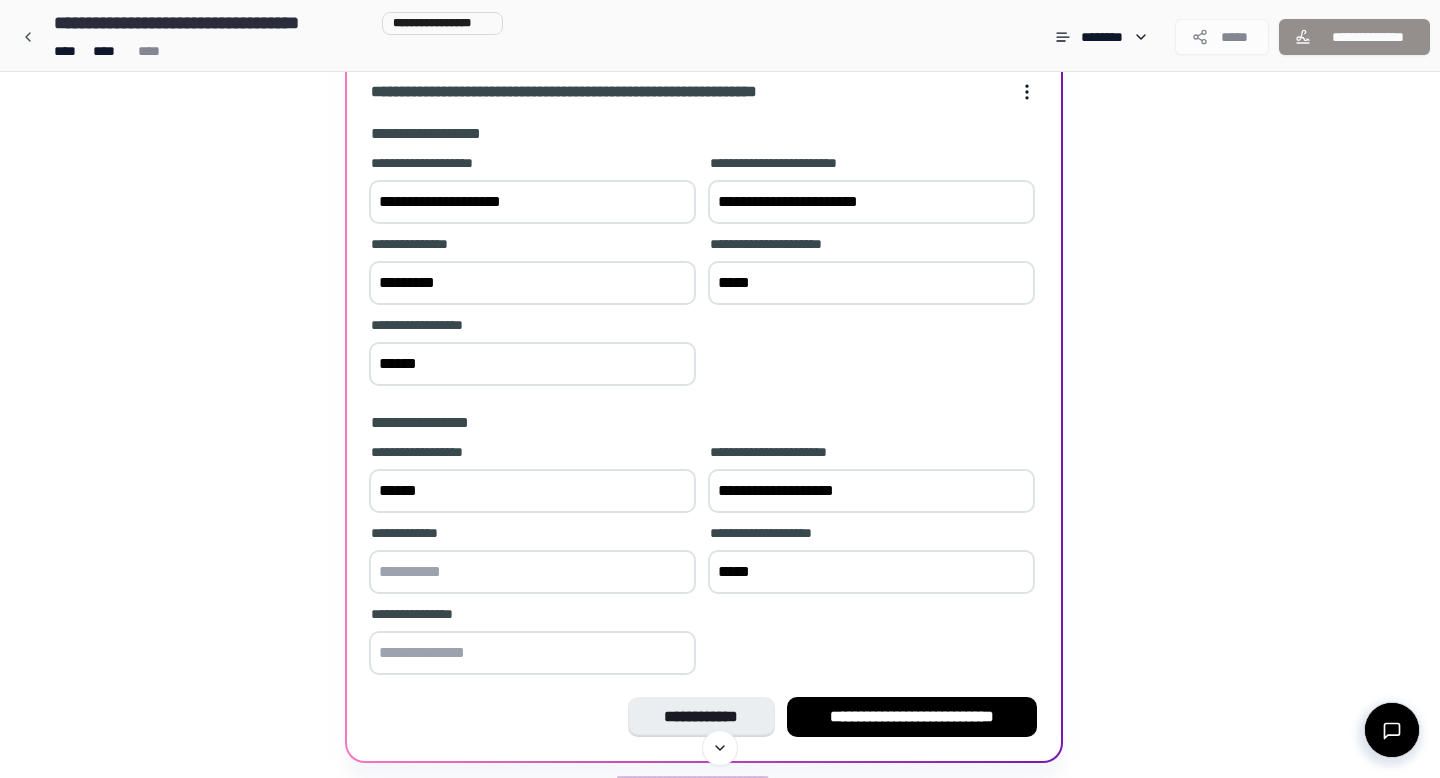 click on "*********" at bounding box center (532, 283) 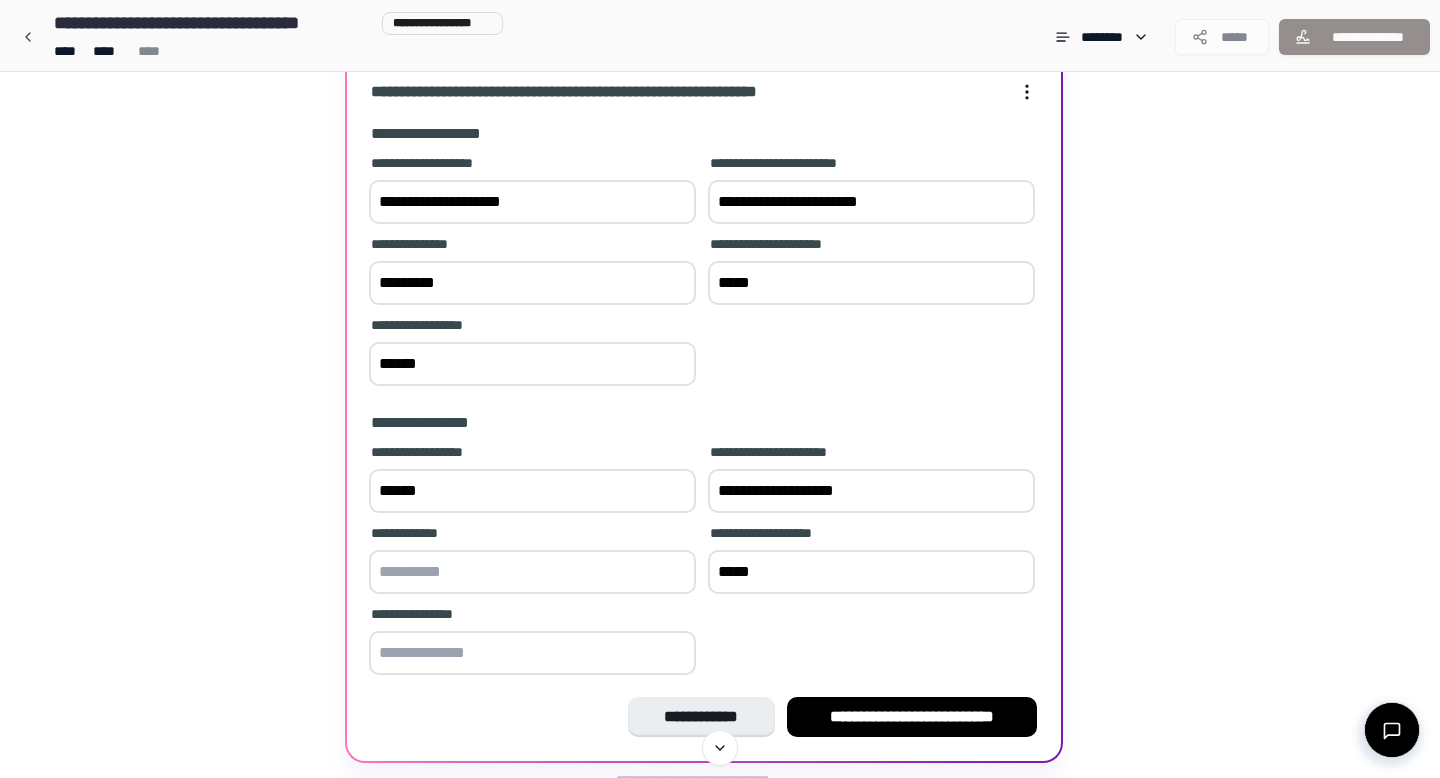 click on "*********" at bounding box center (532, 283) 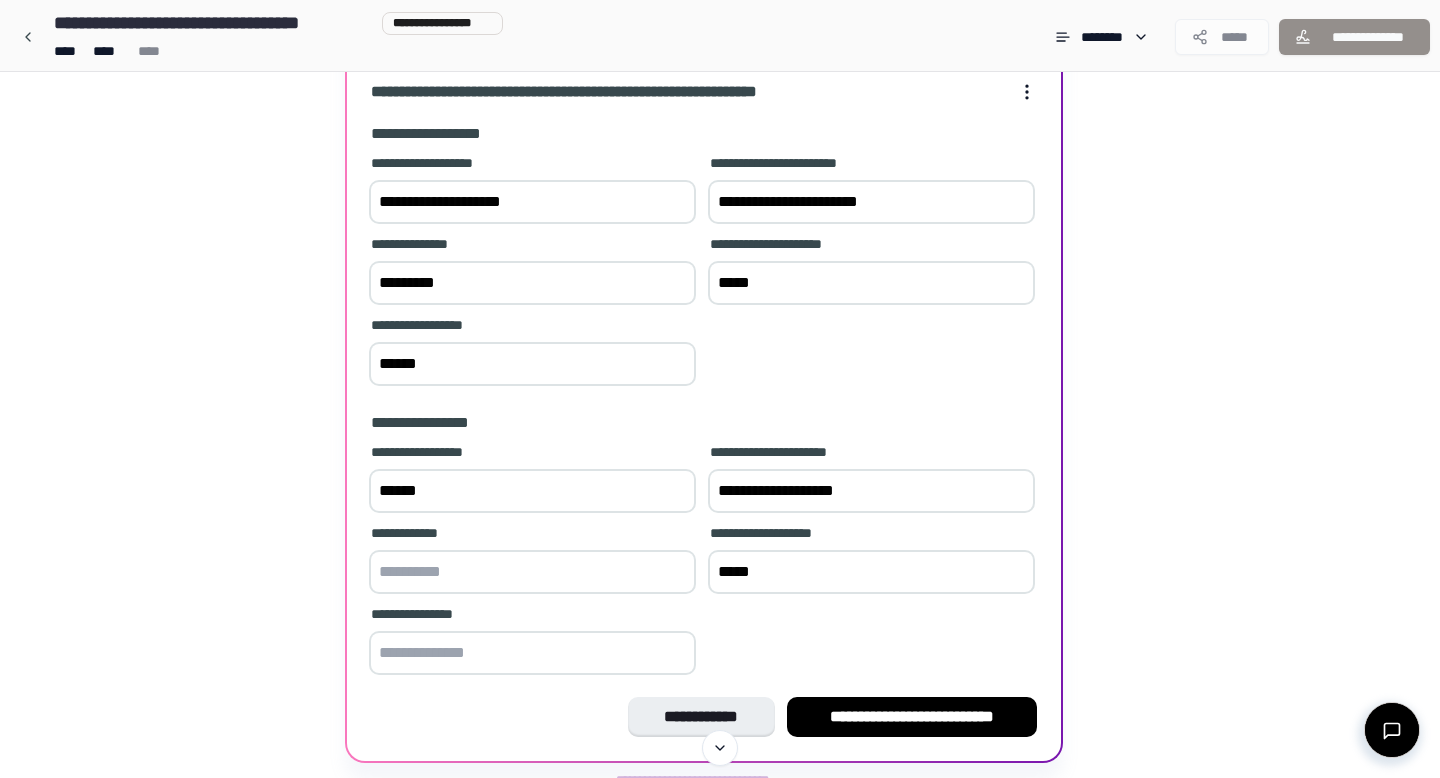 click at bounding box center (532, 572) 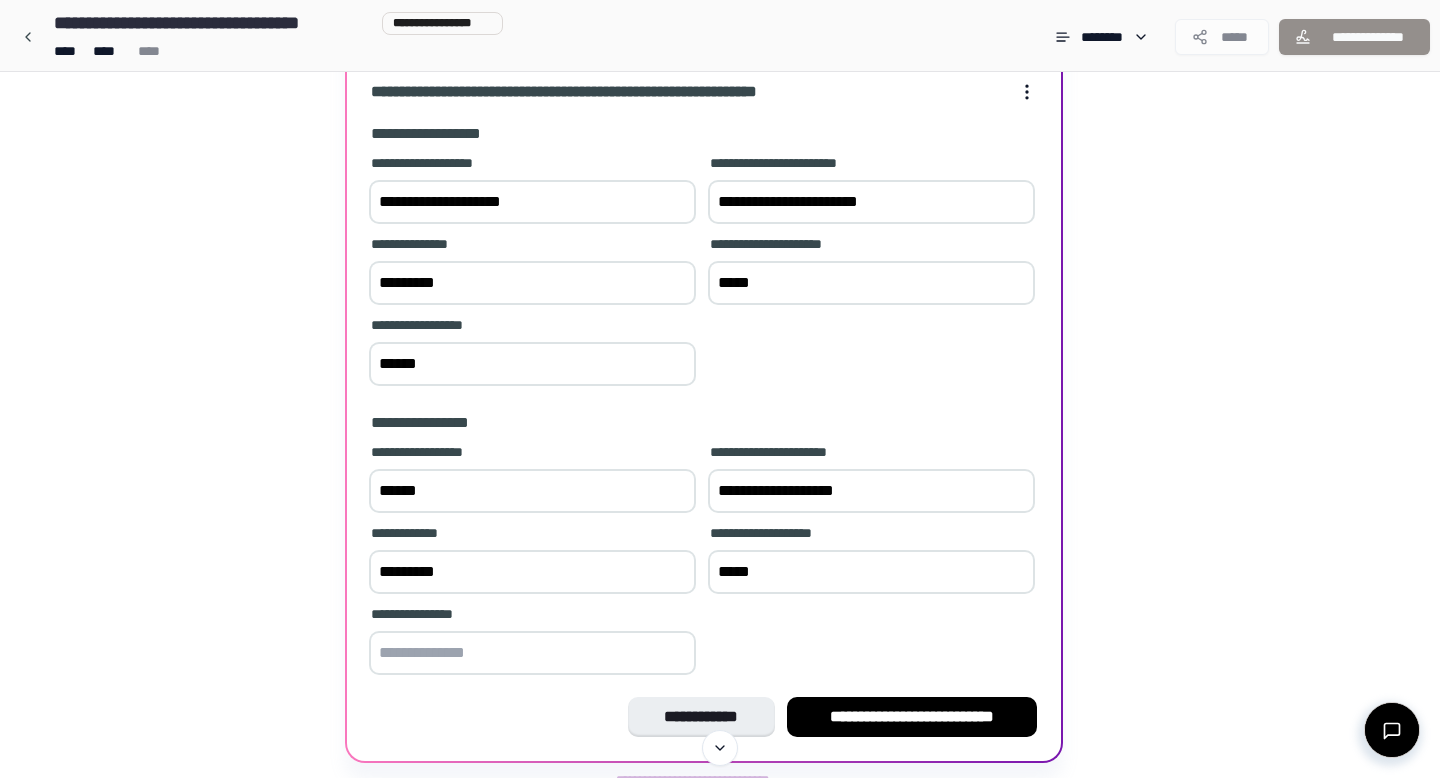 type on "*********" 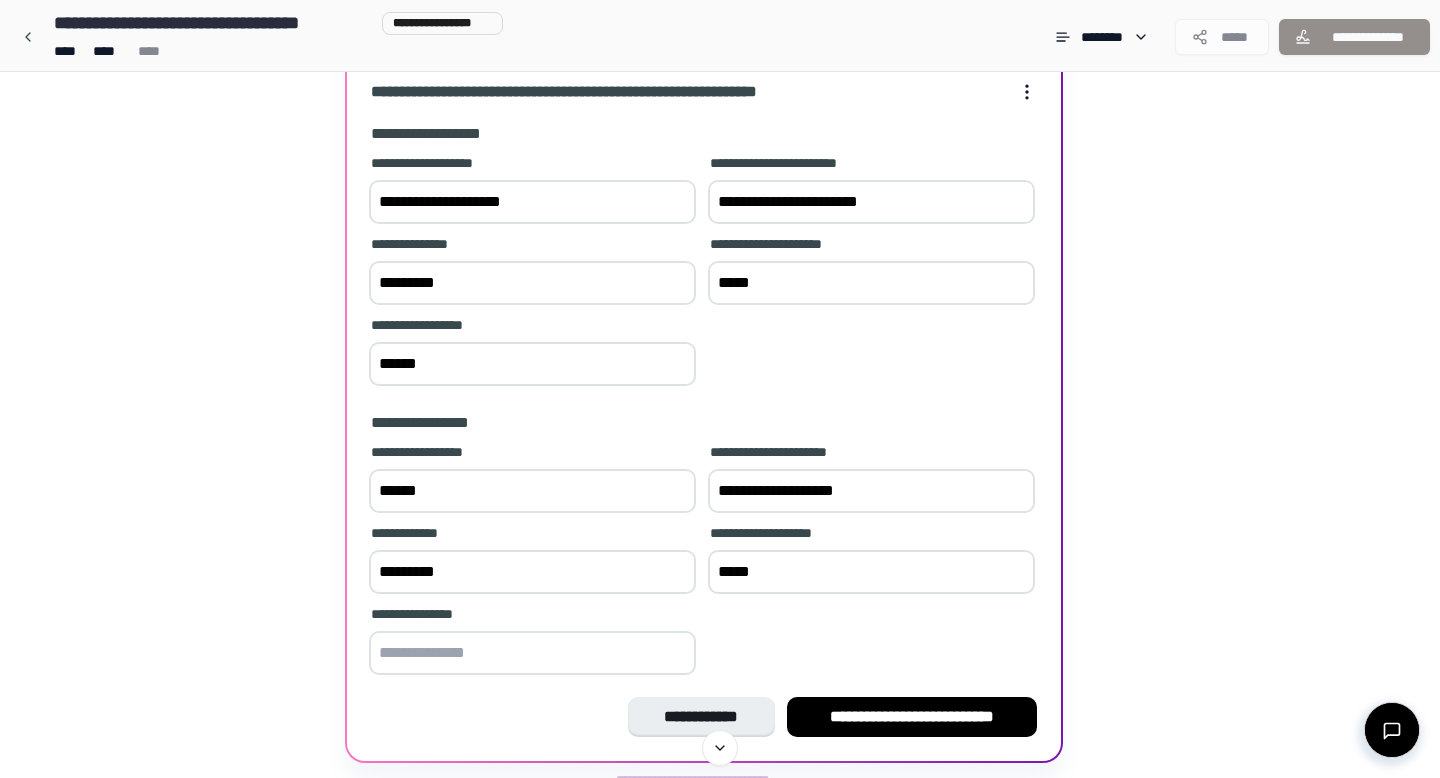 click on "******" at bounding box center (532, 364) 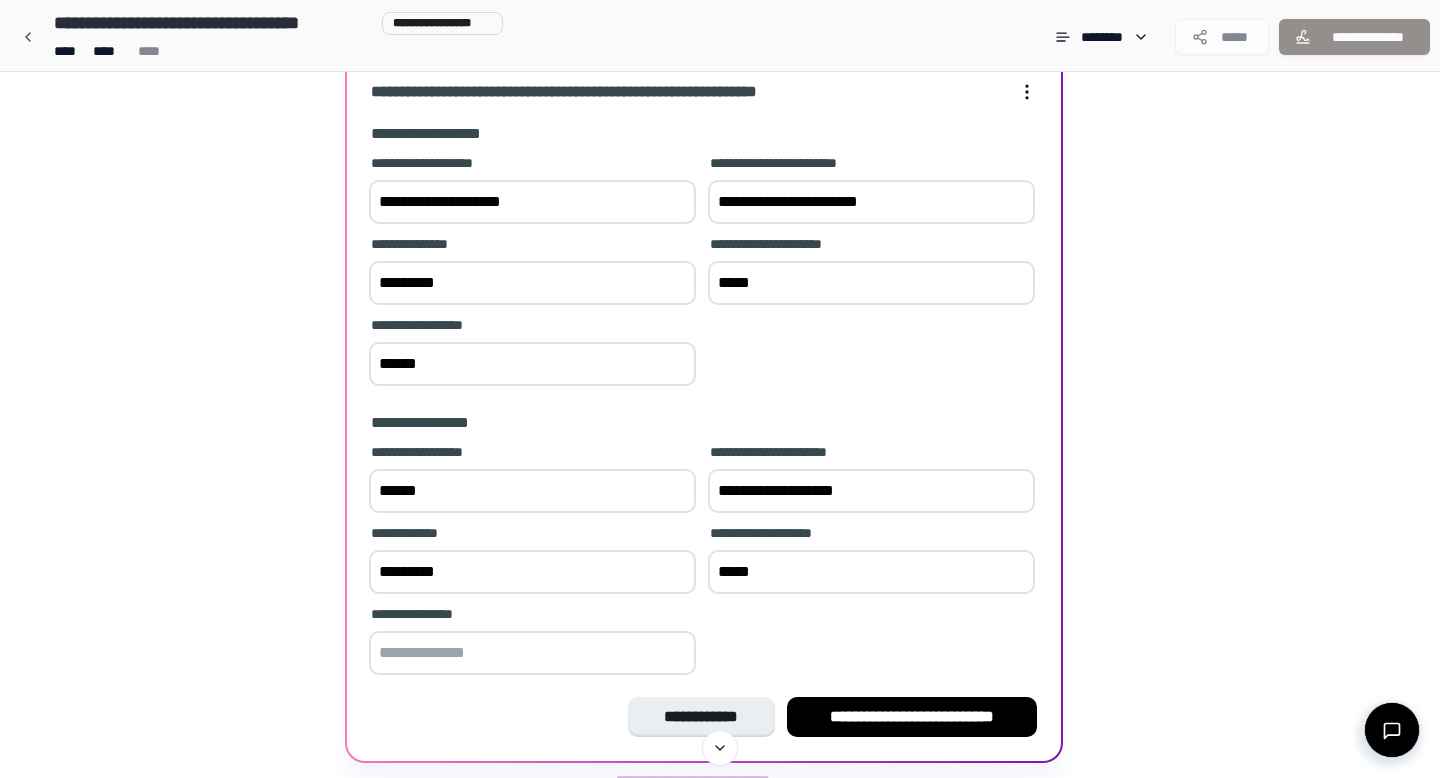 click on "******" at bounding box center (532, 364) 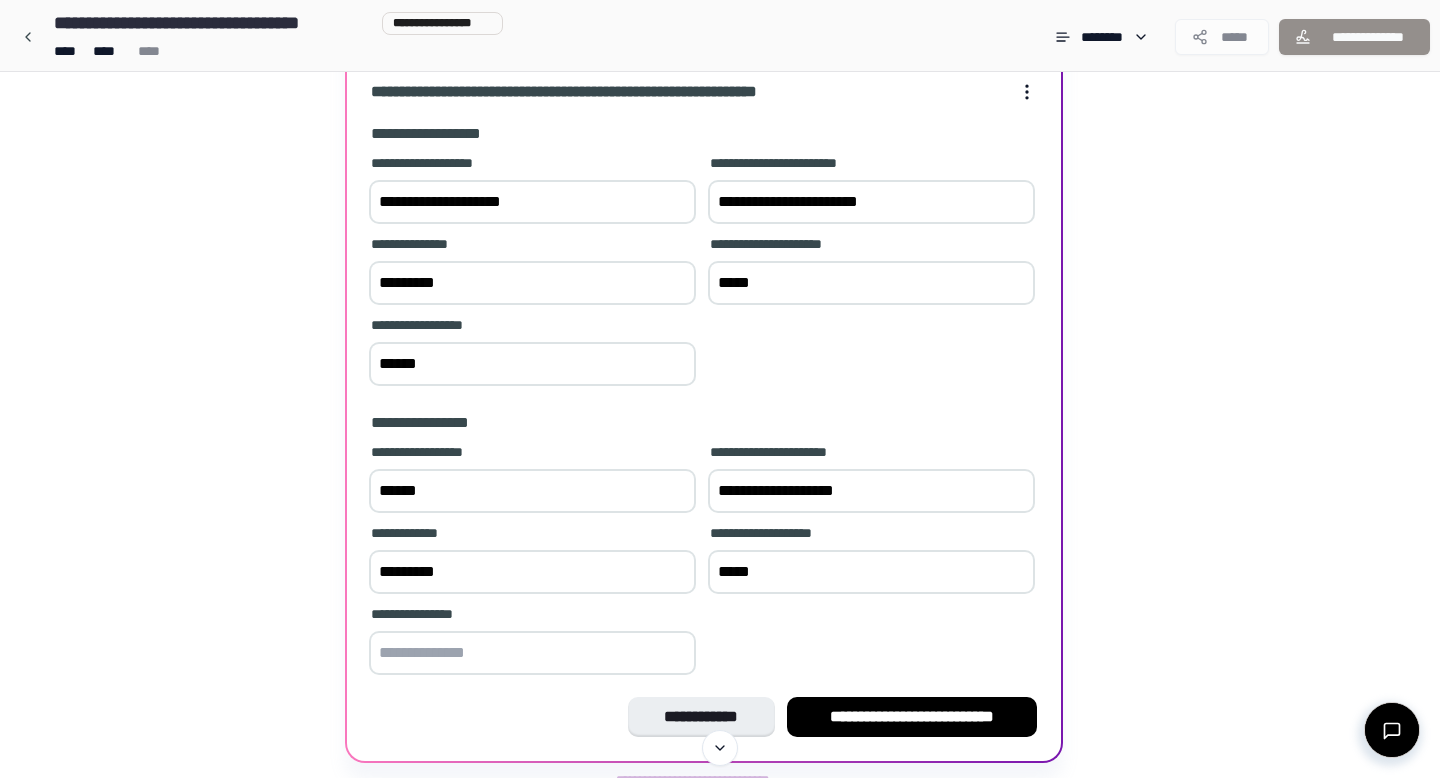 click at bounding box center (532, 653) 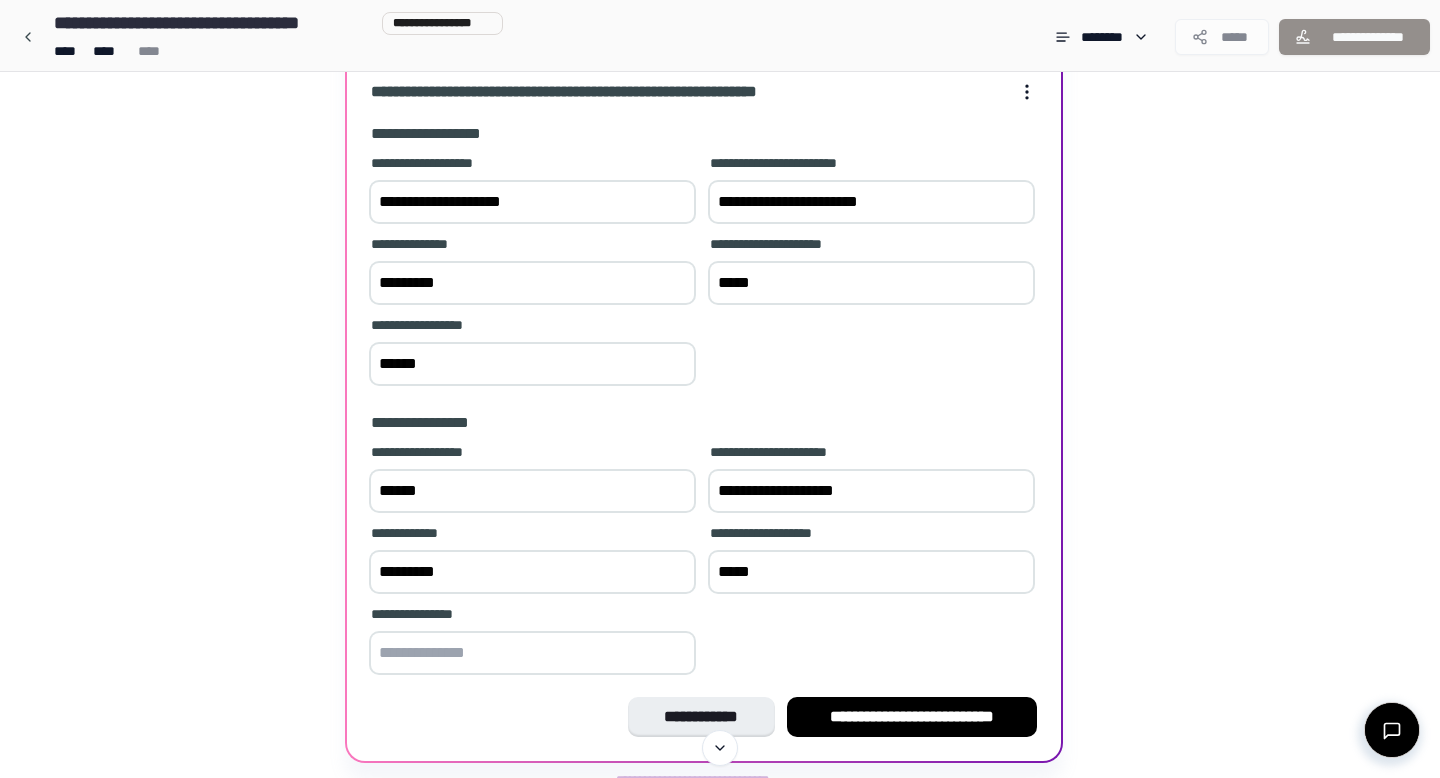 paste on "******" 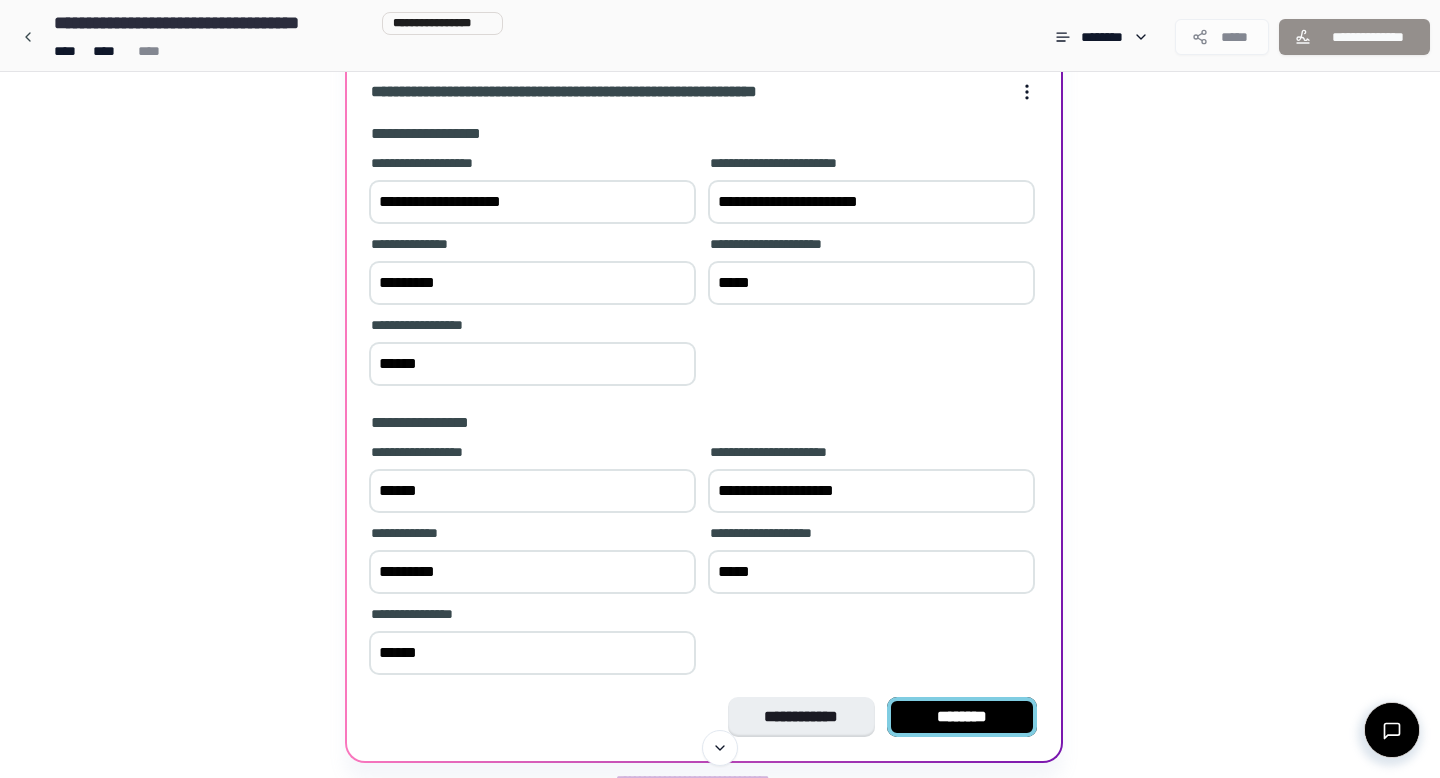 type on "******" 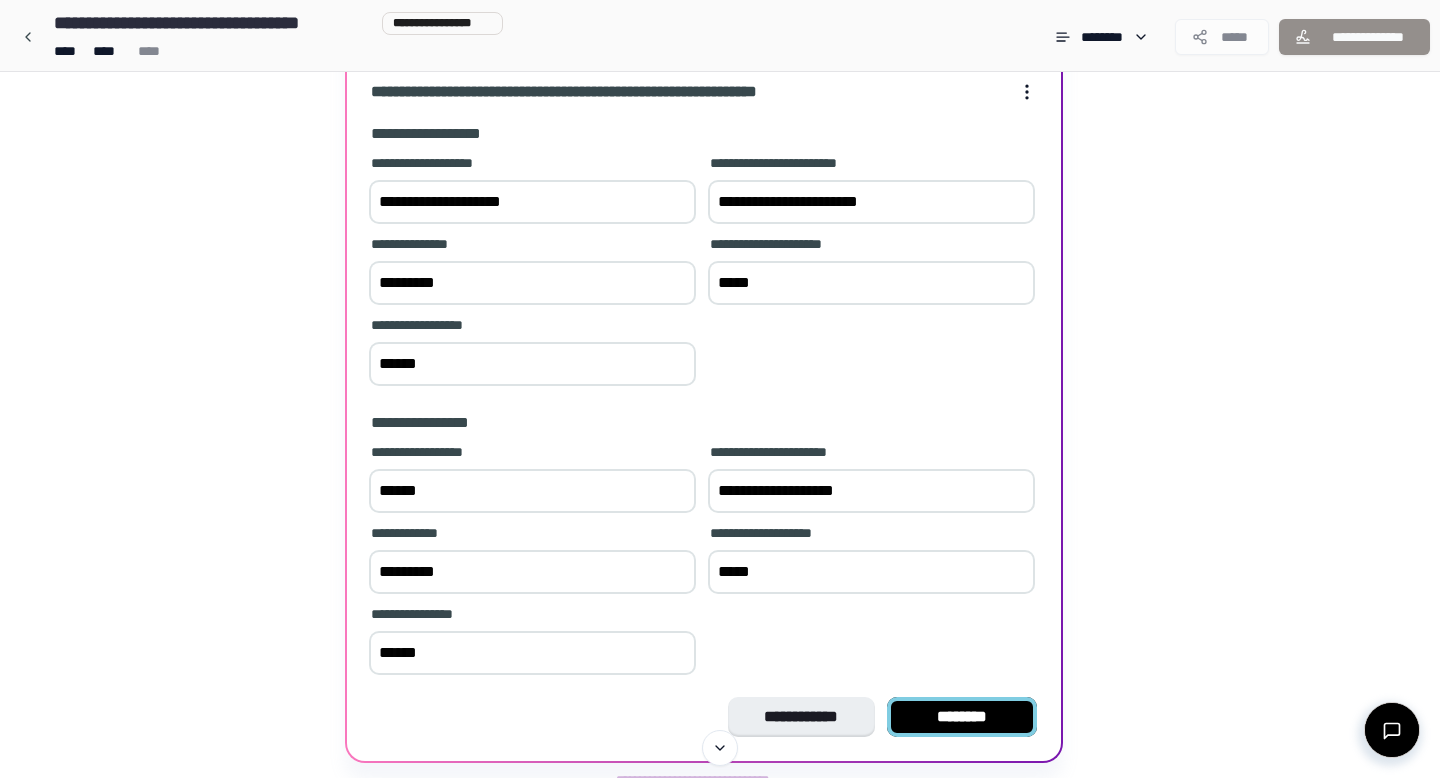 click on "********" at bounding box center [962, 717] 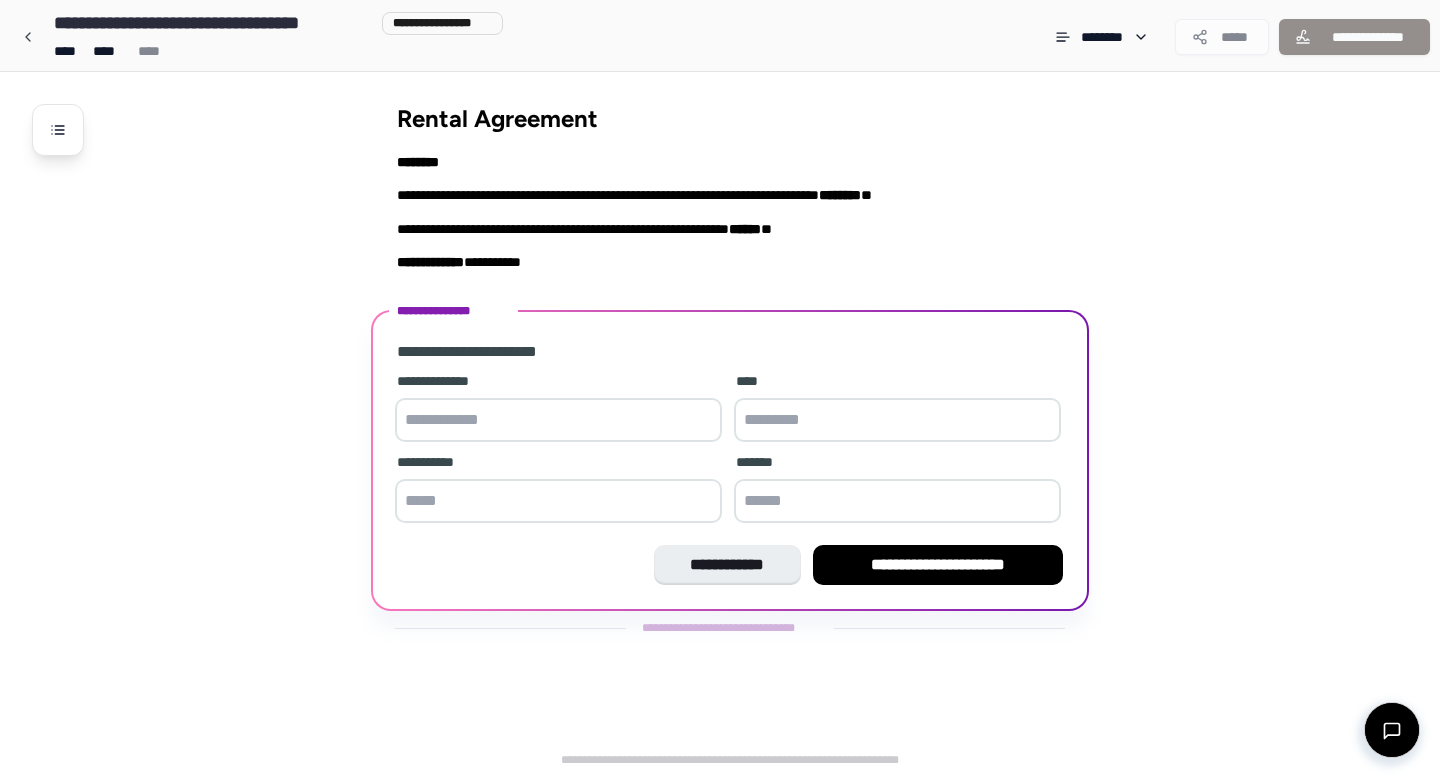click at bounding box center (558, 420) 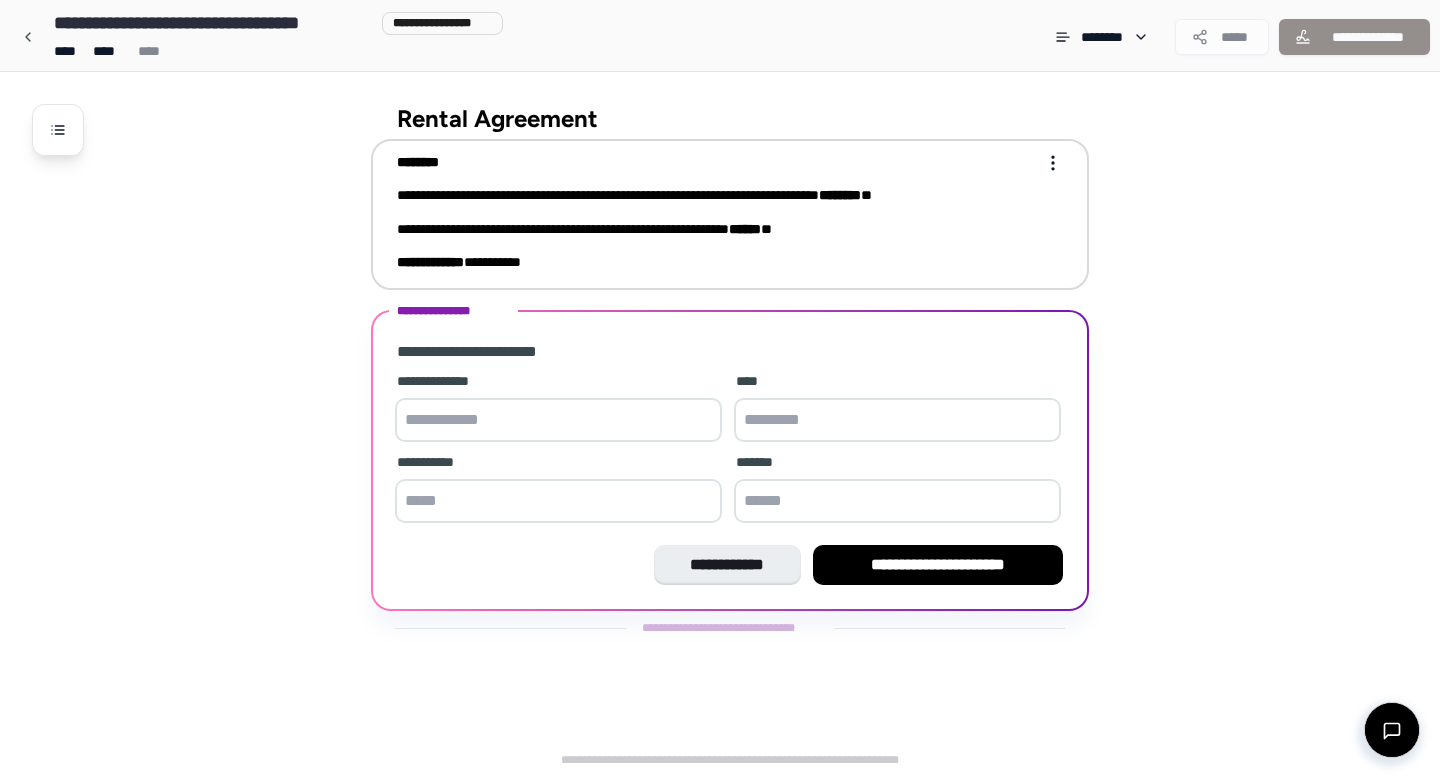 paste on "**********" 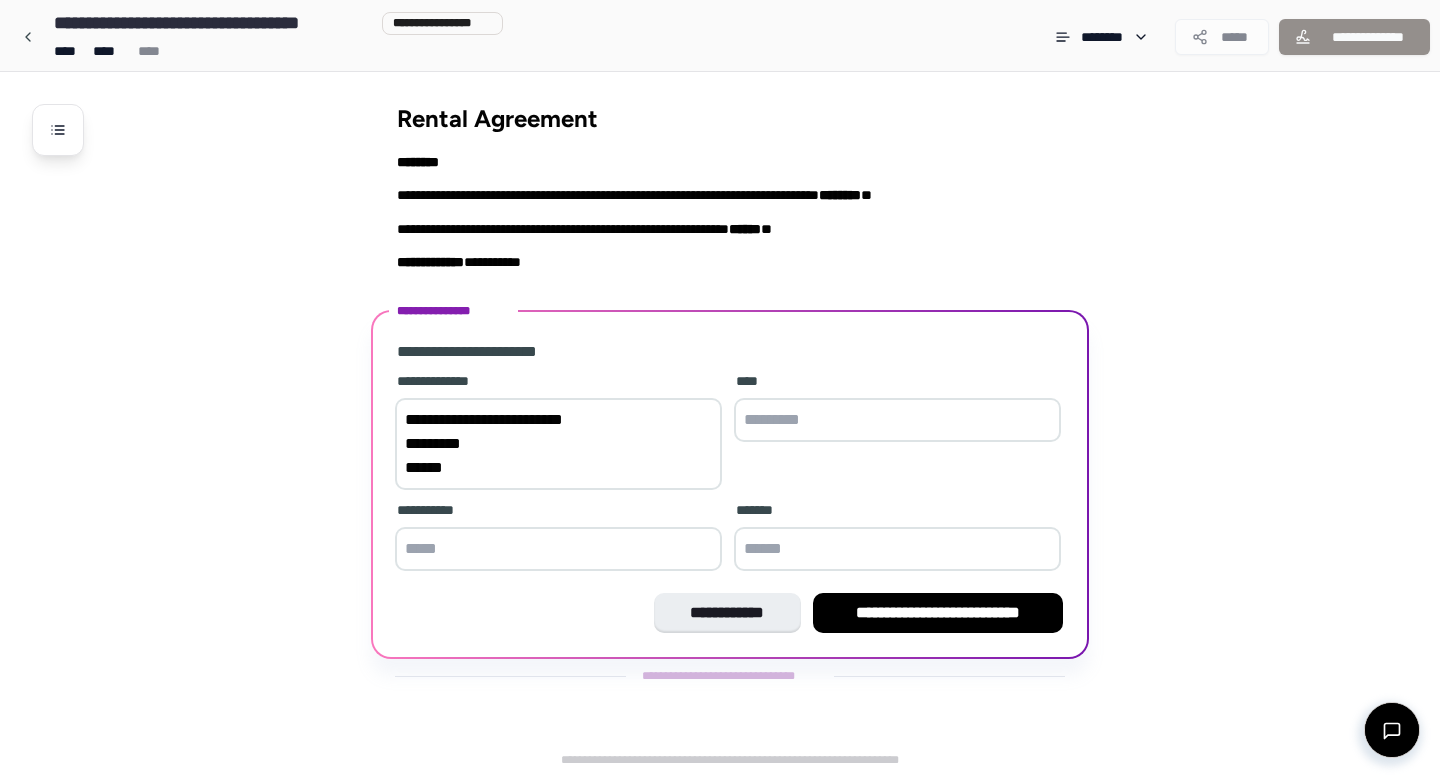 drag, startPoint x: 505, startPoint y: 461, endPoint x: 394, endPoint y: 450, distance: 111.54372 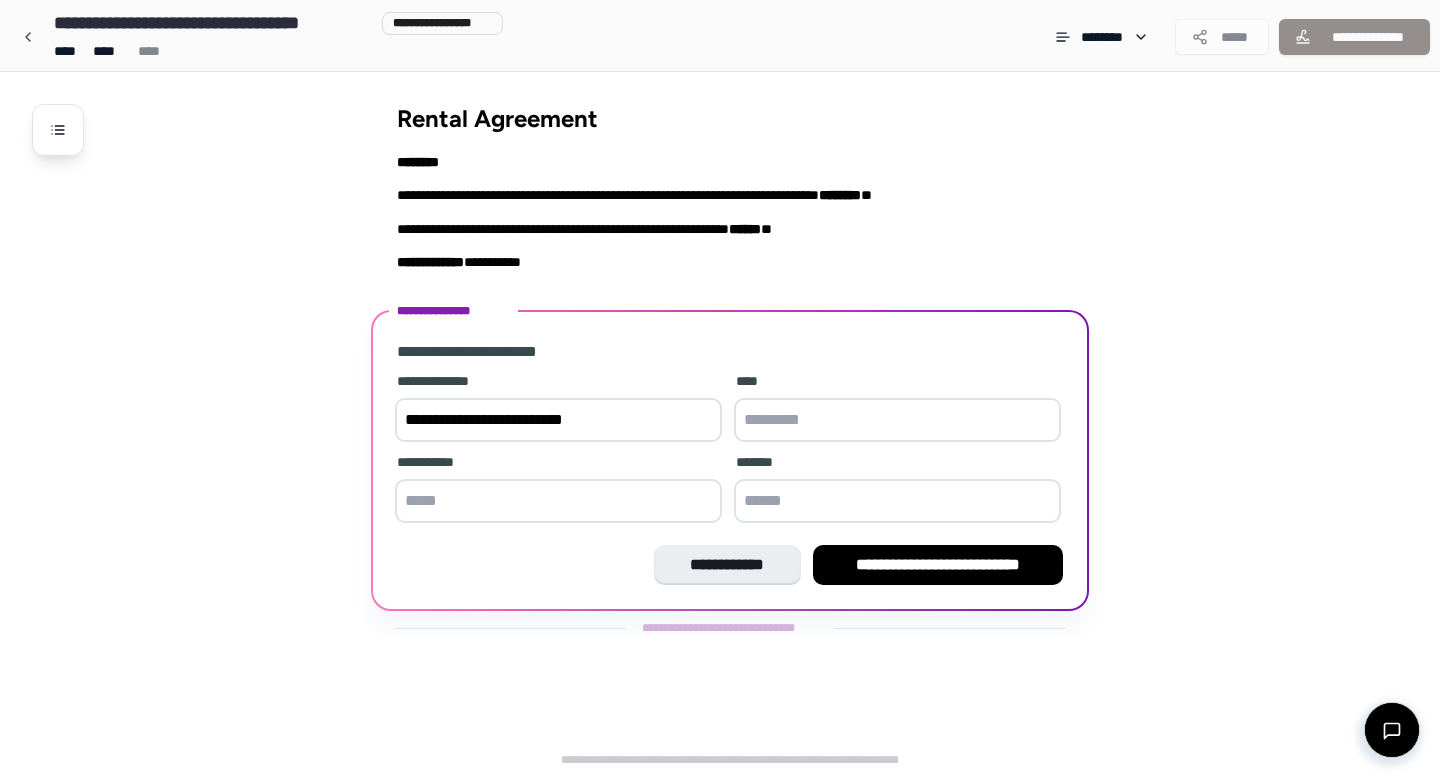 type on "**********" 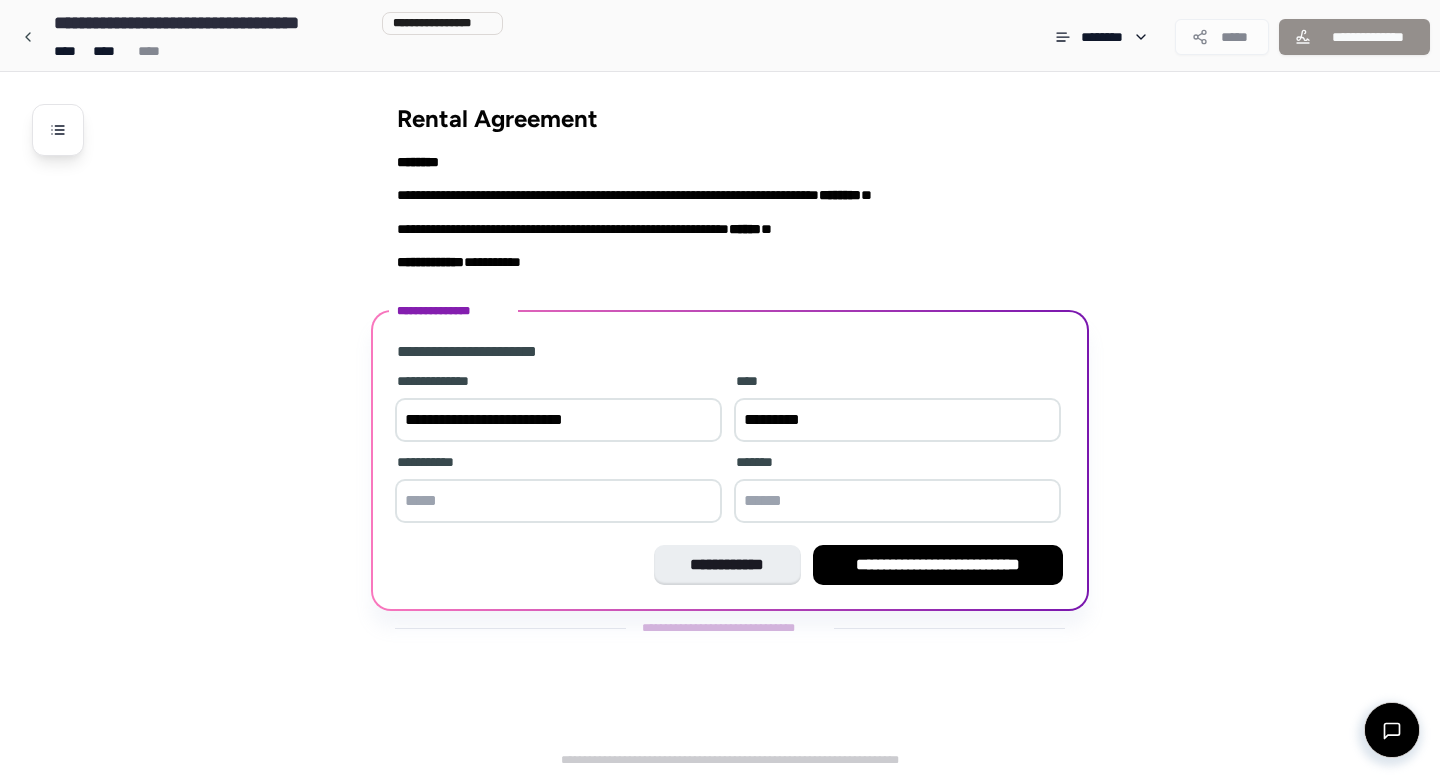 type on "*********" 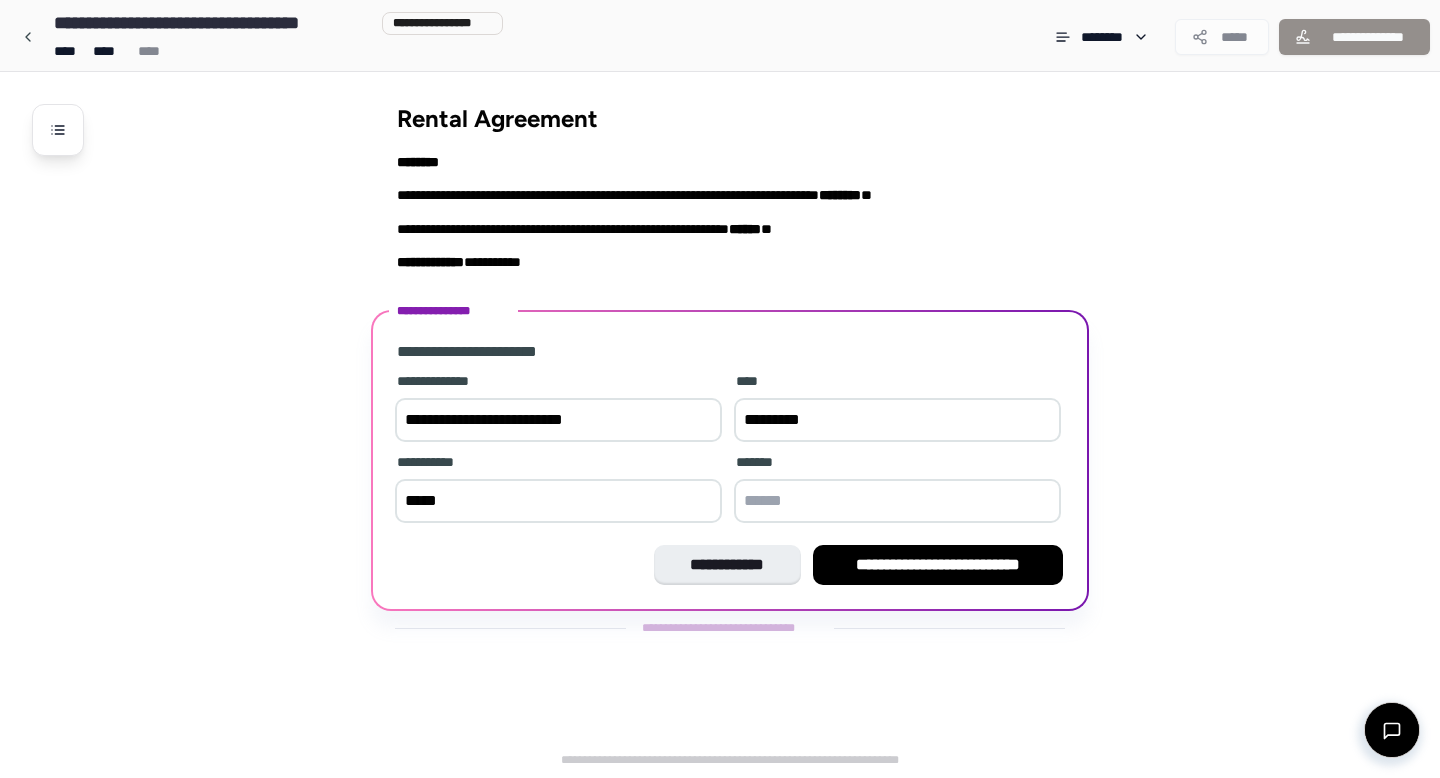 type on "*****" 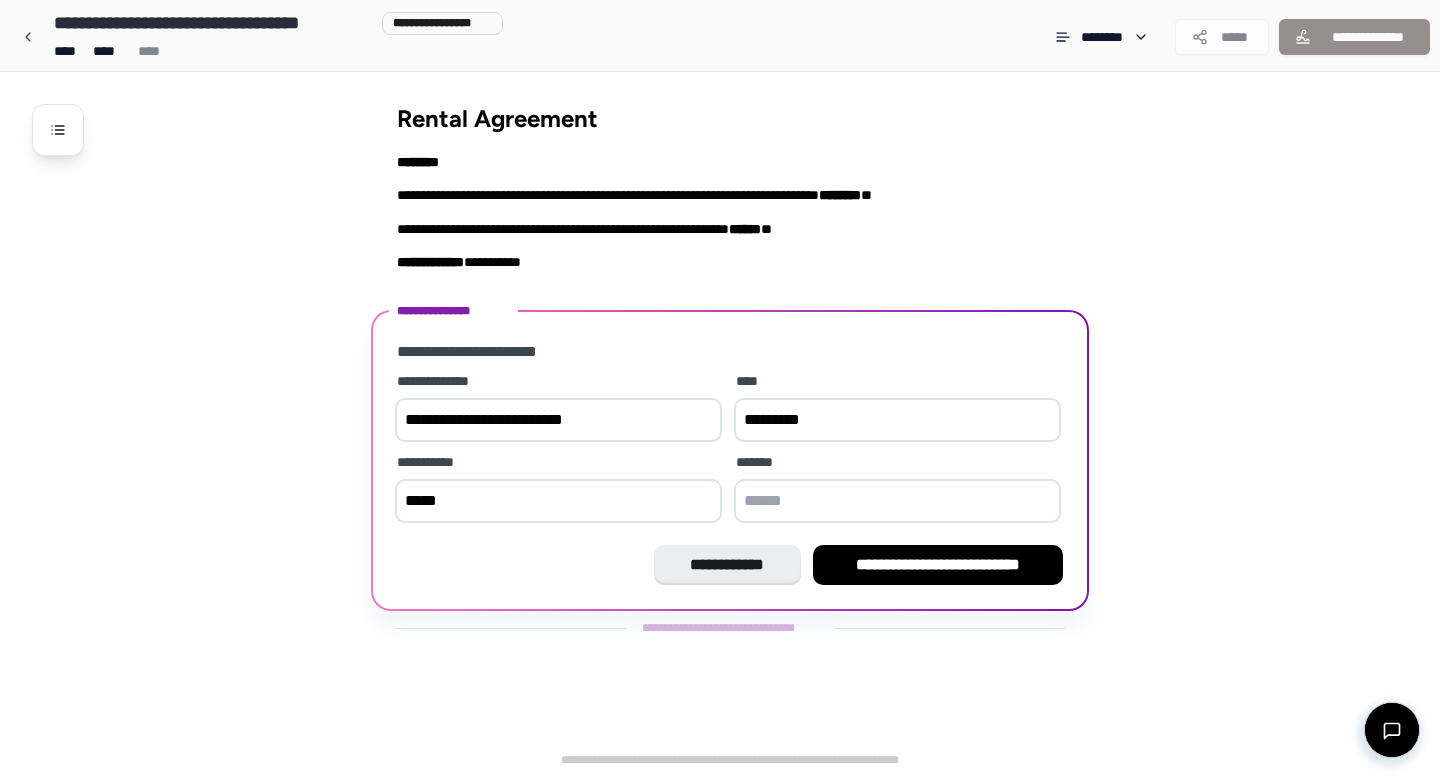 click at bounding box center [897, 501] 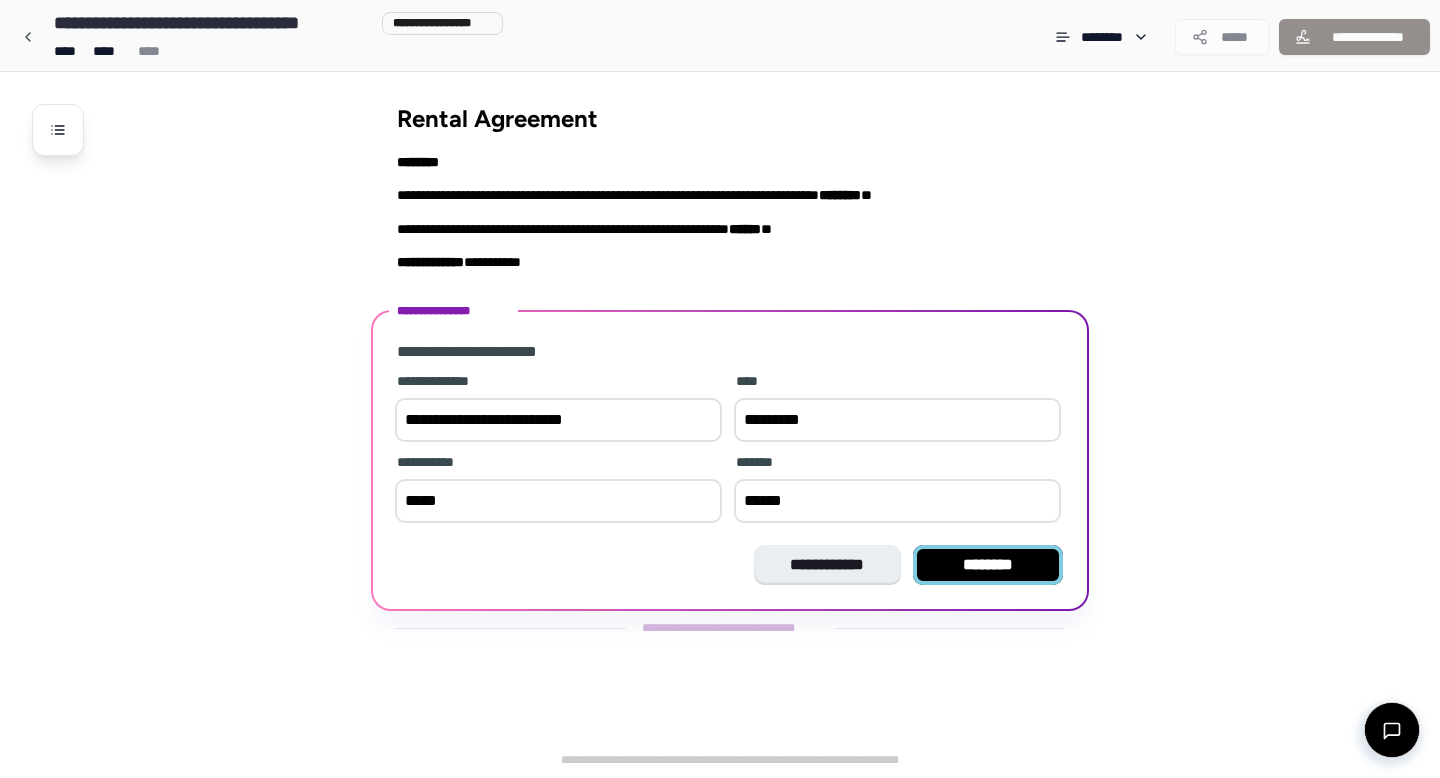 type on "******" 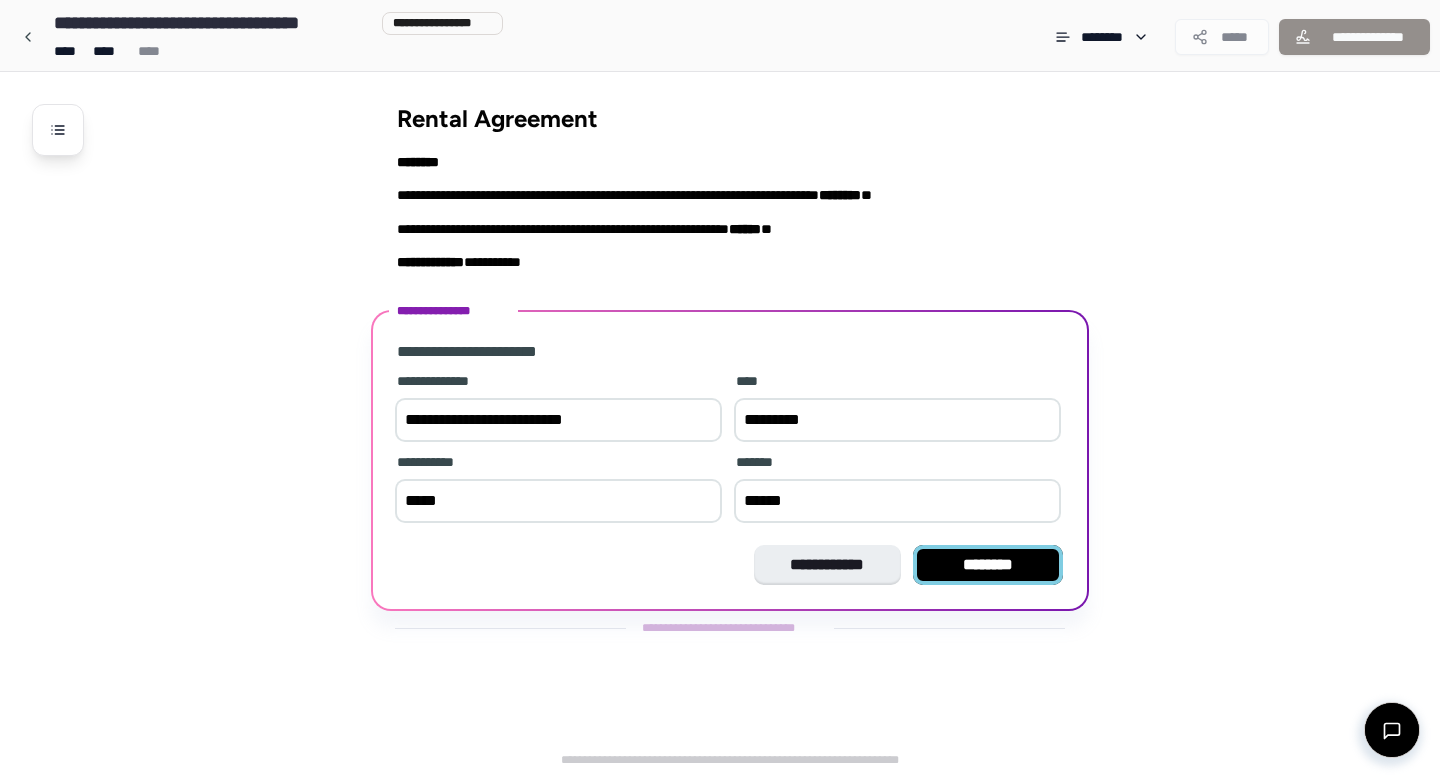 click on "********" at bounding box center (988, 565) 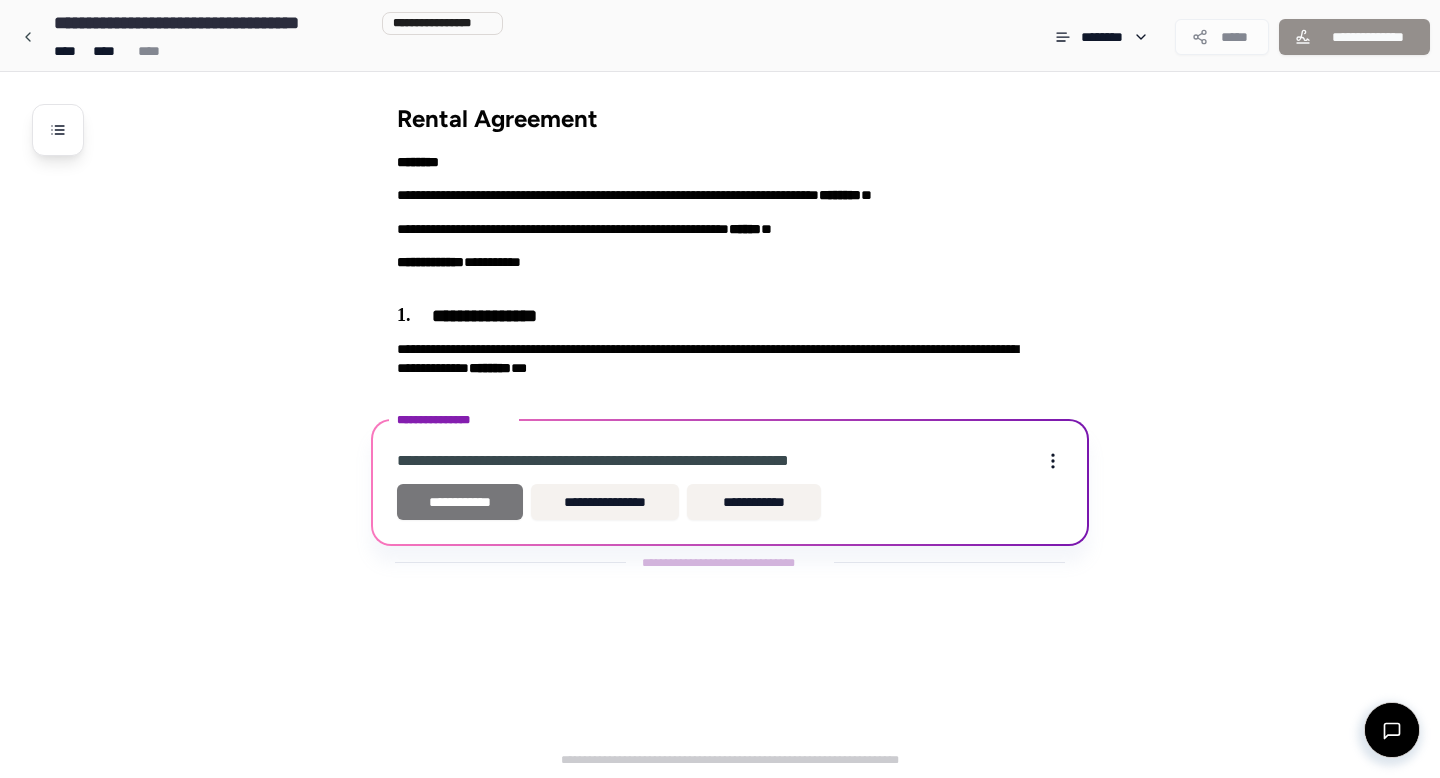 click on "**********" at bounding box center [460, 502] 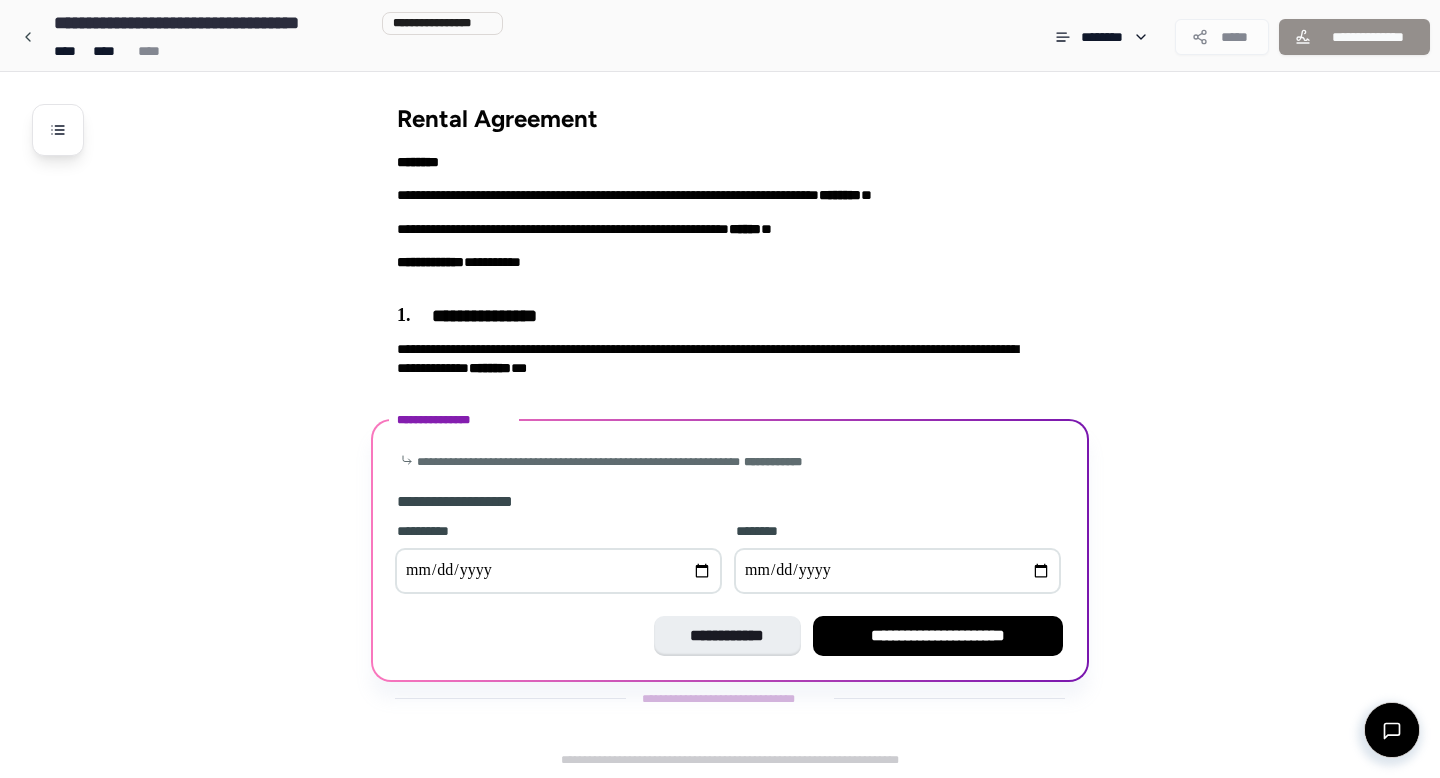 click at bounding box center [558, 571] 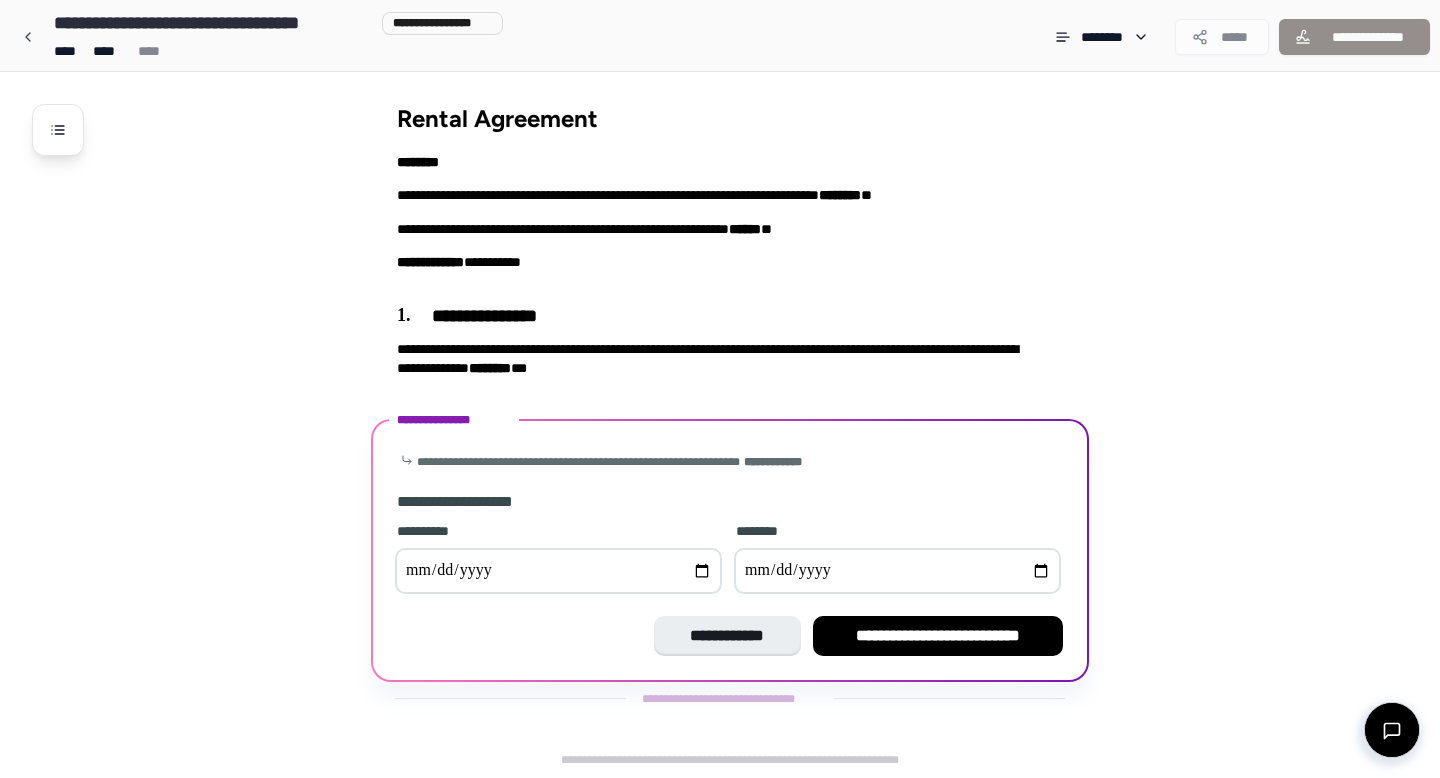 type on "**********" 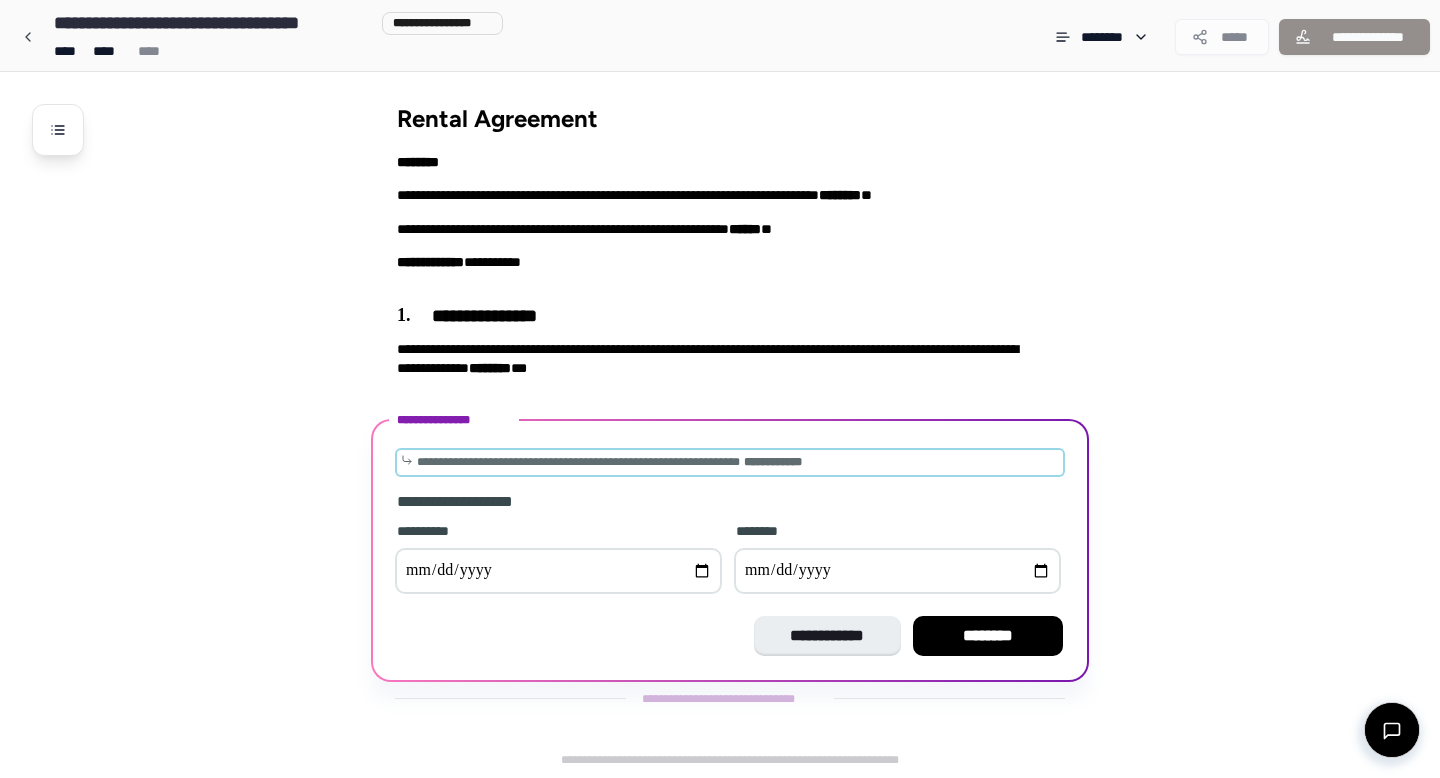 type on "**********" 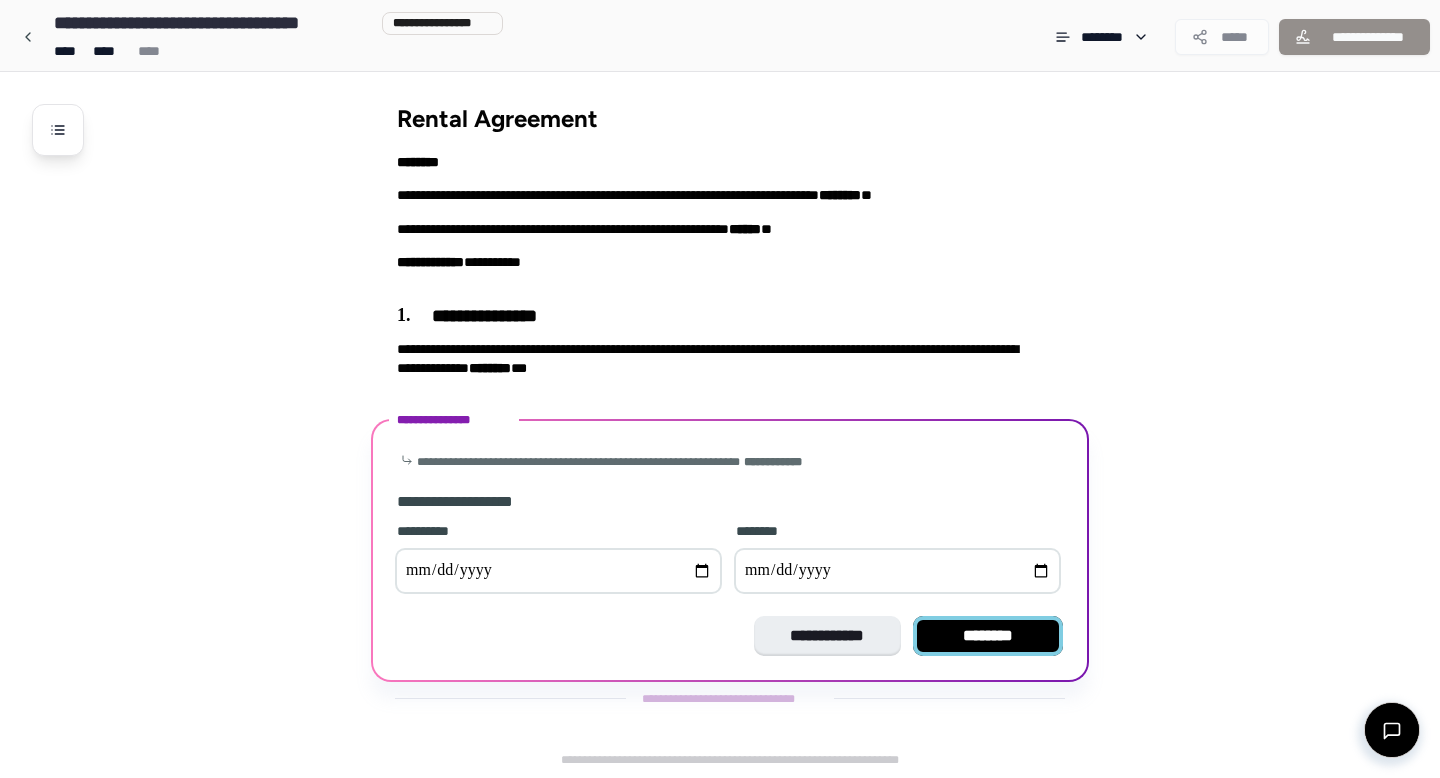 click on "********" at bounding box center [988, 636] 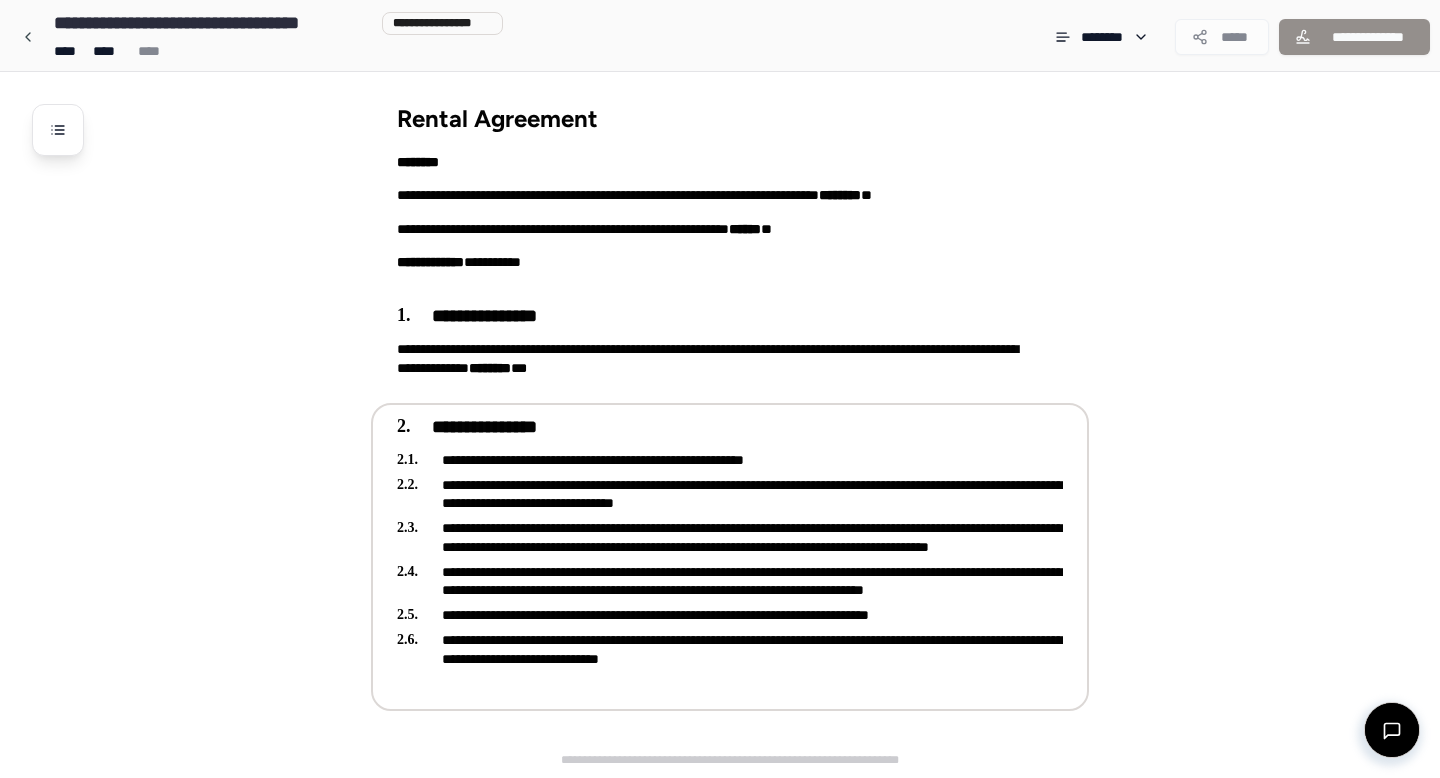 scroll, scrollTop: 106, scrollLeft: 0, axis: vertical 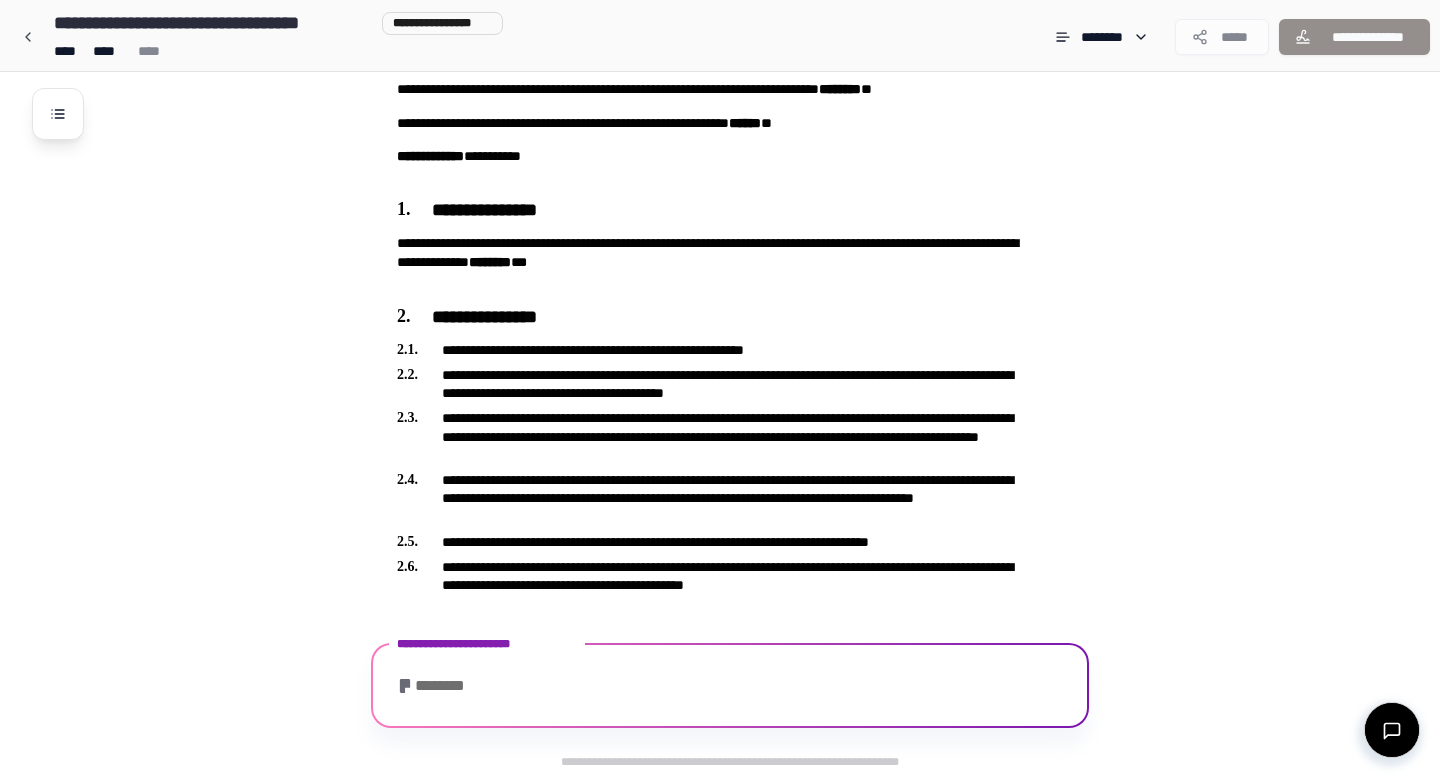 click on "********" at bounding box center [730, 688] 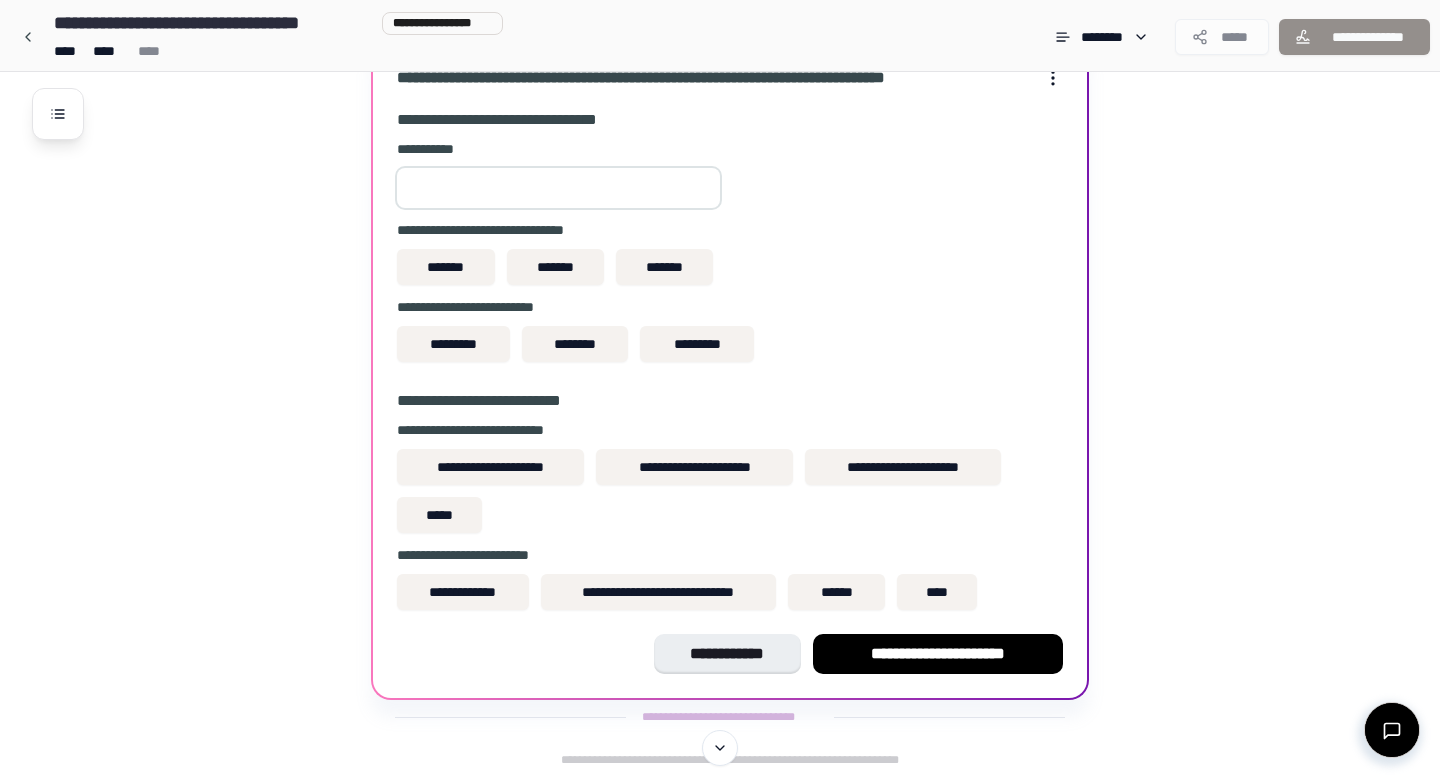 scroll, scrollTop: 668, scrollLeft: 0, axis: vertical 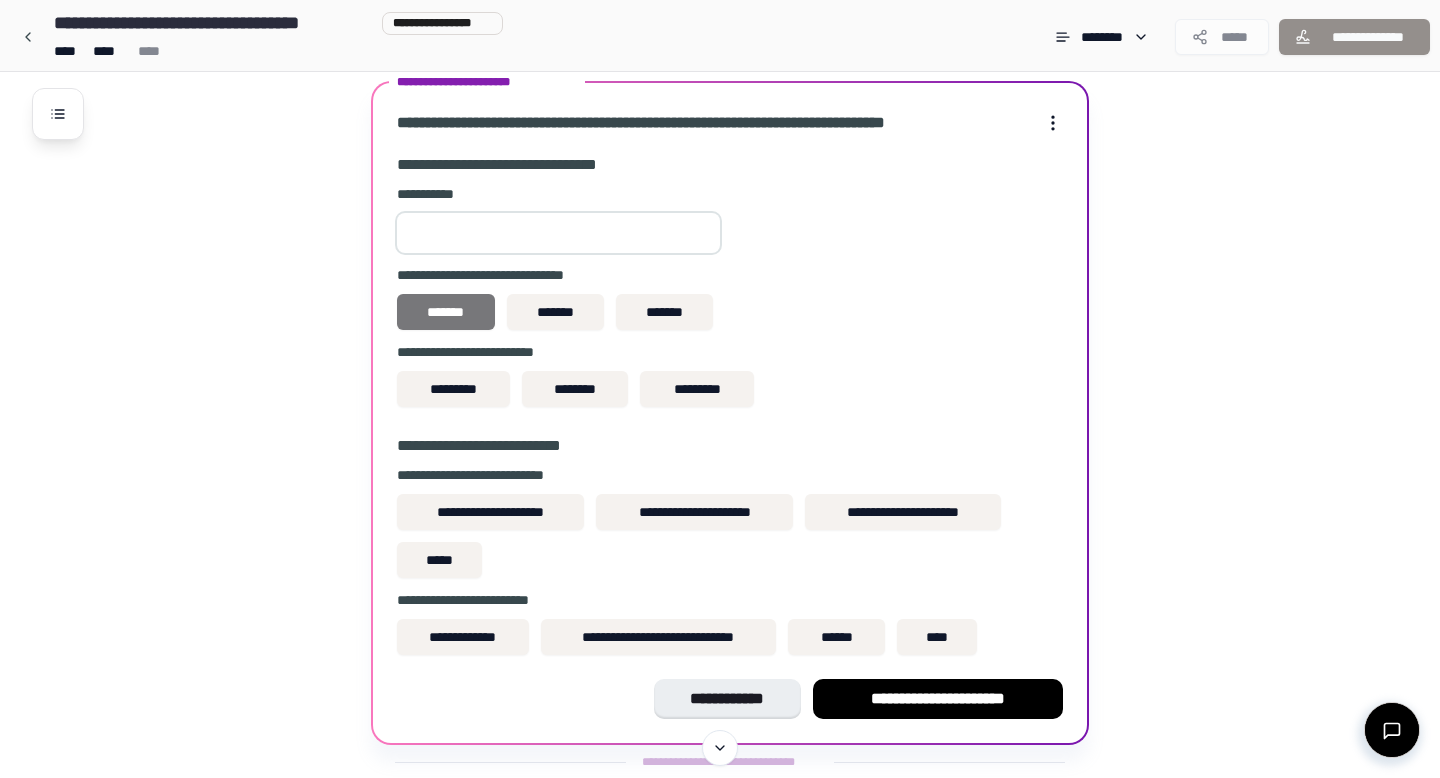 click on "*******" at bounding box center [446, 312] 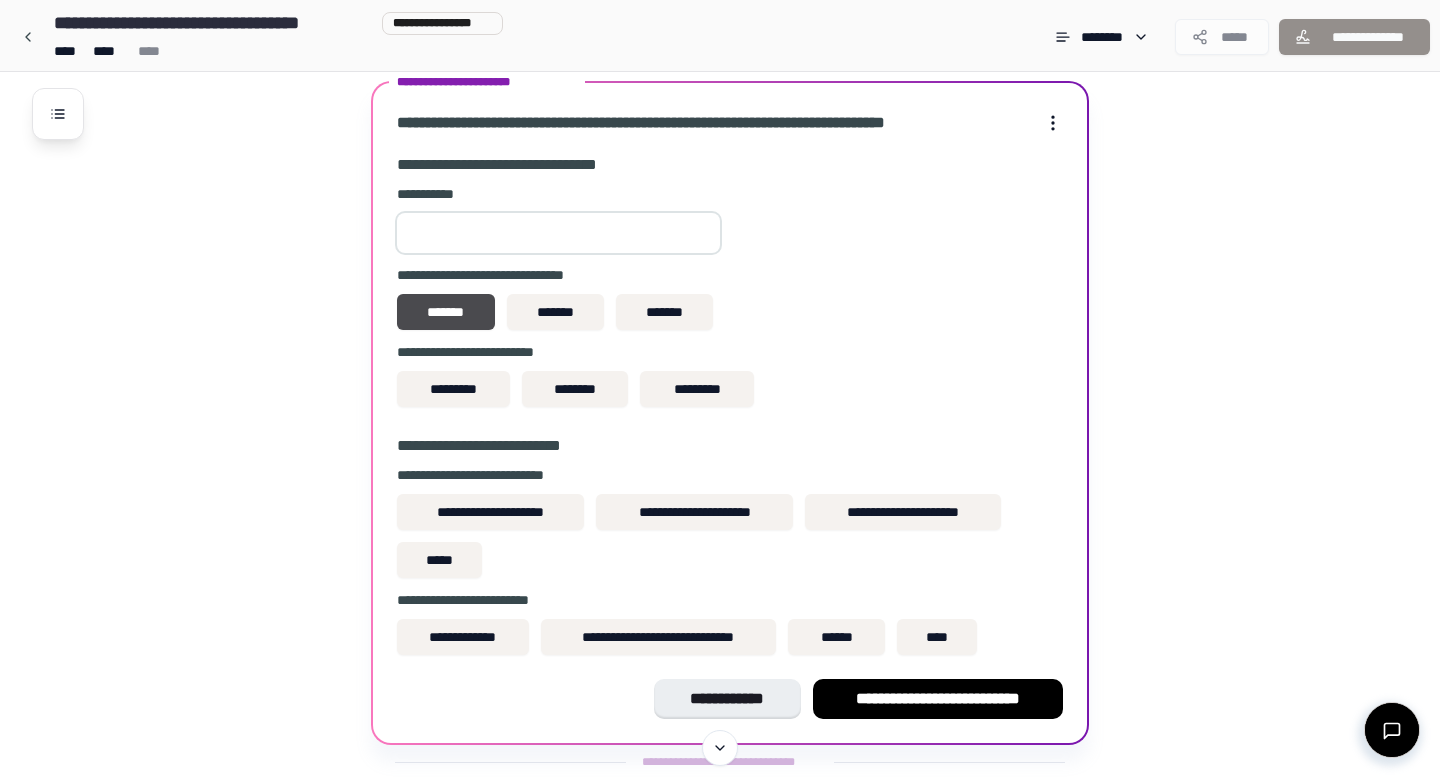 click at bounding box center [558, 233] 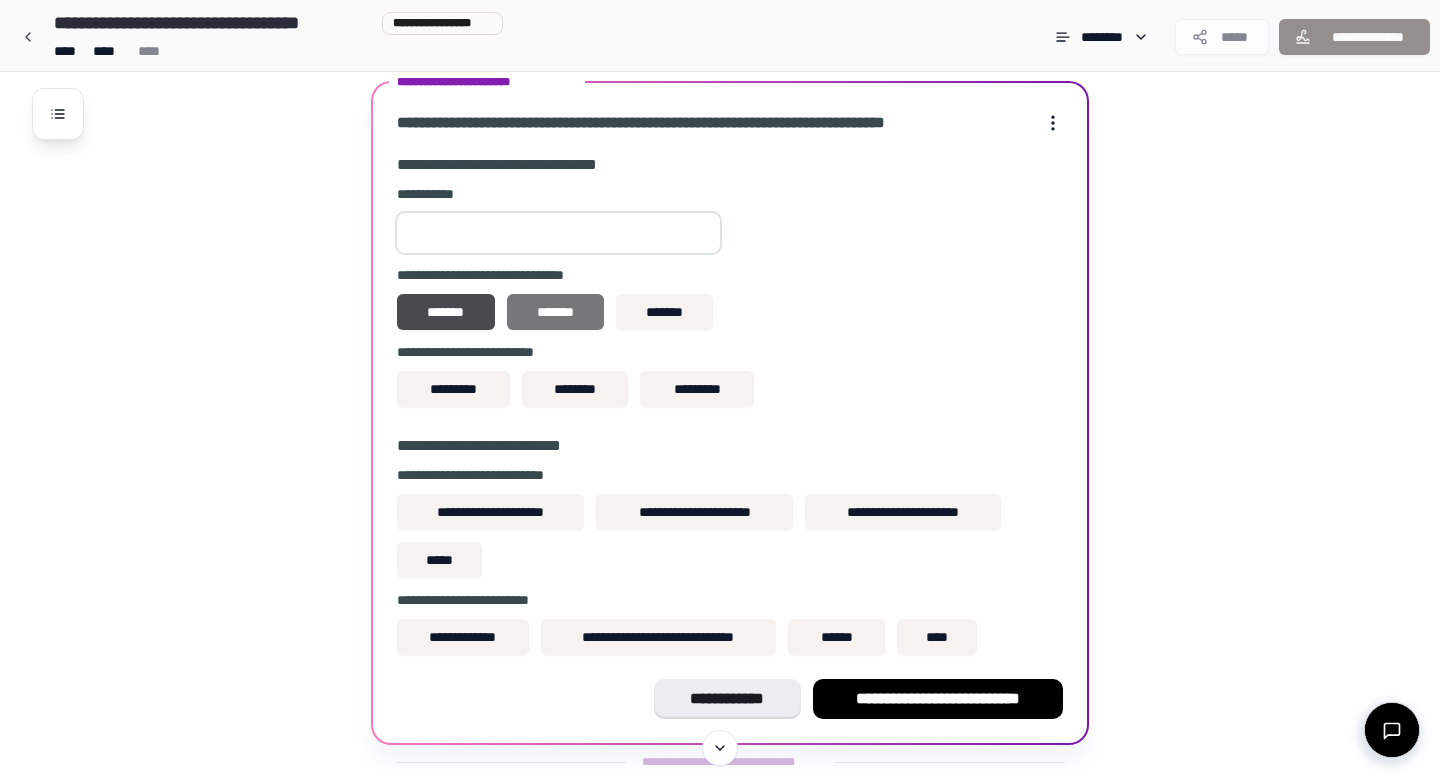 type on "*" 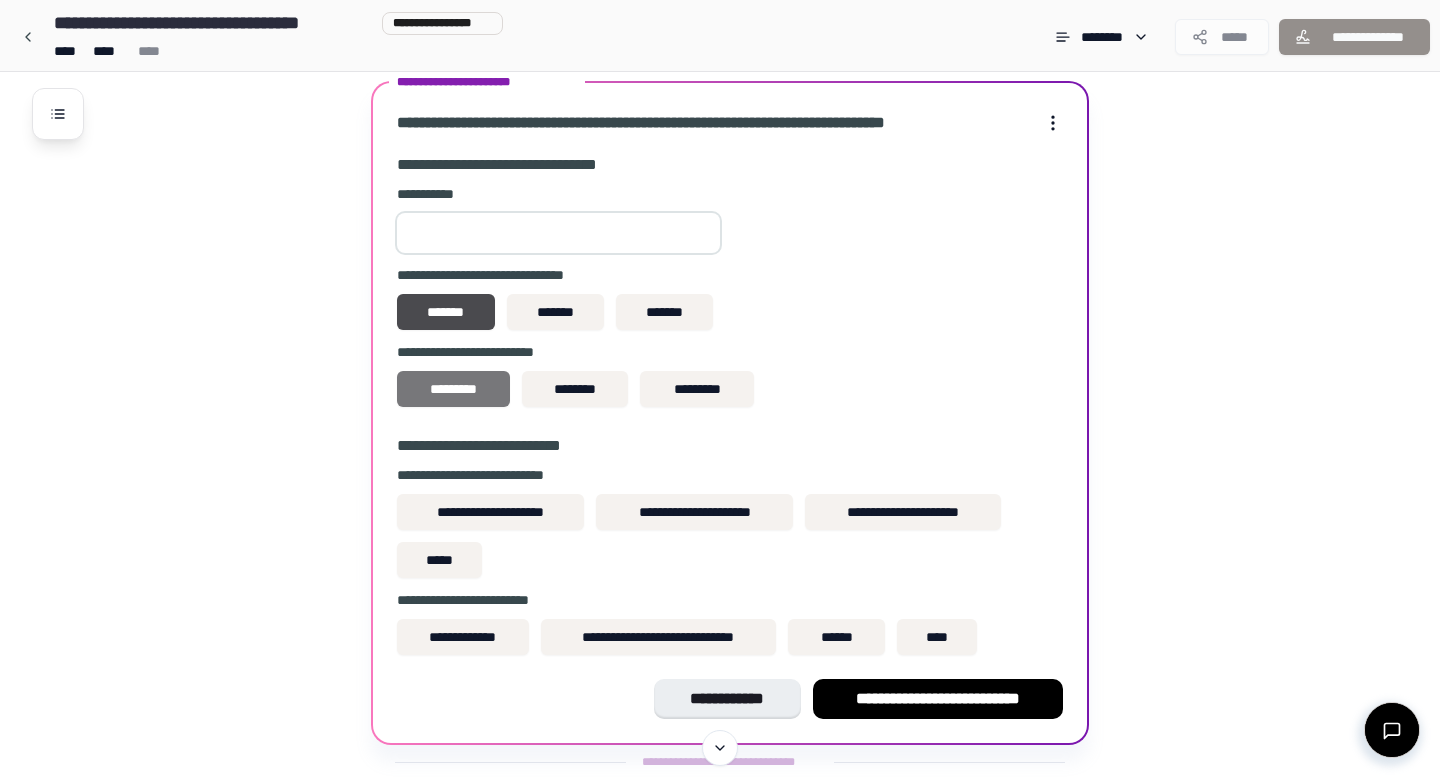 type on "***" 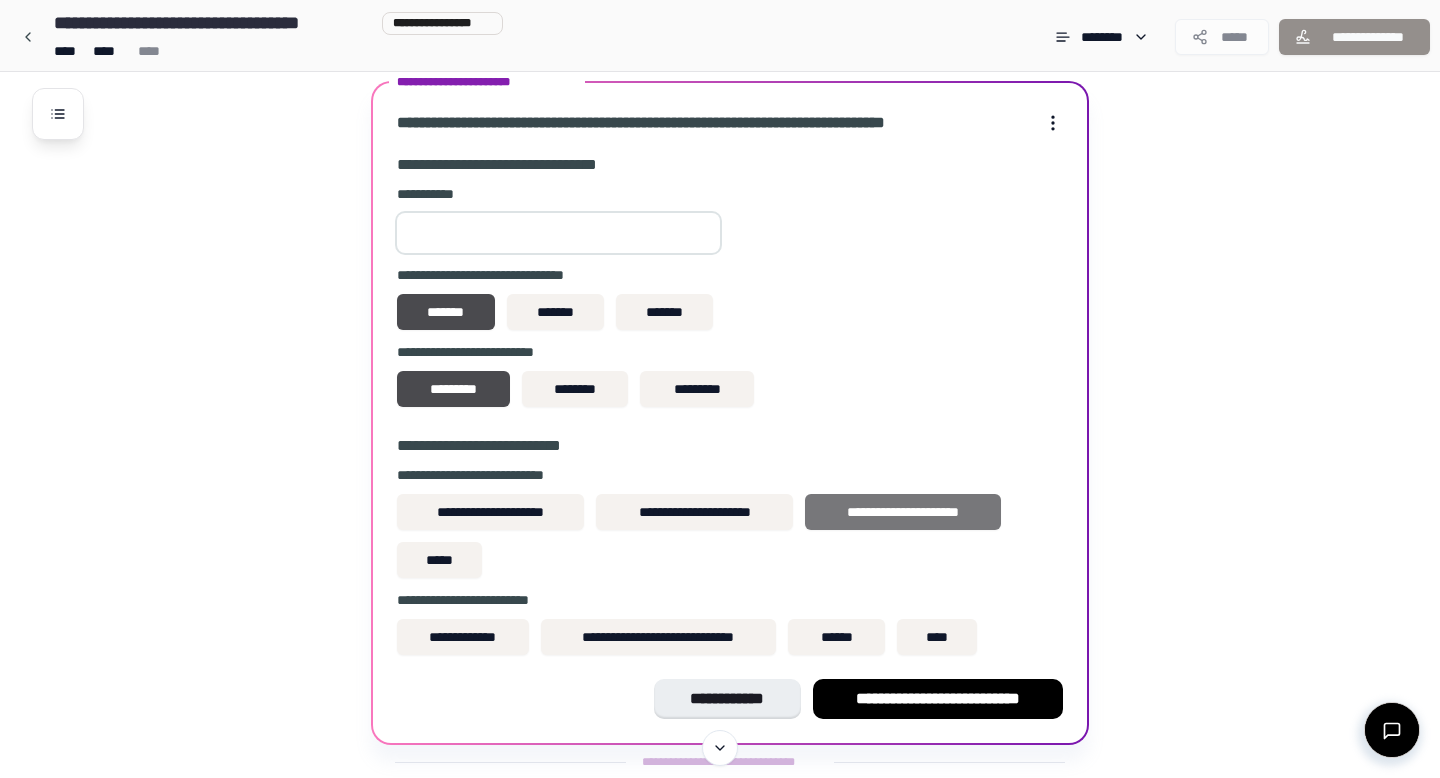 click on "**********" at bounding box center (903, 512) 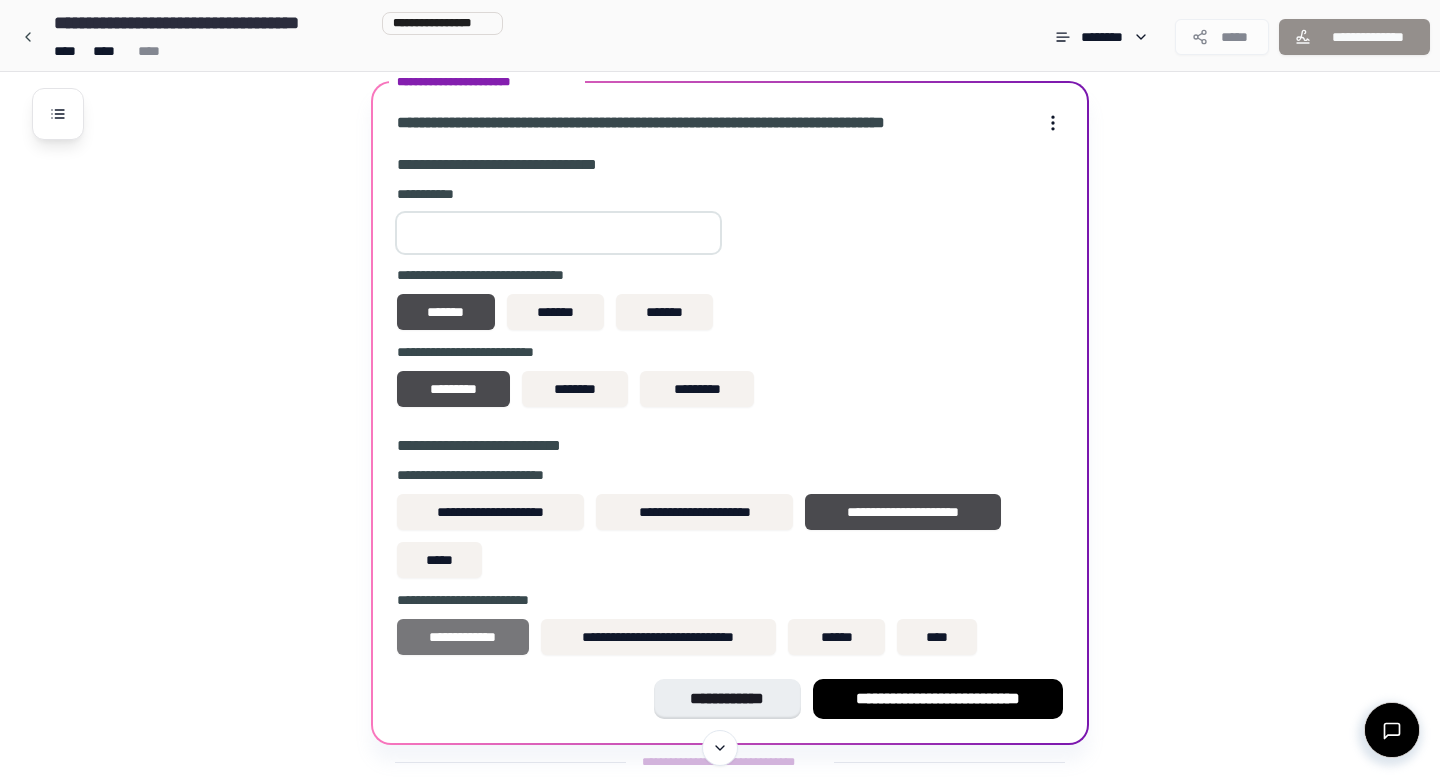 click on "**********" at bounding box center [463, 637] 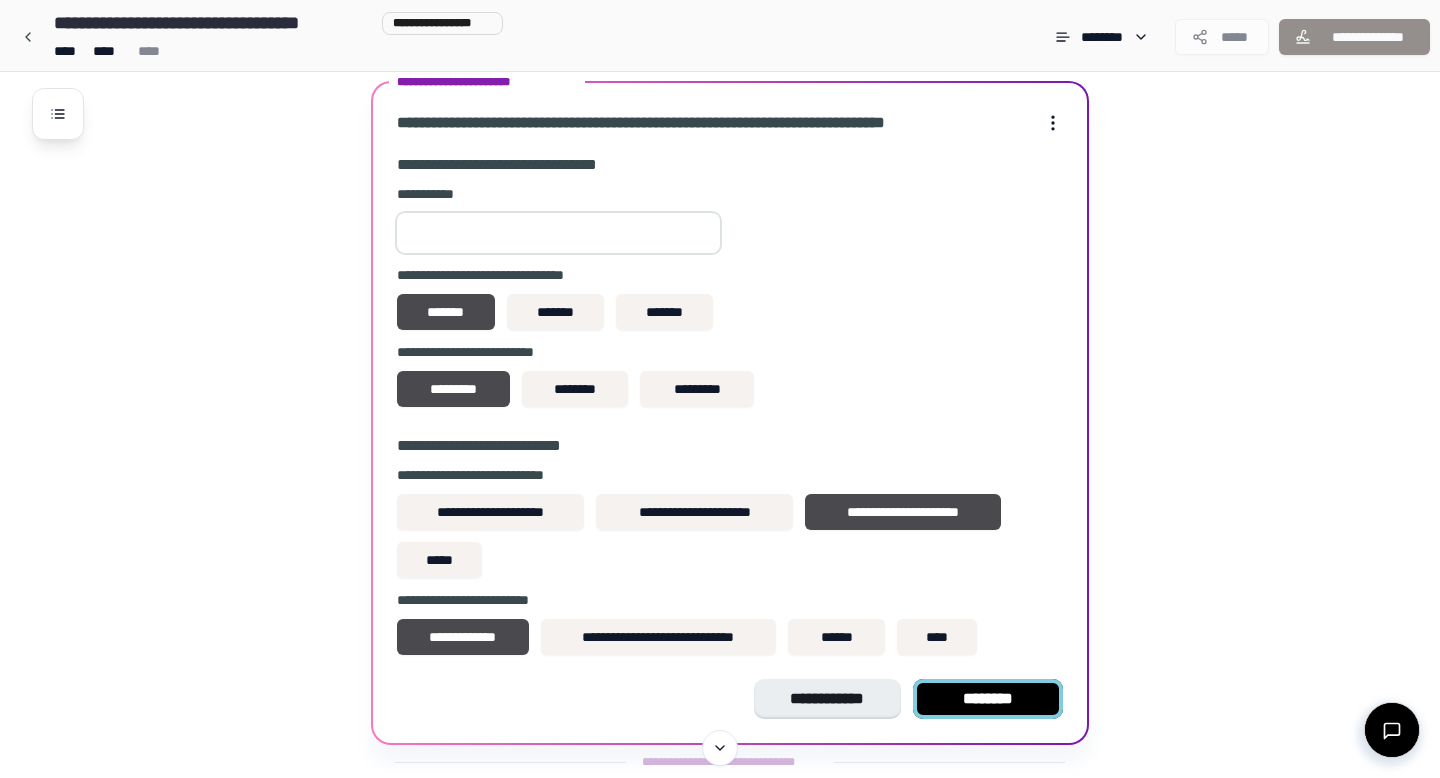 click on "********" at bounding box center (988, 699) 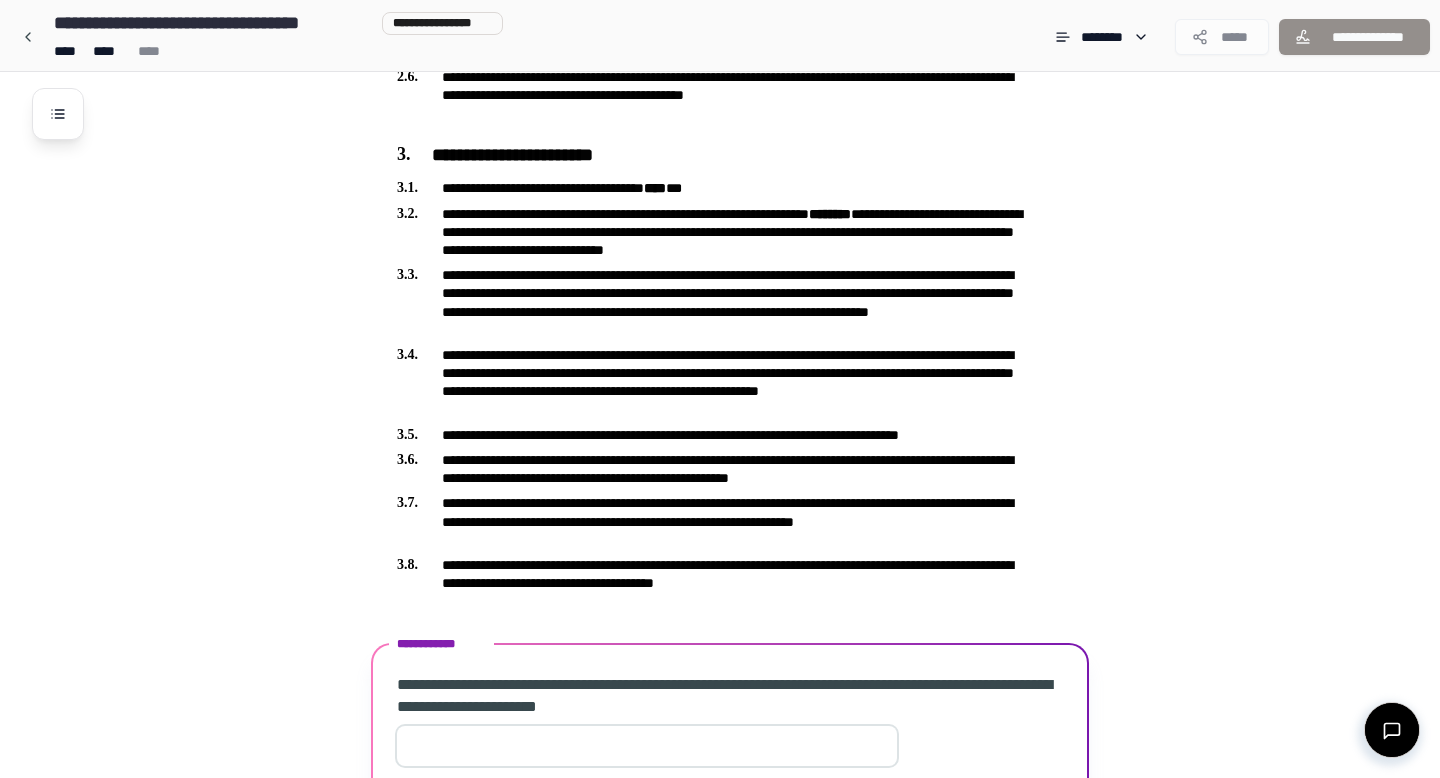 scroll, scrollTop: 752, scrollLeft: 0, axis: vertical 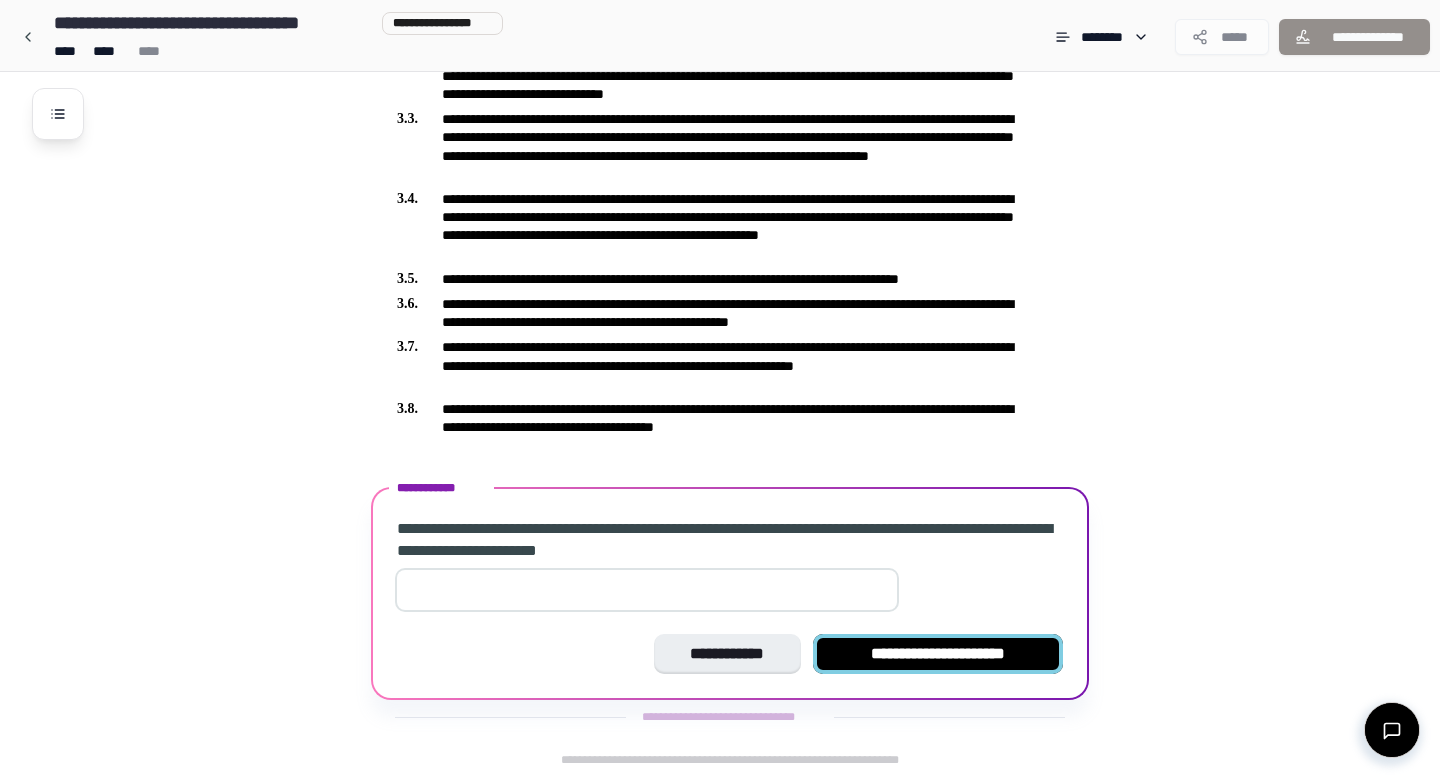 click on "**********" at bounding box center (938, 654) 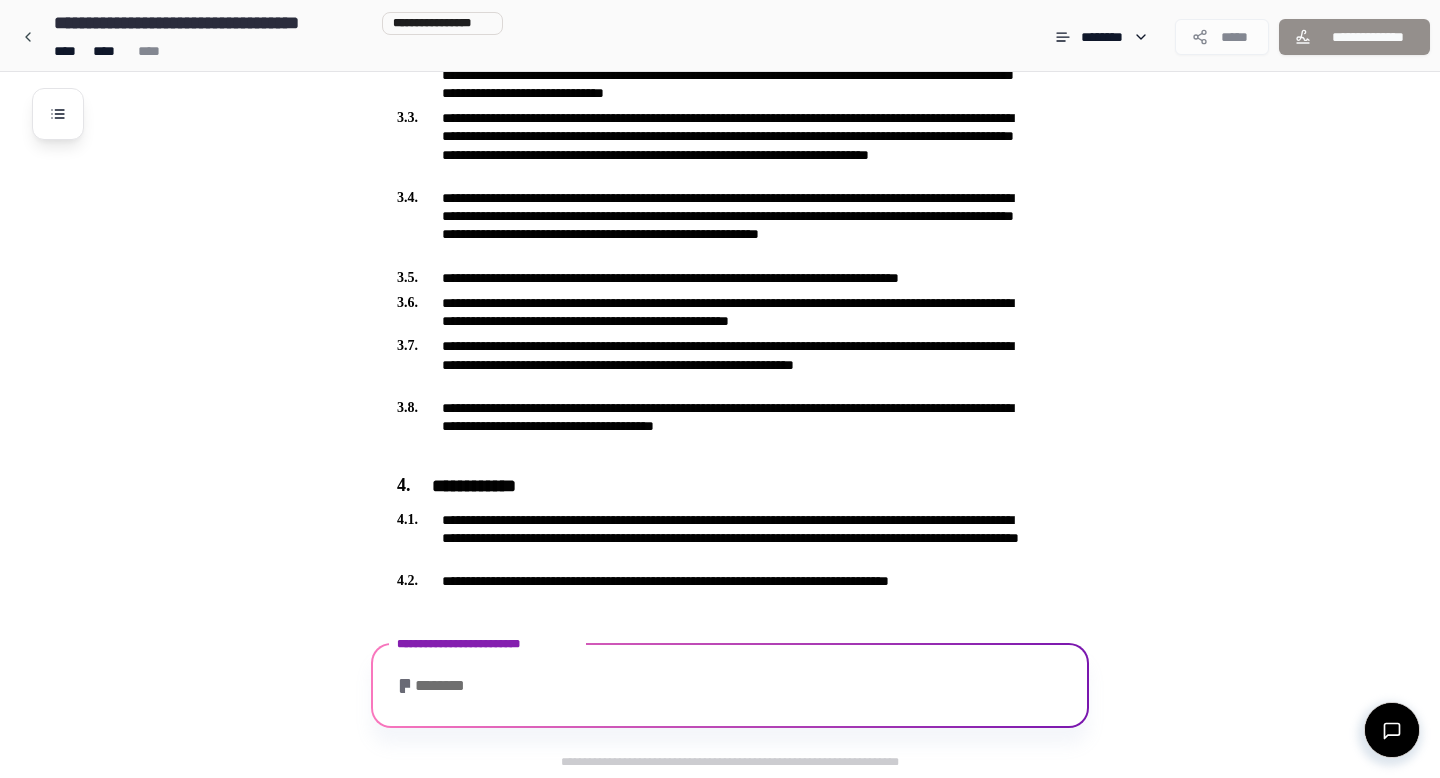 scroll, scrollTop: 845, scrollLeft: 0, axis: vertical 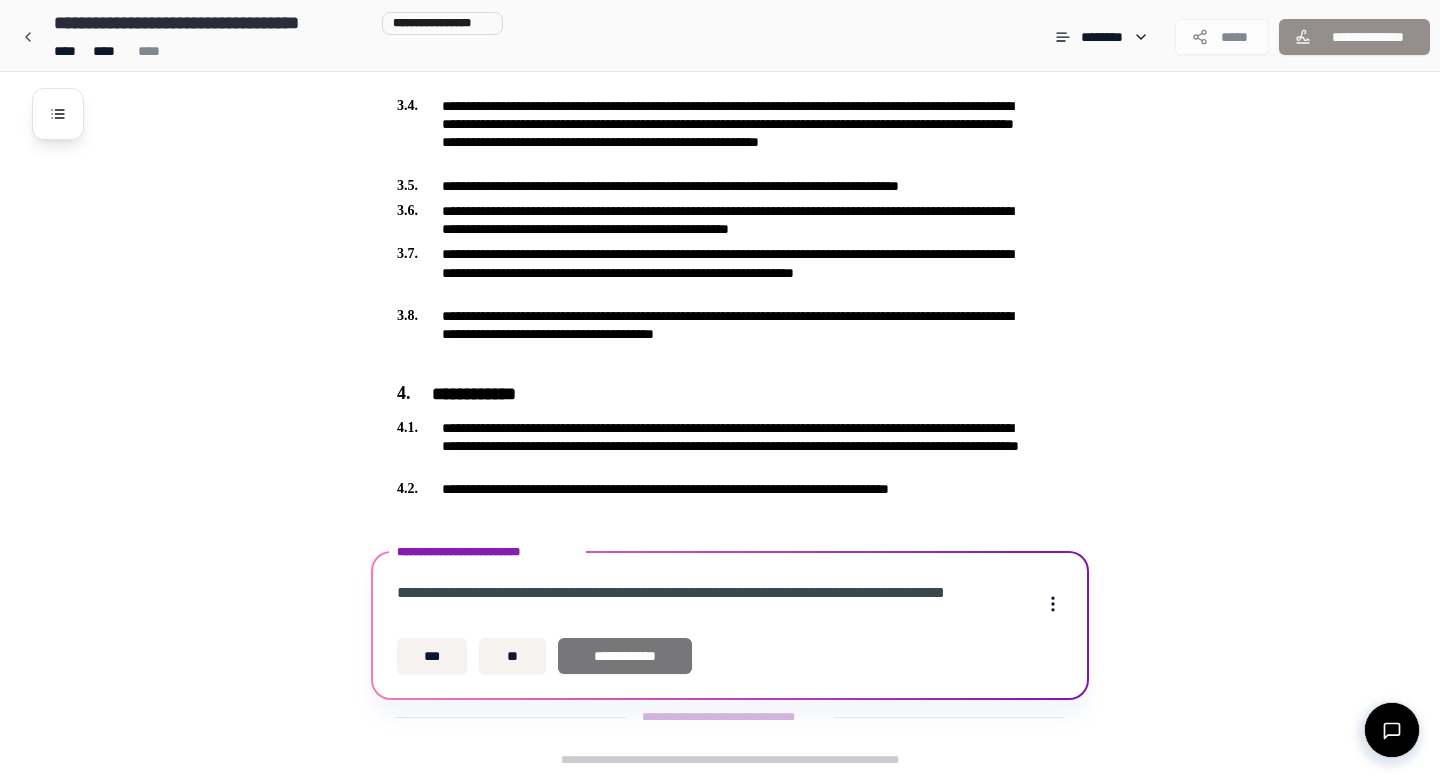click on "**********" at bounding box center [625, 656] 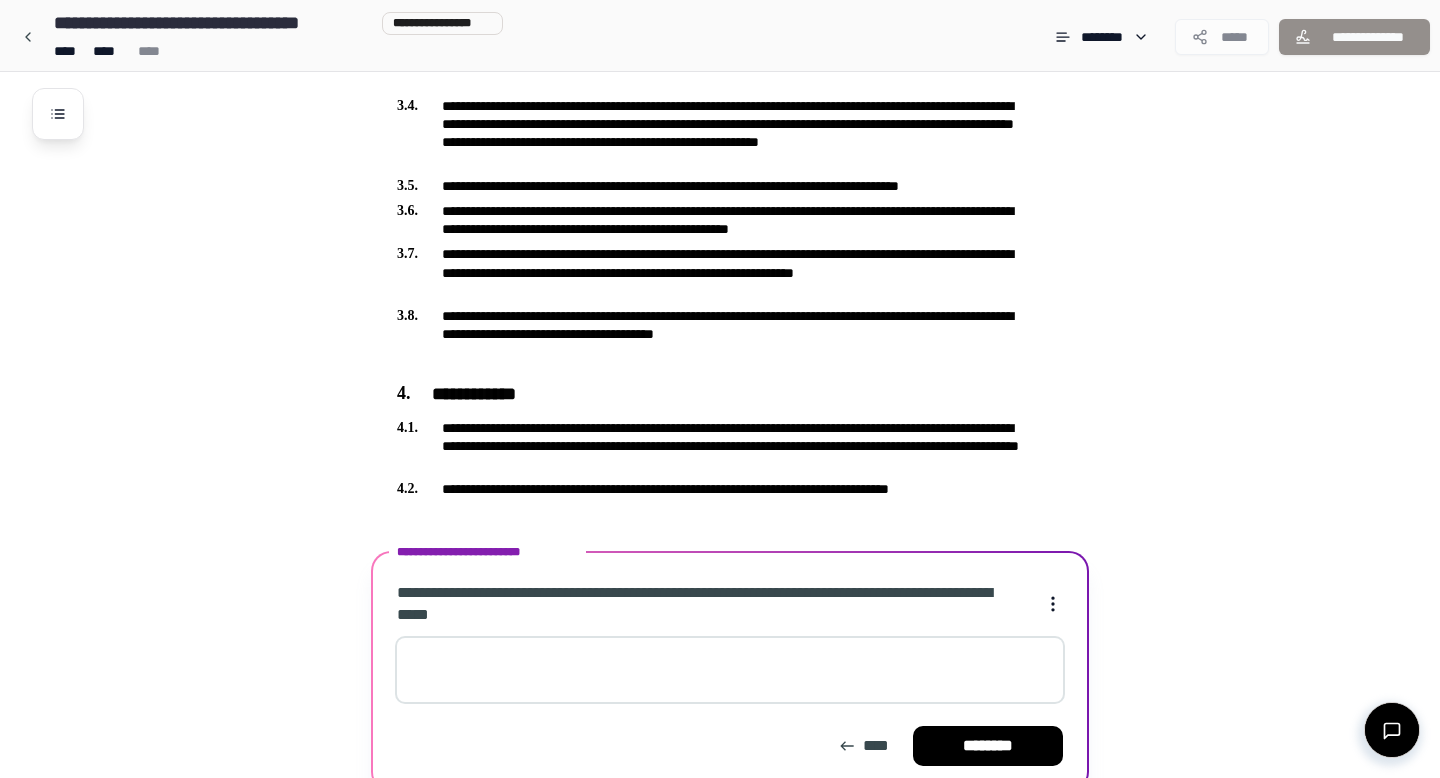 scroll, scrollTop: 937, scrollLeft: 0, axis: vertical 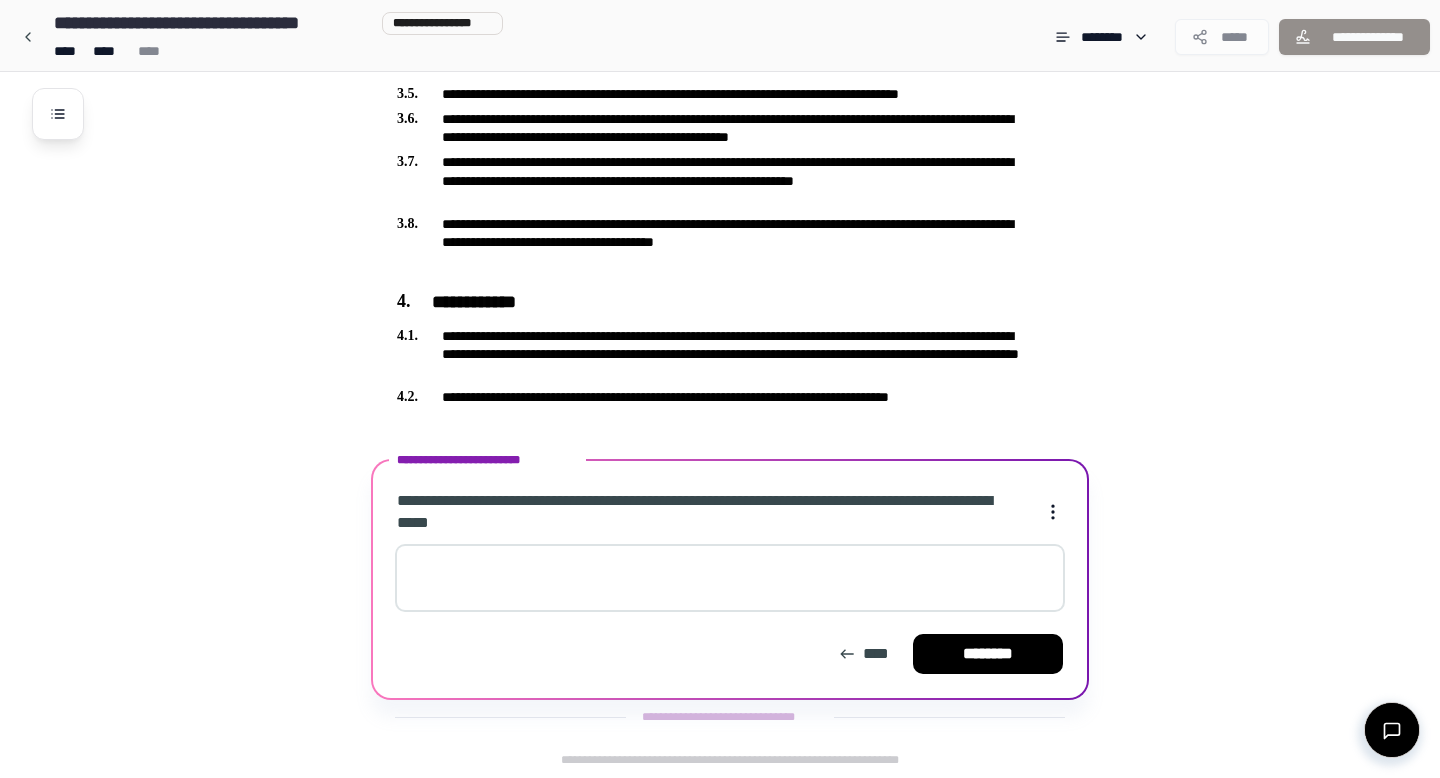 click at bounding box center [730, 578] 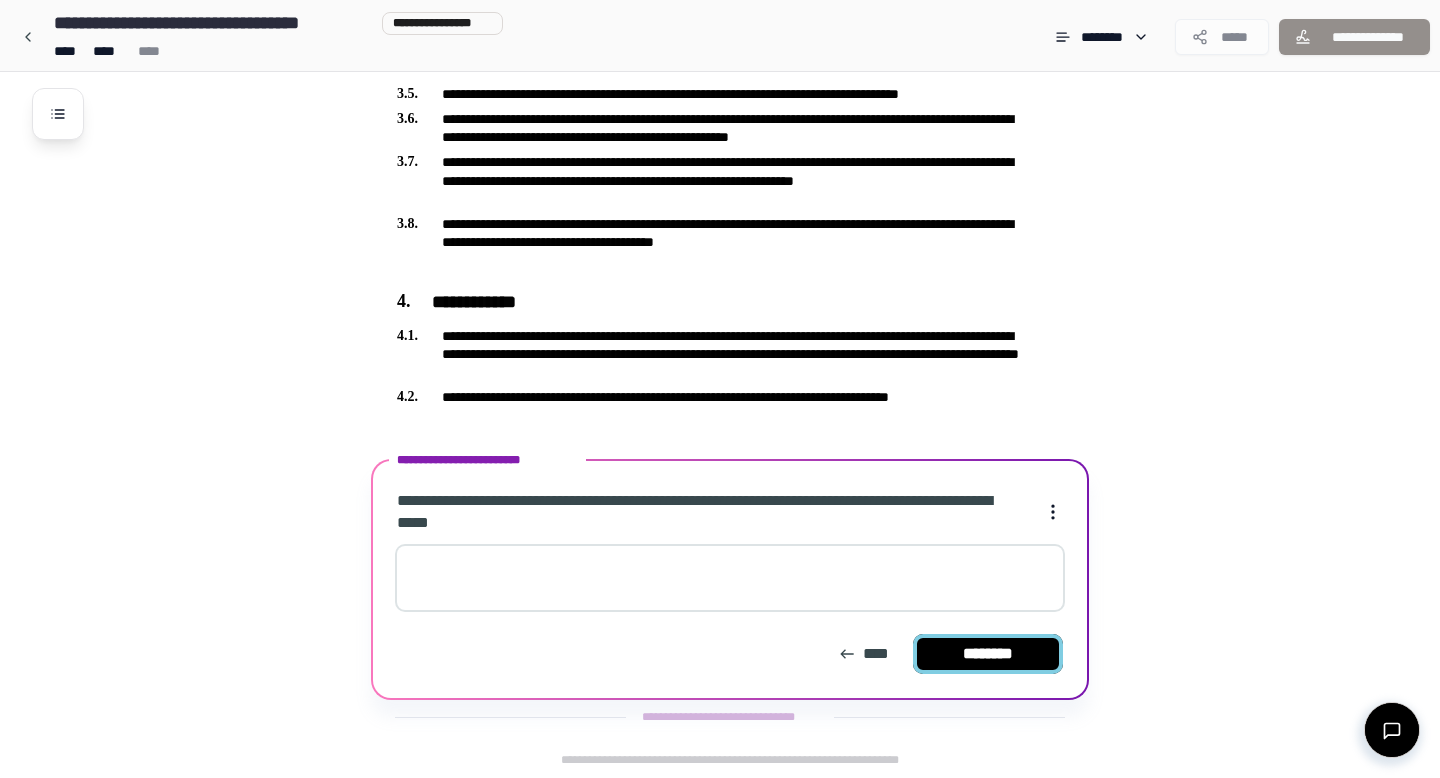 click on "********" at bounding box center (988, 654) 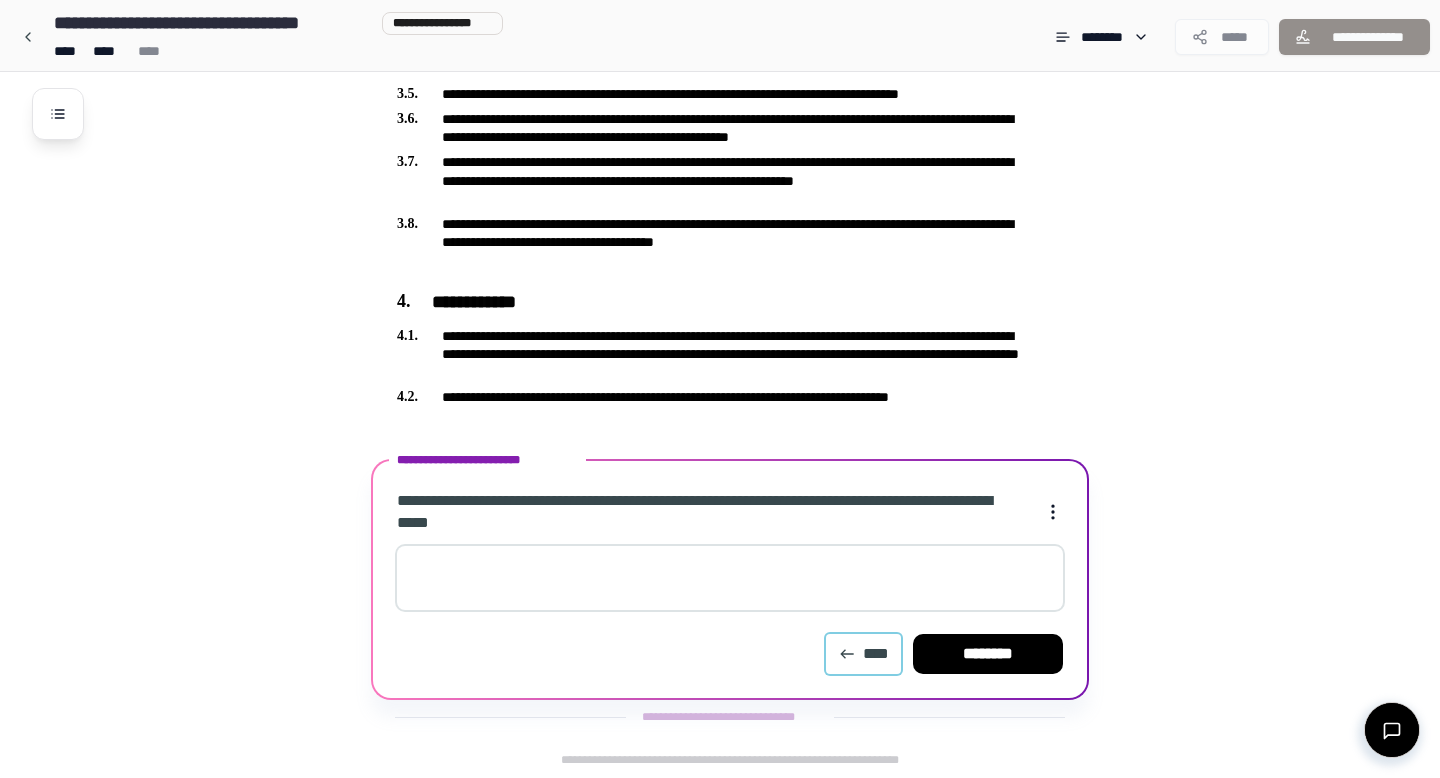 click on "****" at bounding box center (863, 654) 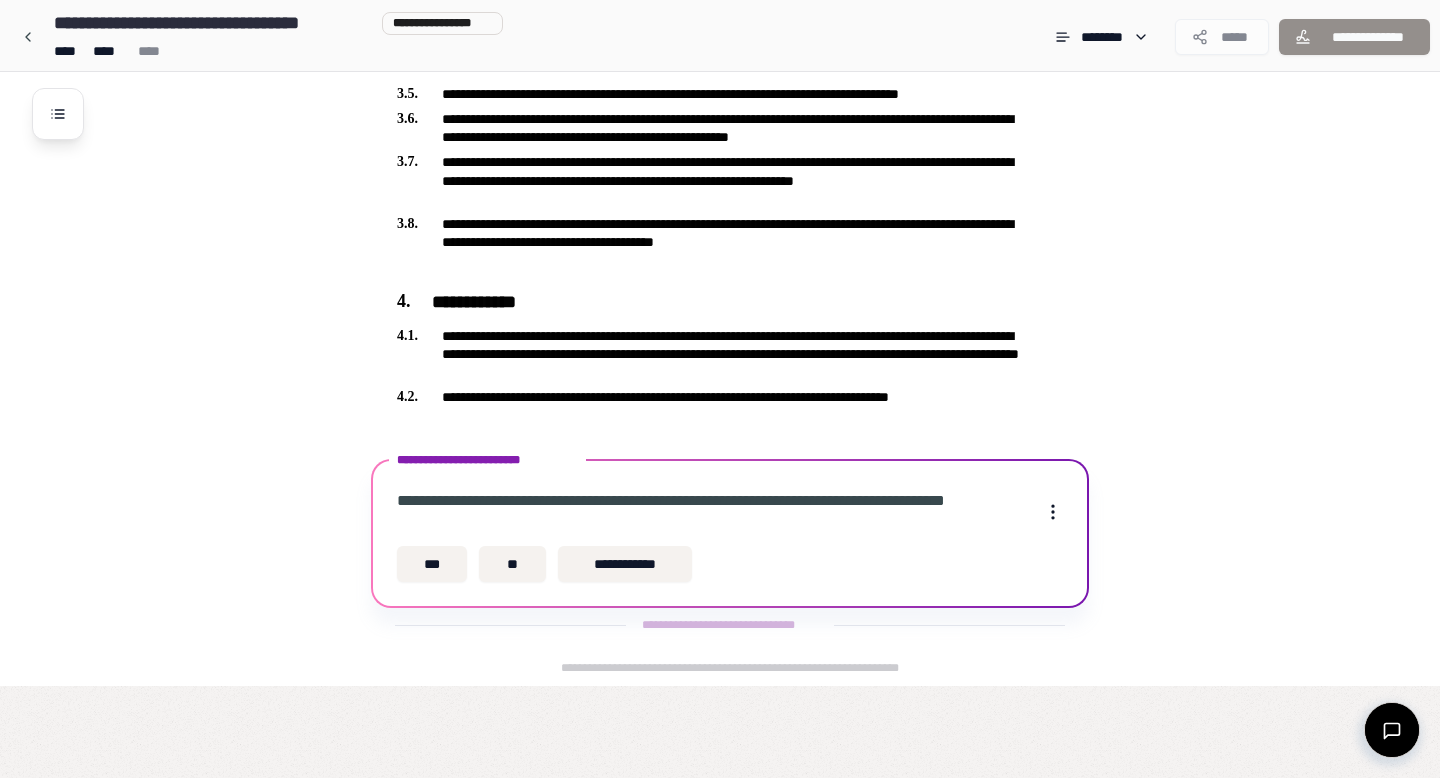 scroll, scrollTop: 845, scrollLeft: 0, axis: vertical 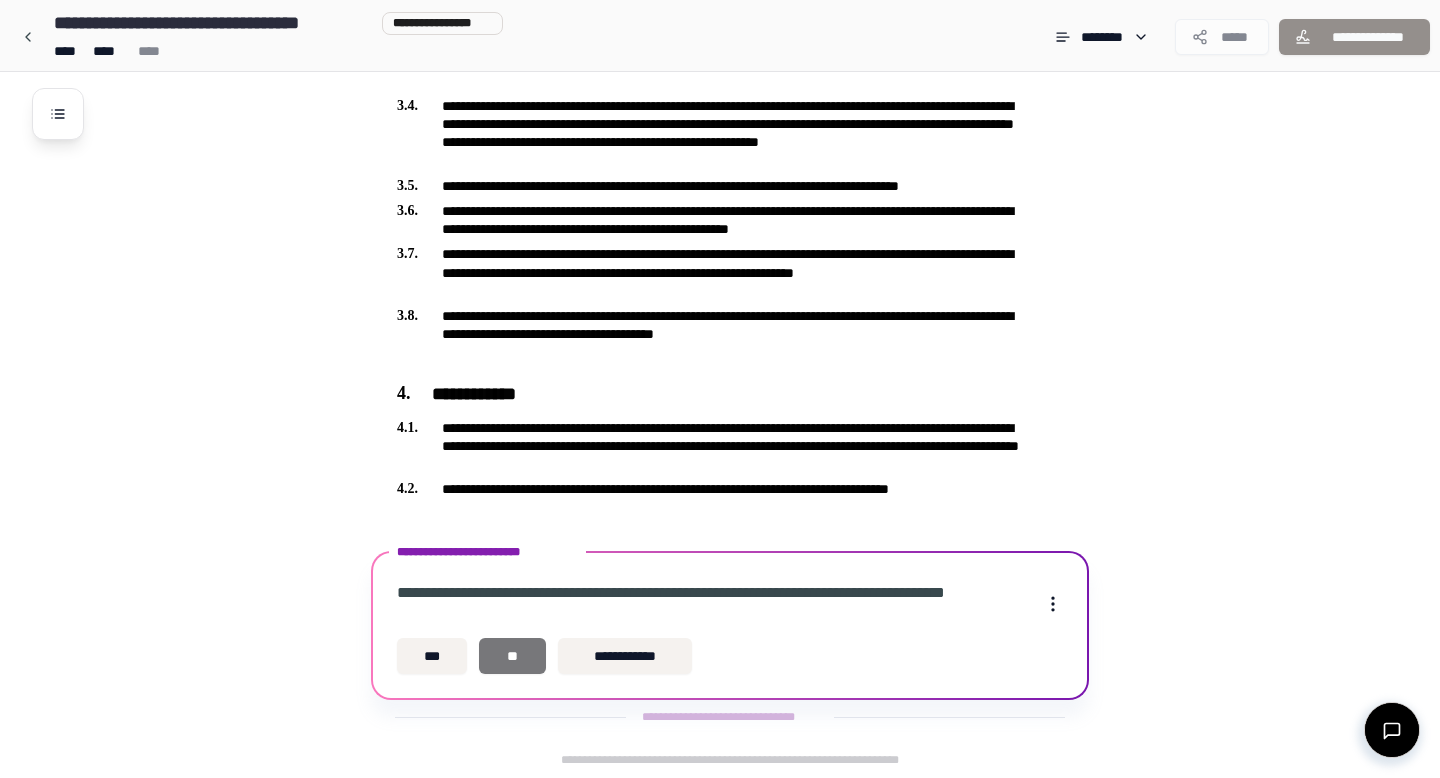 click on "**" at bounding box center [512, 656] 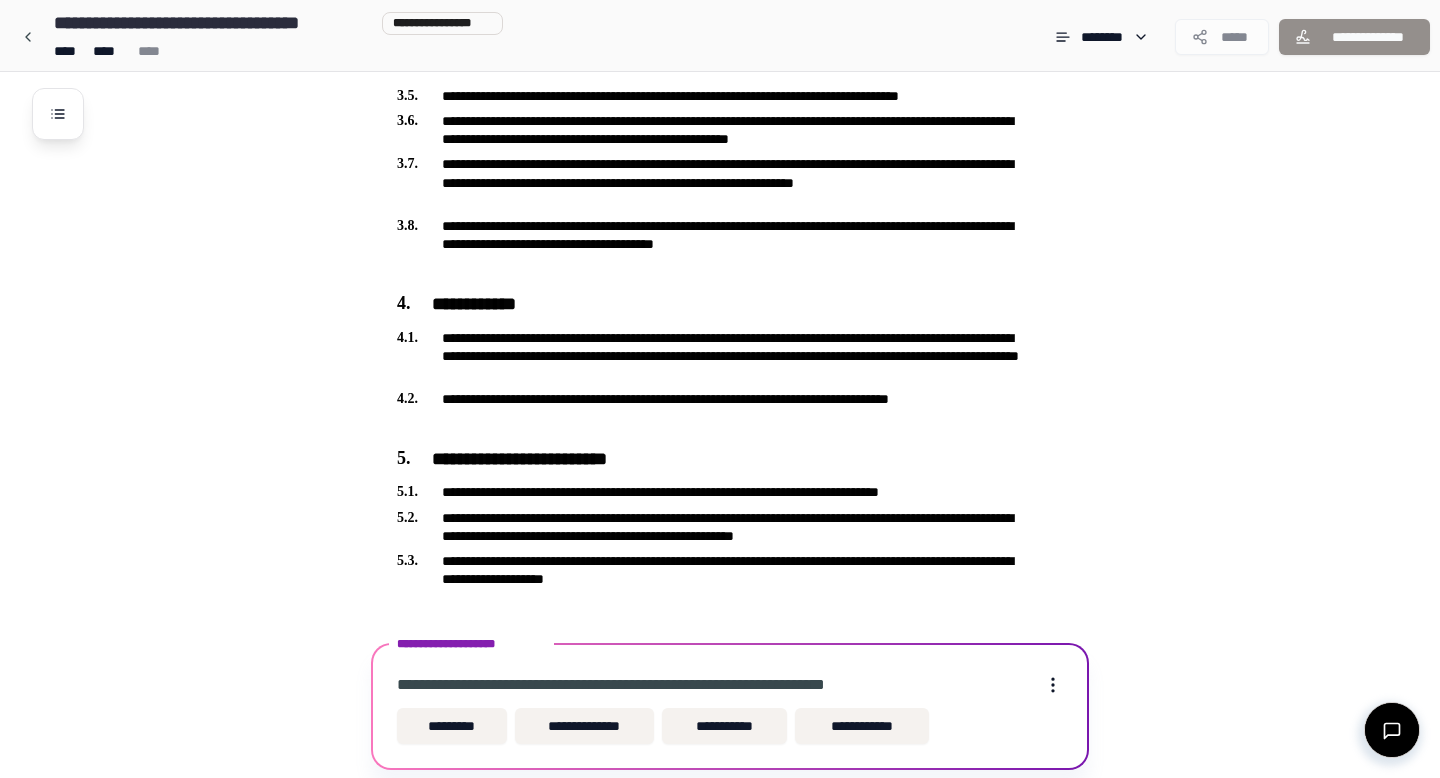 scroll, scrollTop: 1005, scrollLeft: 0, axis: vertical 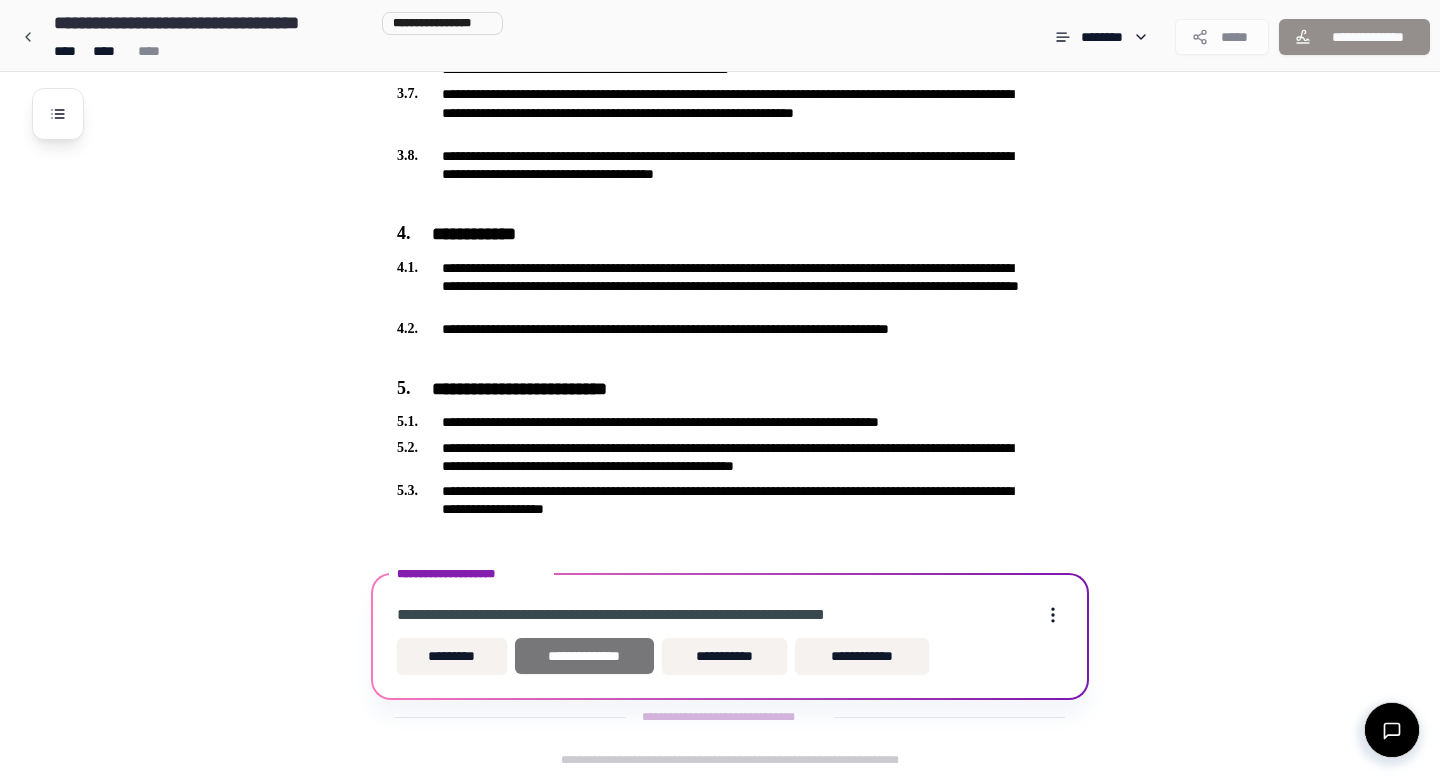 click on "**********" at bounding box center [584, 656] 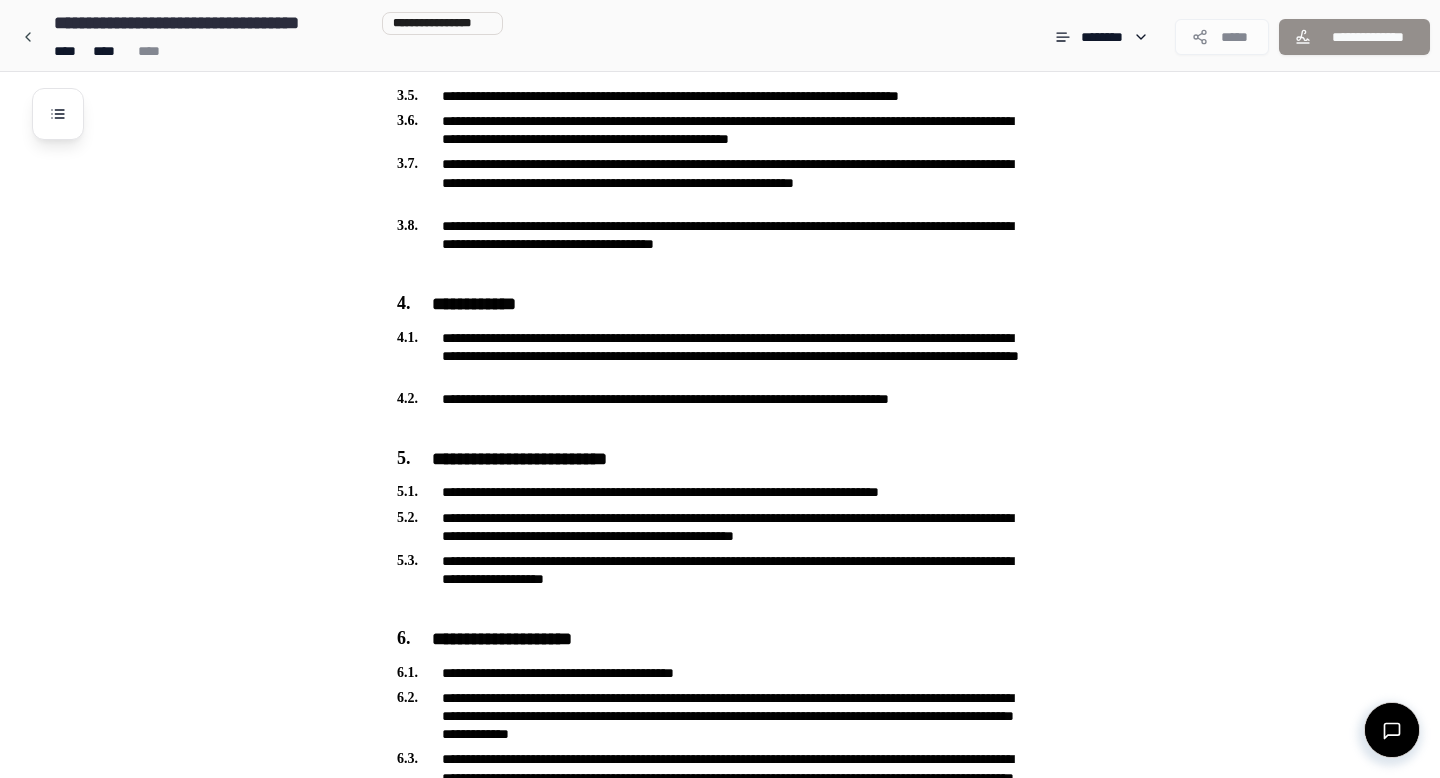 scroll, scrollTop: 2776, scrollLeft: 0, axis: vertical 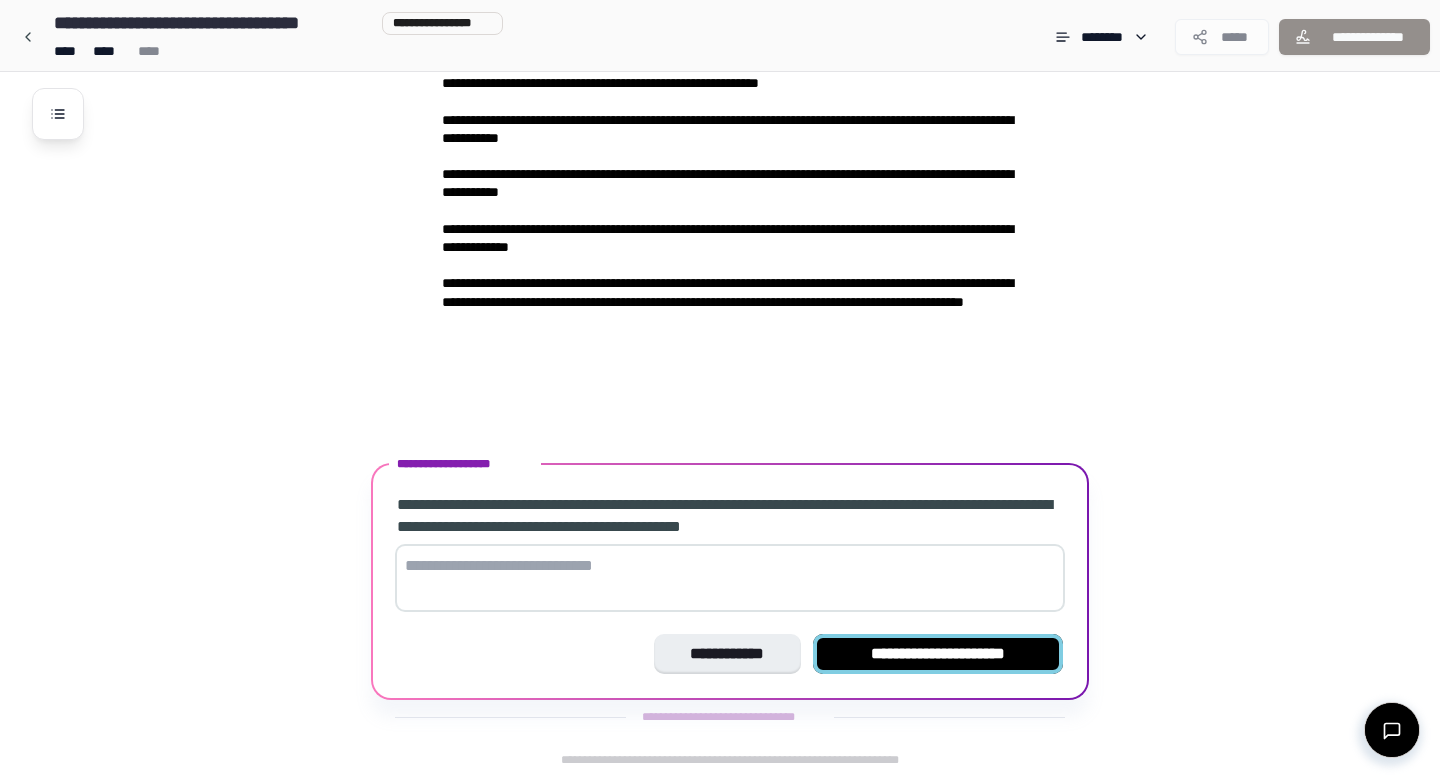 click on "**********" at bounding box center (938, 654) 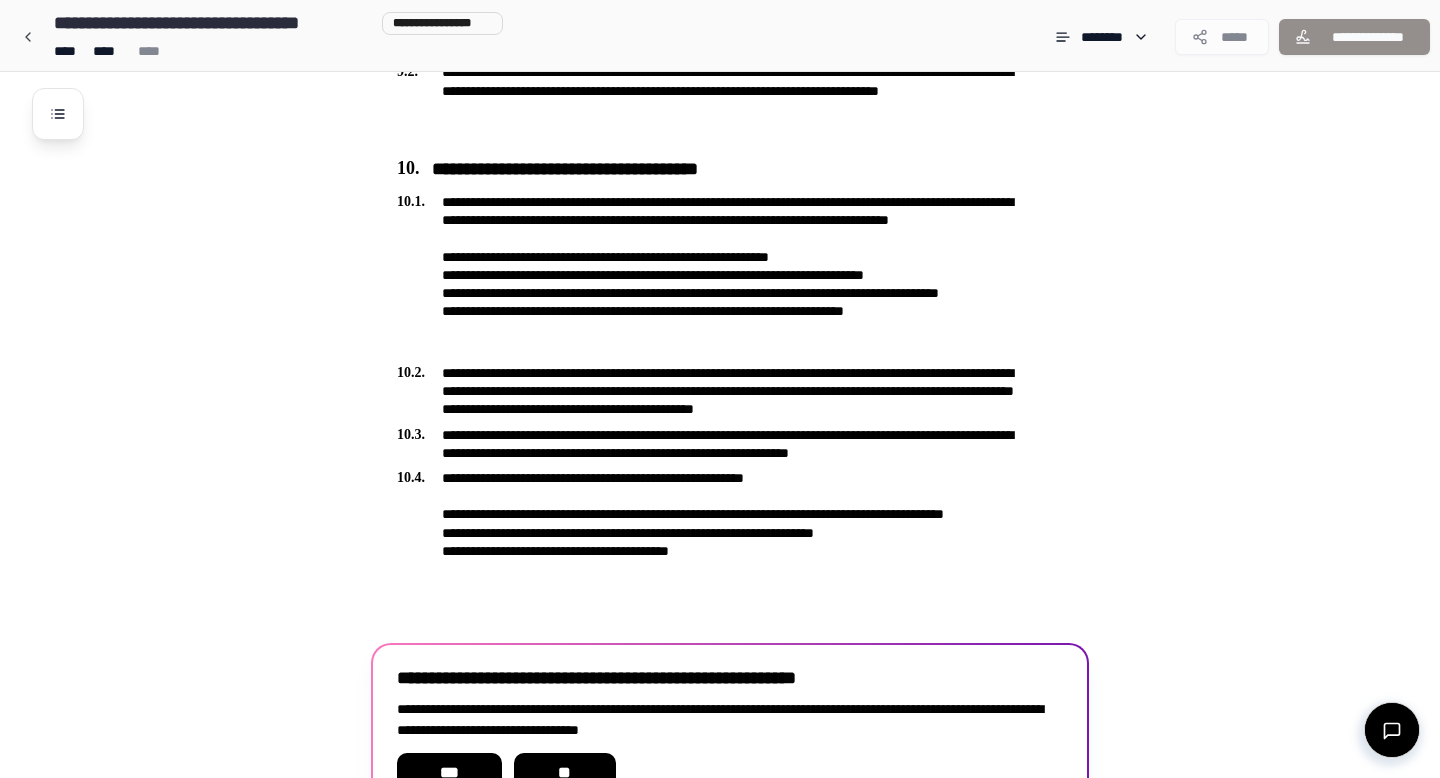 scroll, scrollTop: 3334, scrollLeft: 0, axis: vertical 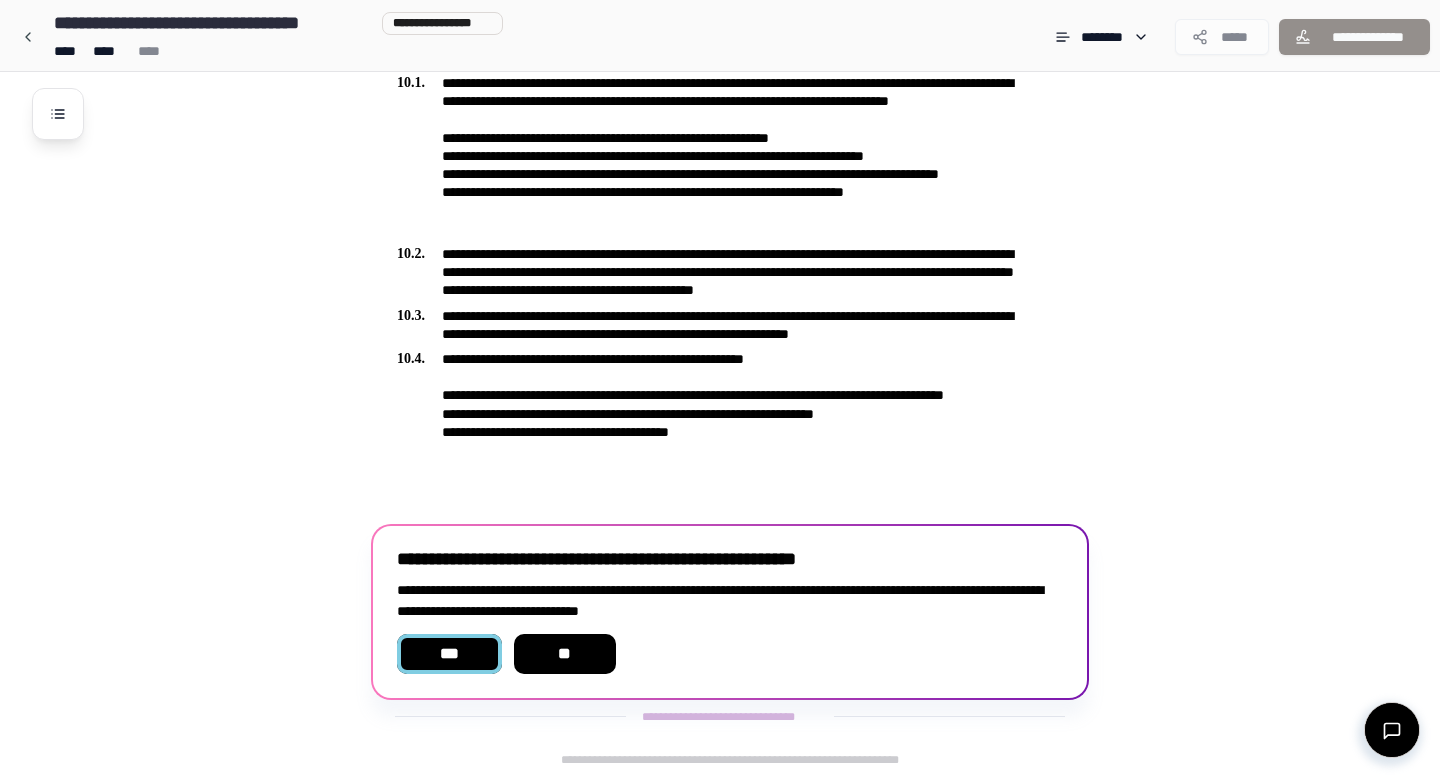 click on "***" at bounding box center [449, 654] 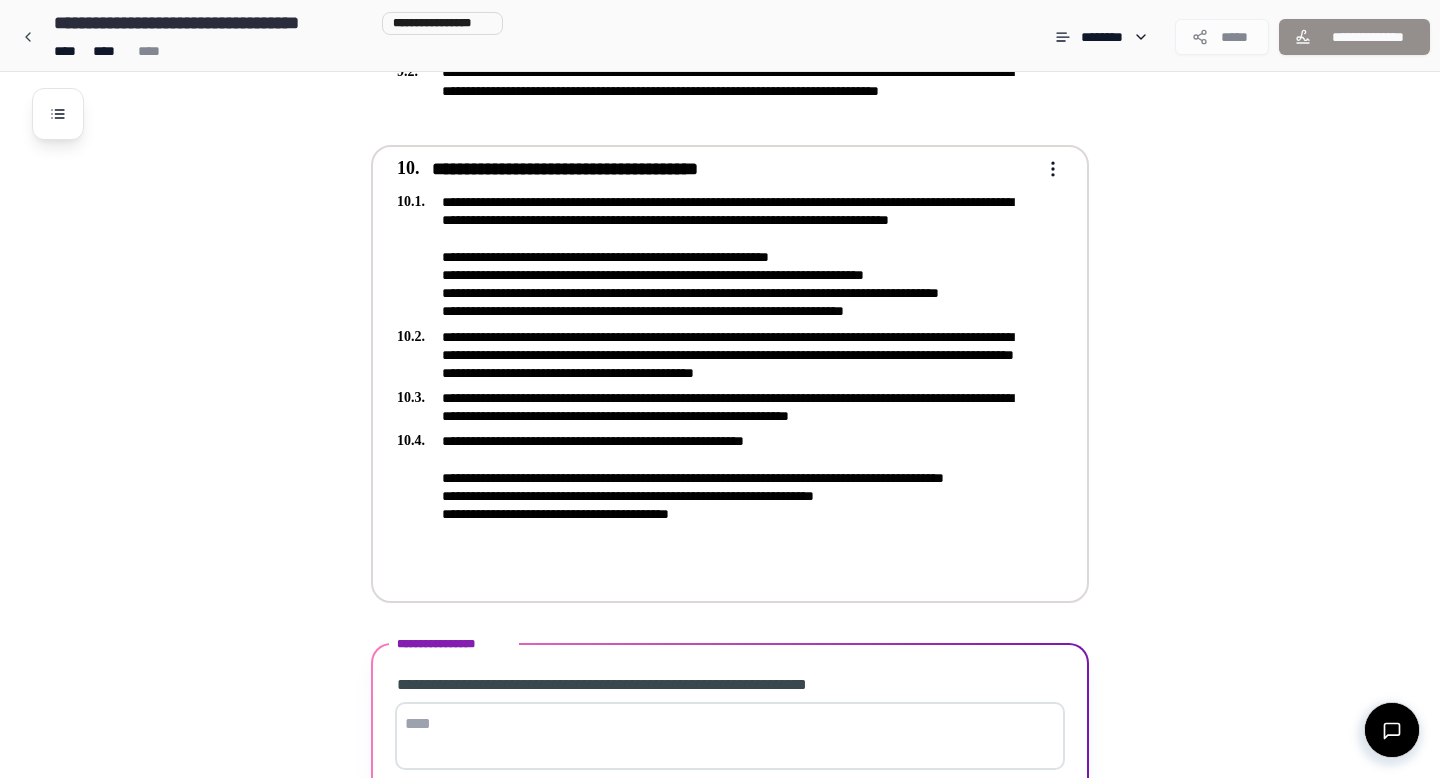 scroll, scrollTop: 3373, scrollLeft: 0, axis: vertical 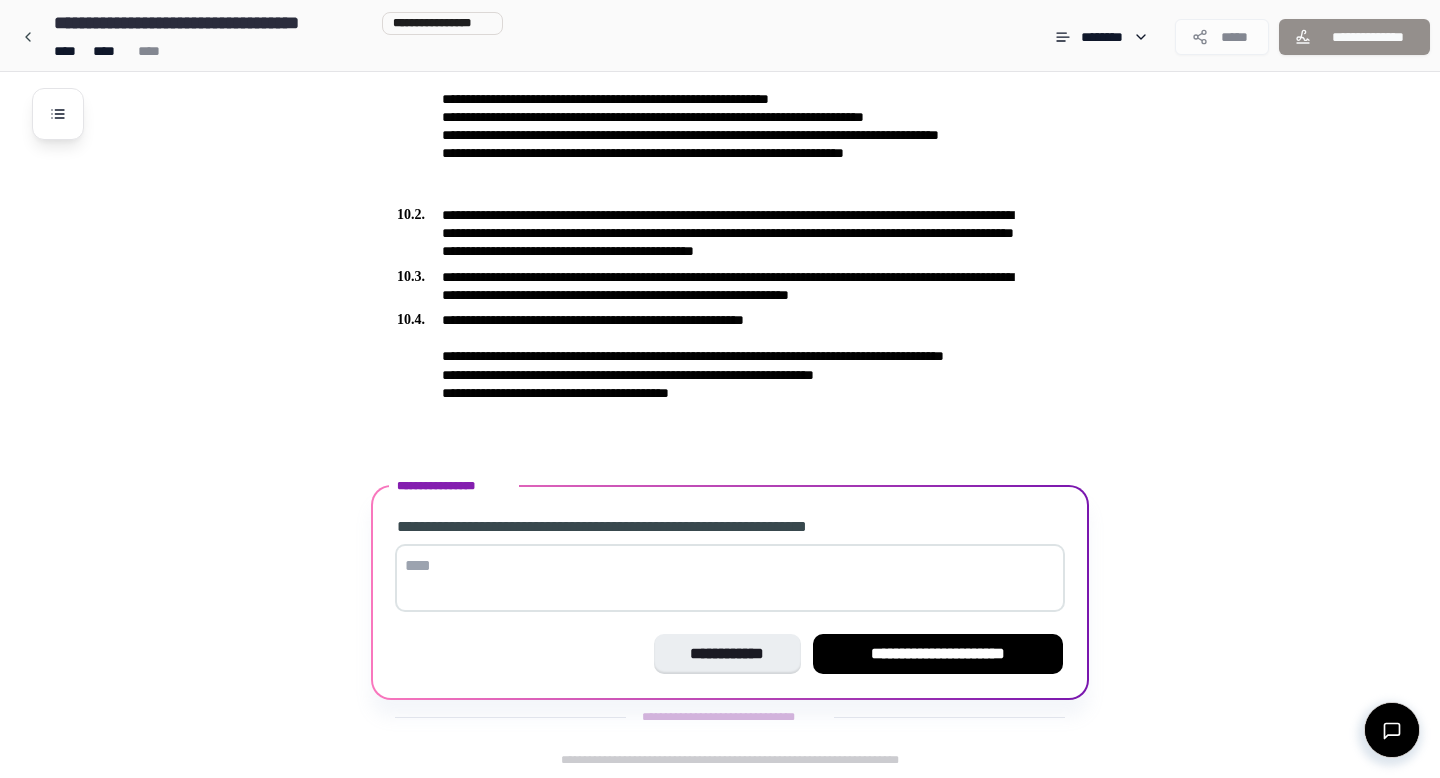click at bounding box center [730, 578] 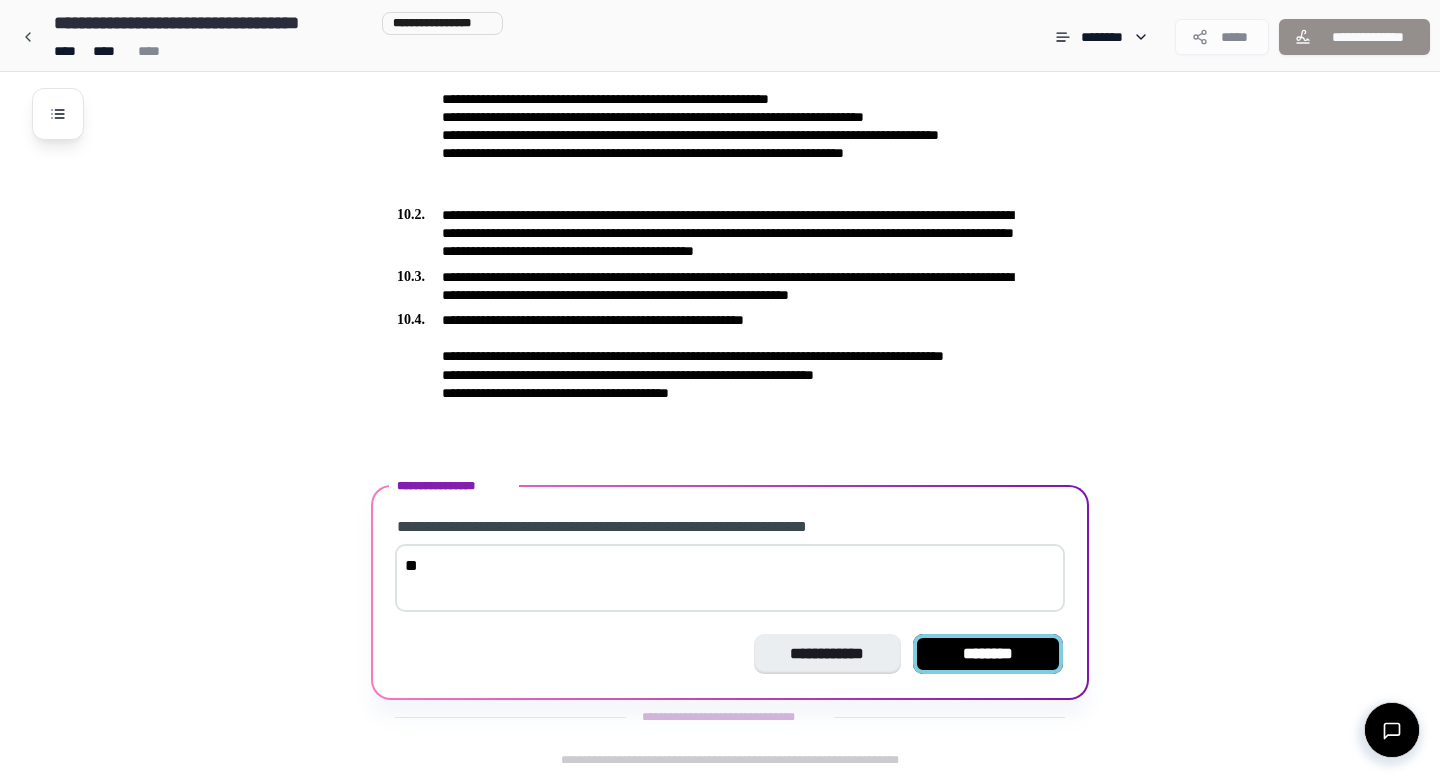 type on "*" 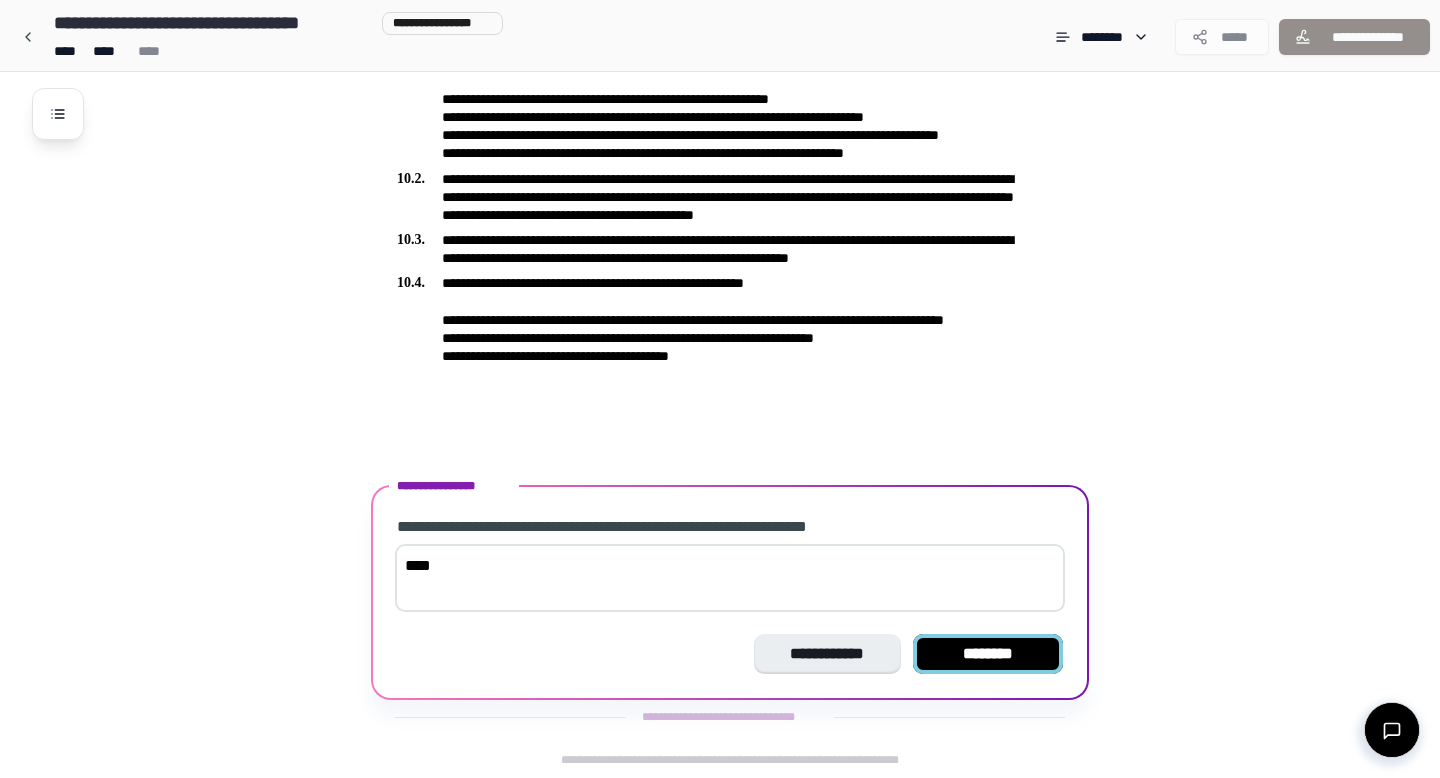 type on "****" 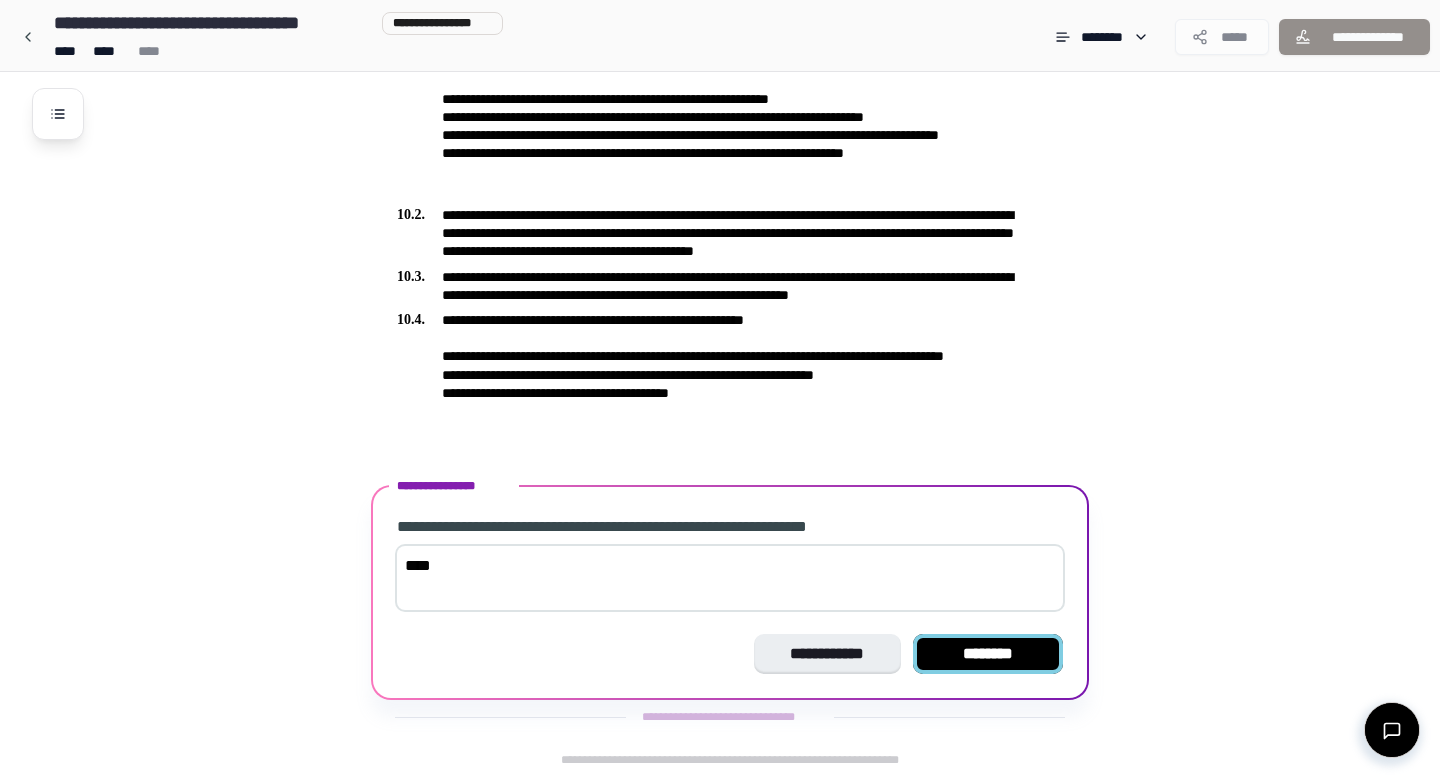 click on "********" at bounding box center (988, 654) 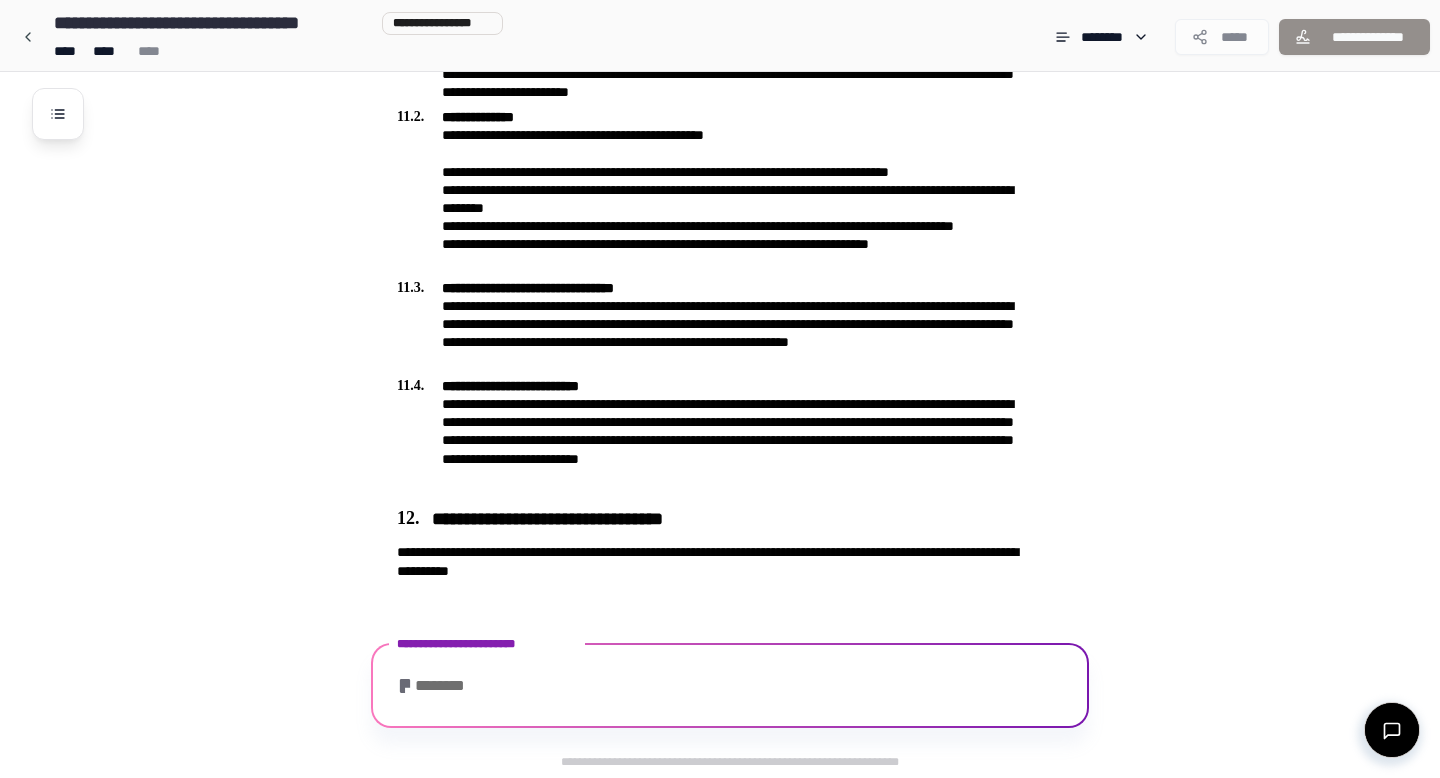 scroll, scrollTop: 3932, scrollLeft: 0, axis: vertical 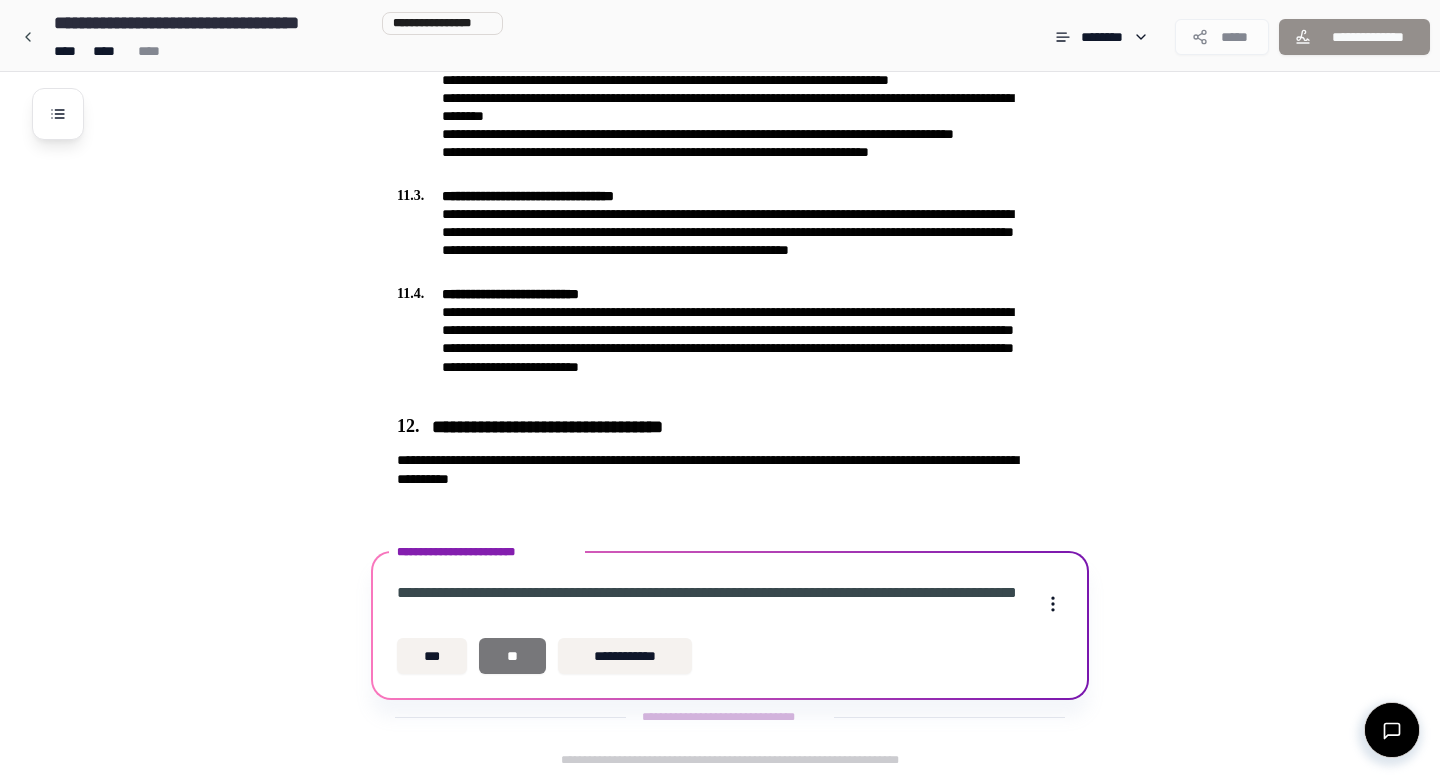 click on "**" at bounding box center (512, 656) 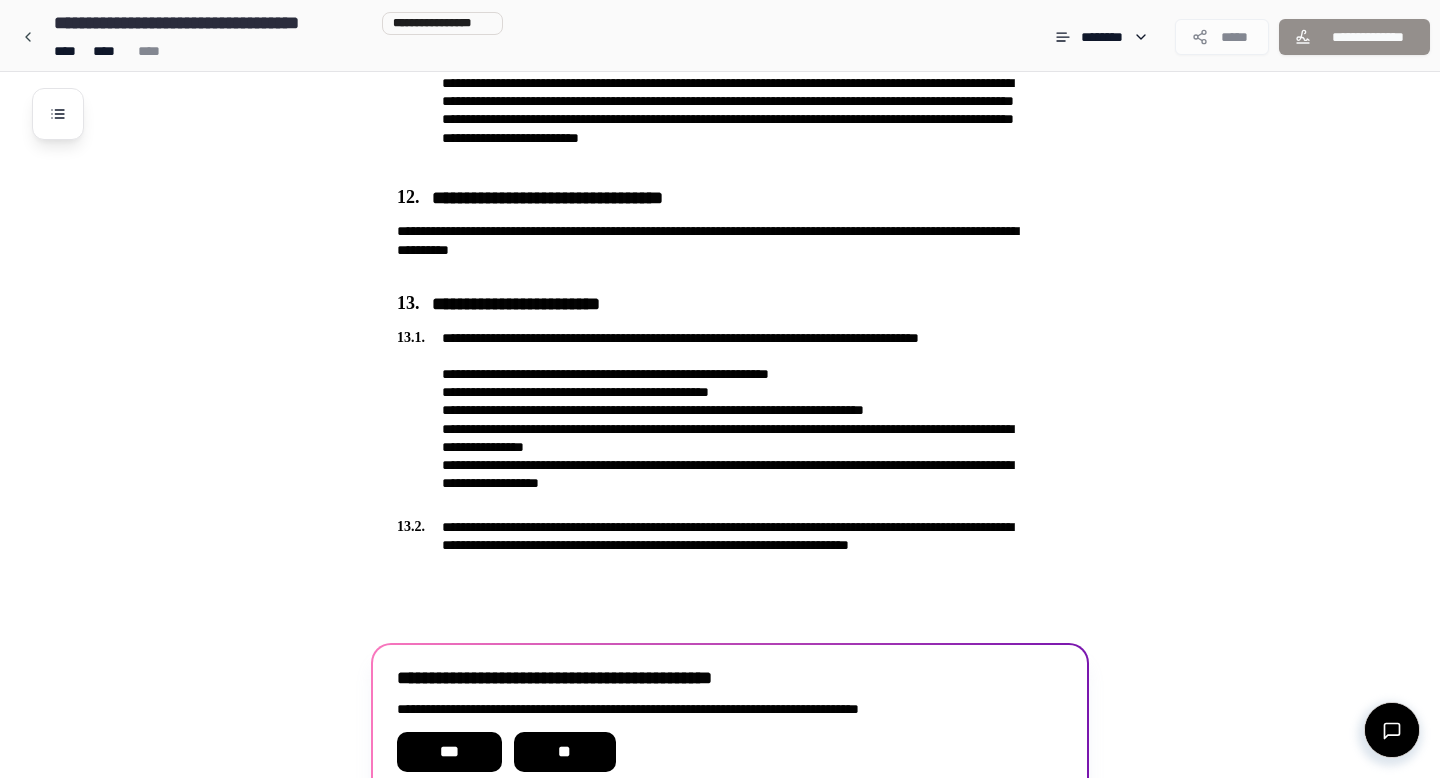 scroll, scrollTop: 4259, scrollLeft: 0, axis: vertical 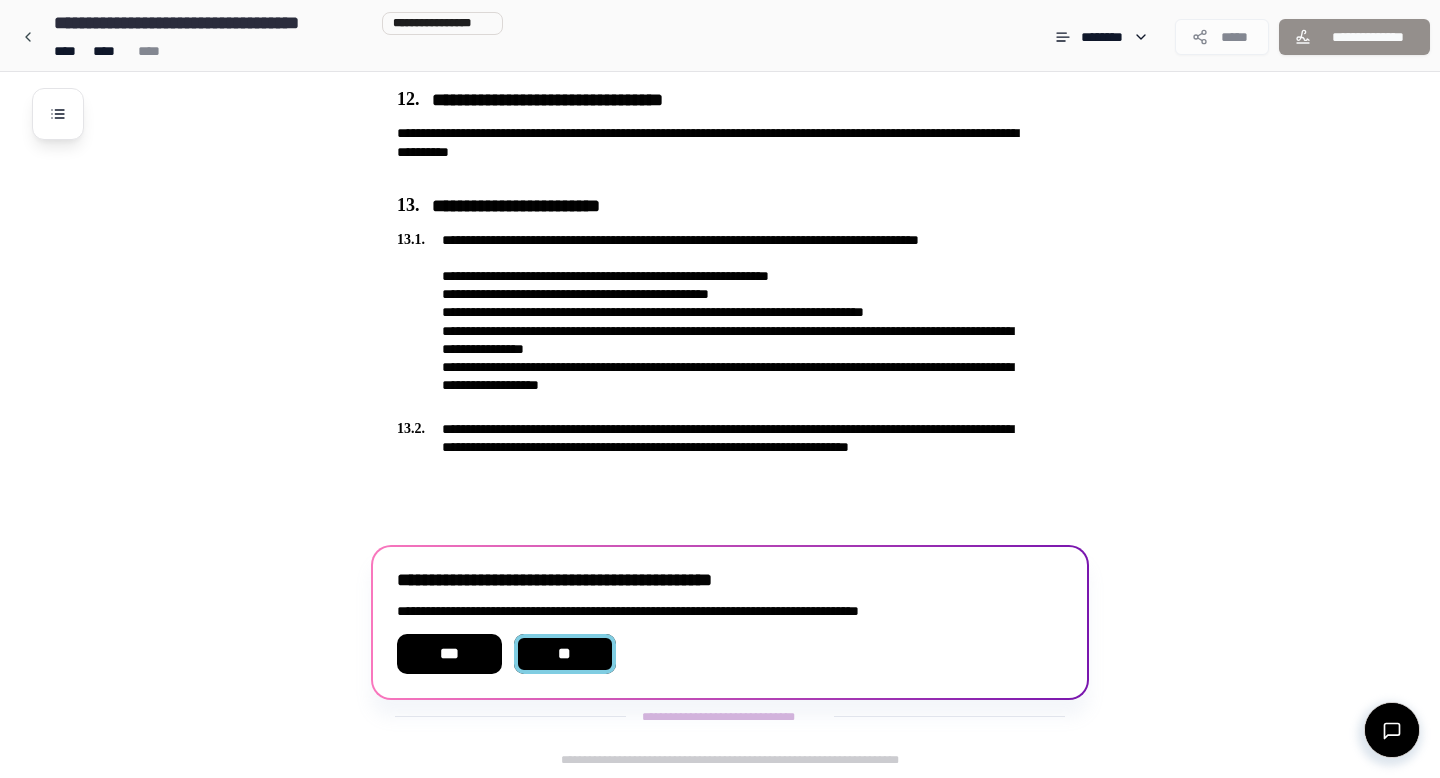 click on "**" at bounding box center [565, 654] 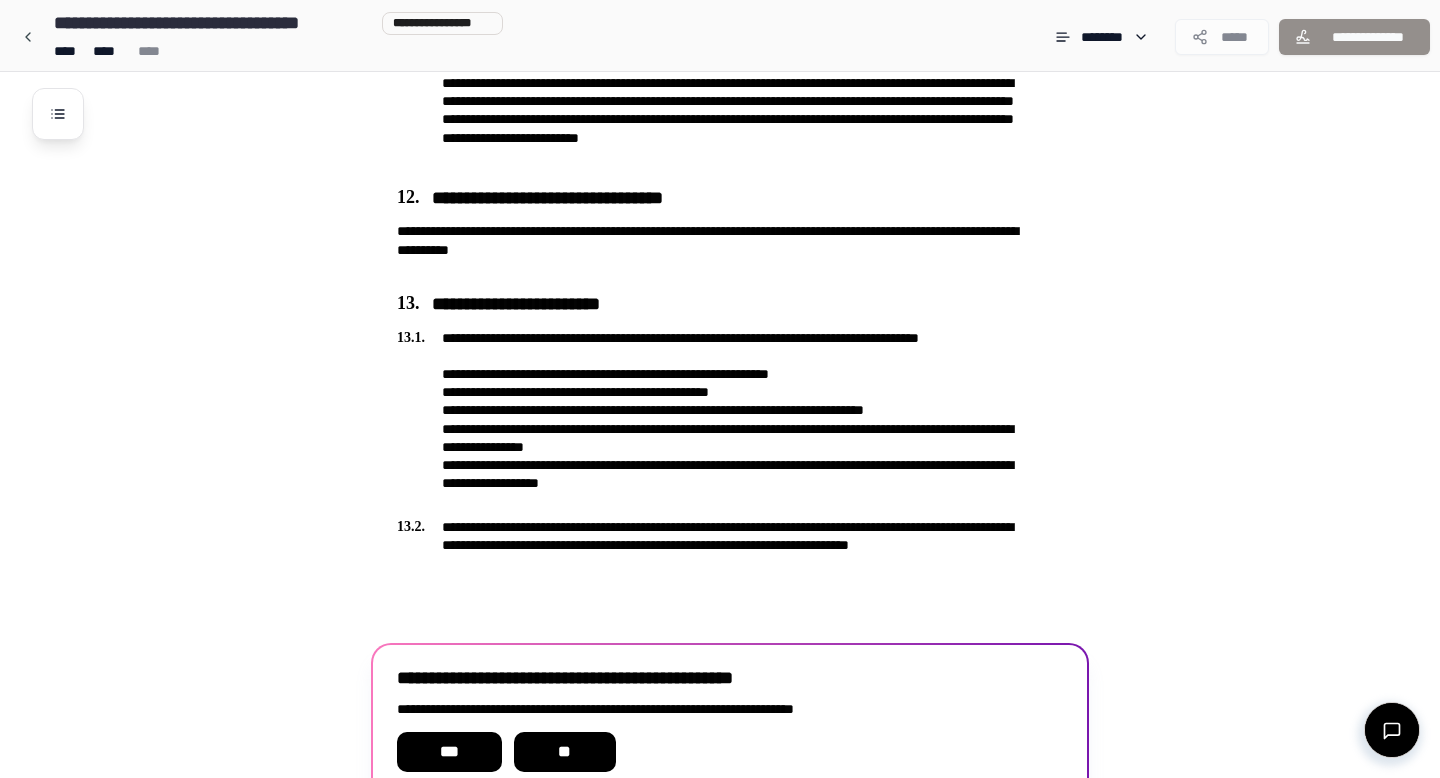 scroll, scrollTop: 4259, scrollLeft: 0, axis: vertical 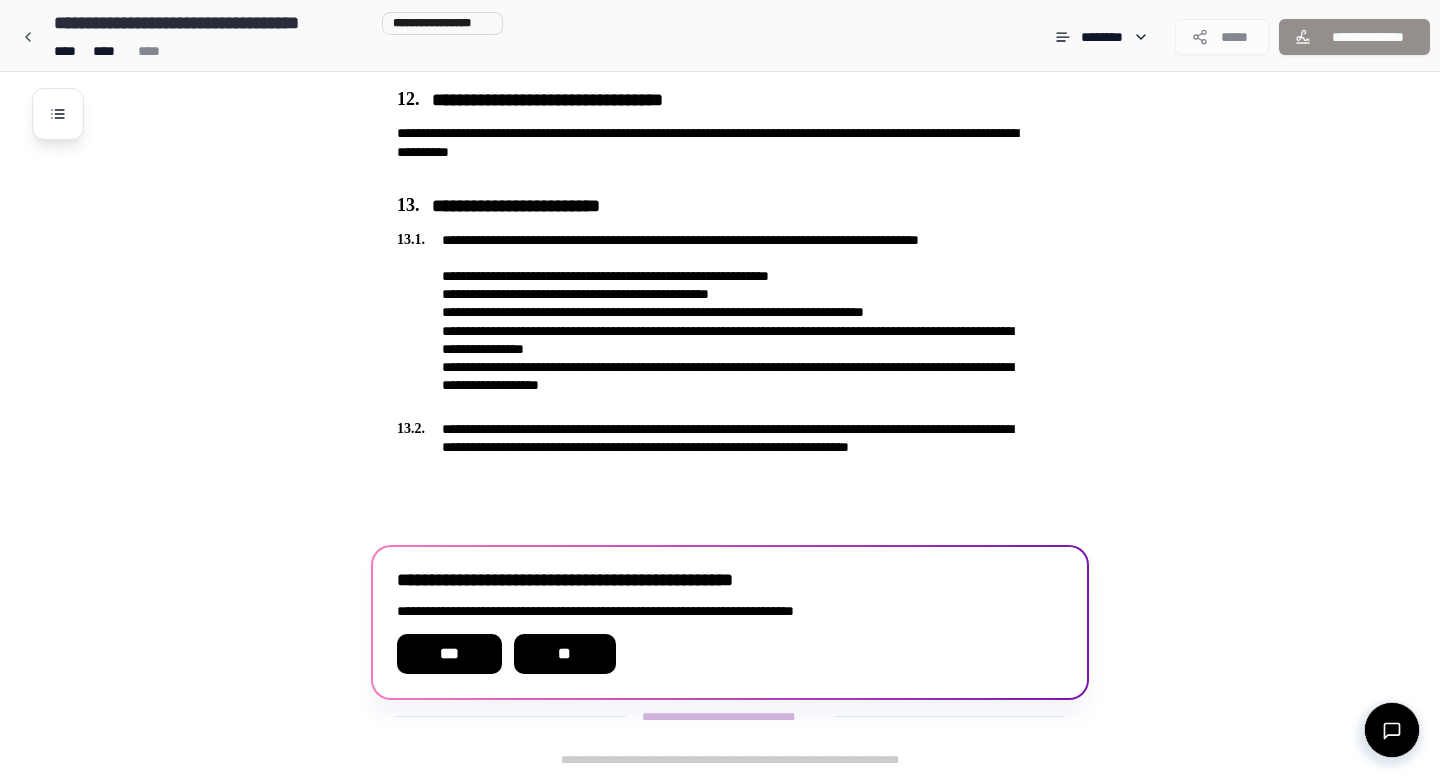 click on "**" at bounding box center [565, 654] 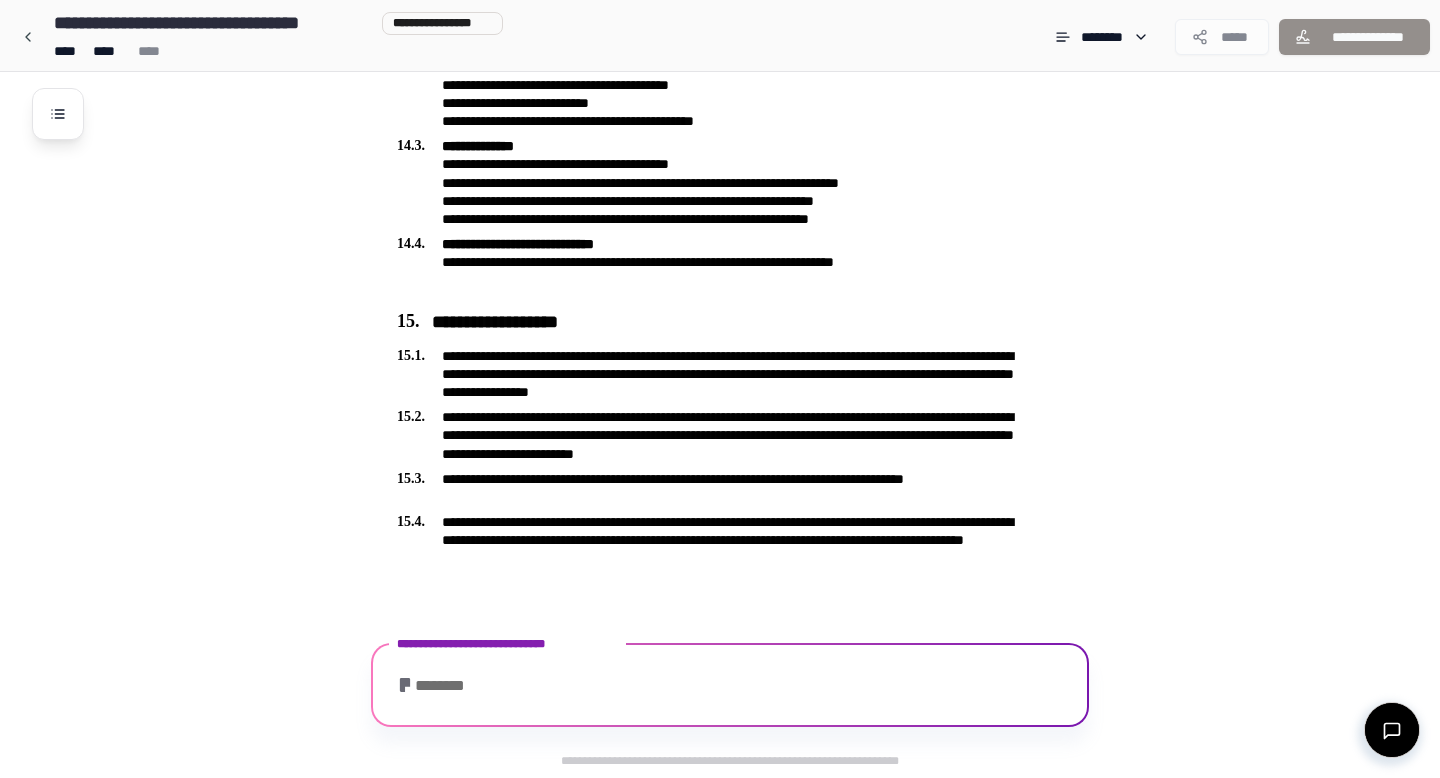 scroll, scrollTop: 5103, scrollLeft: 0, axis: vertical 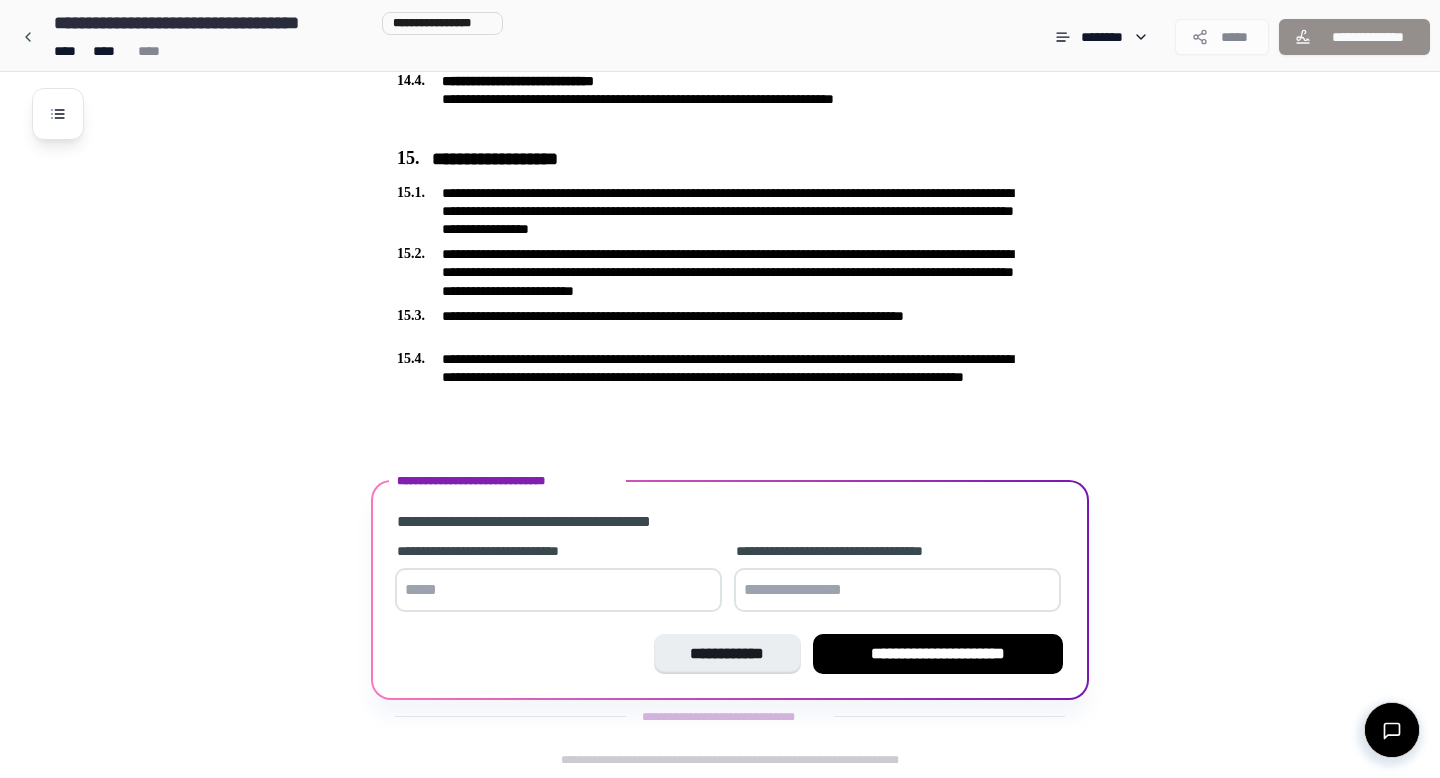 click at bounding box center (558, 590) 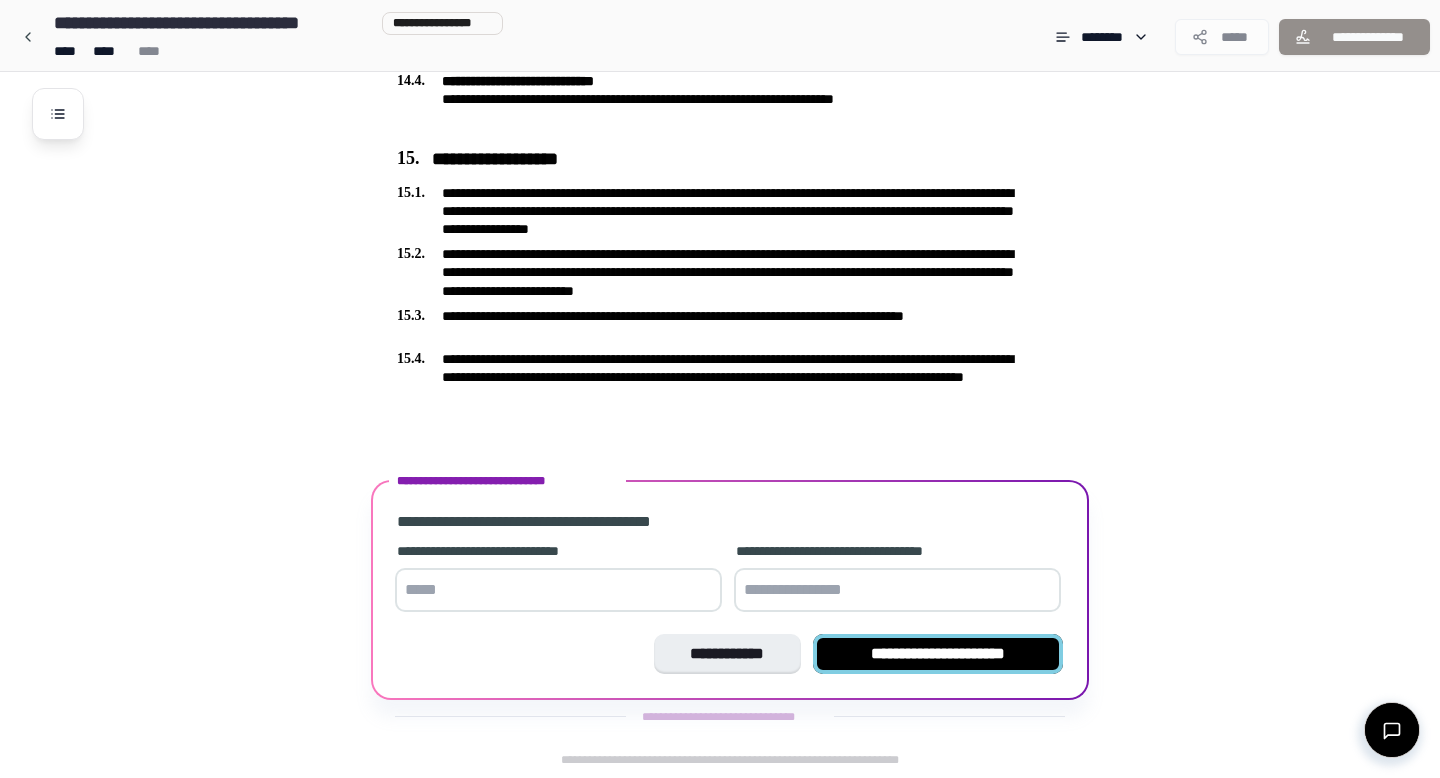 click on "**********" at bounding box center [938, 654] 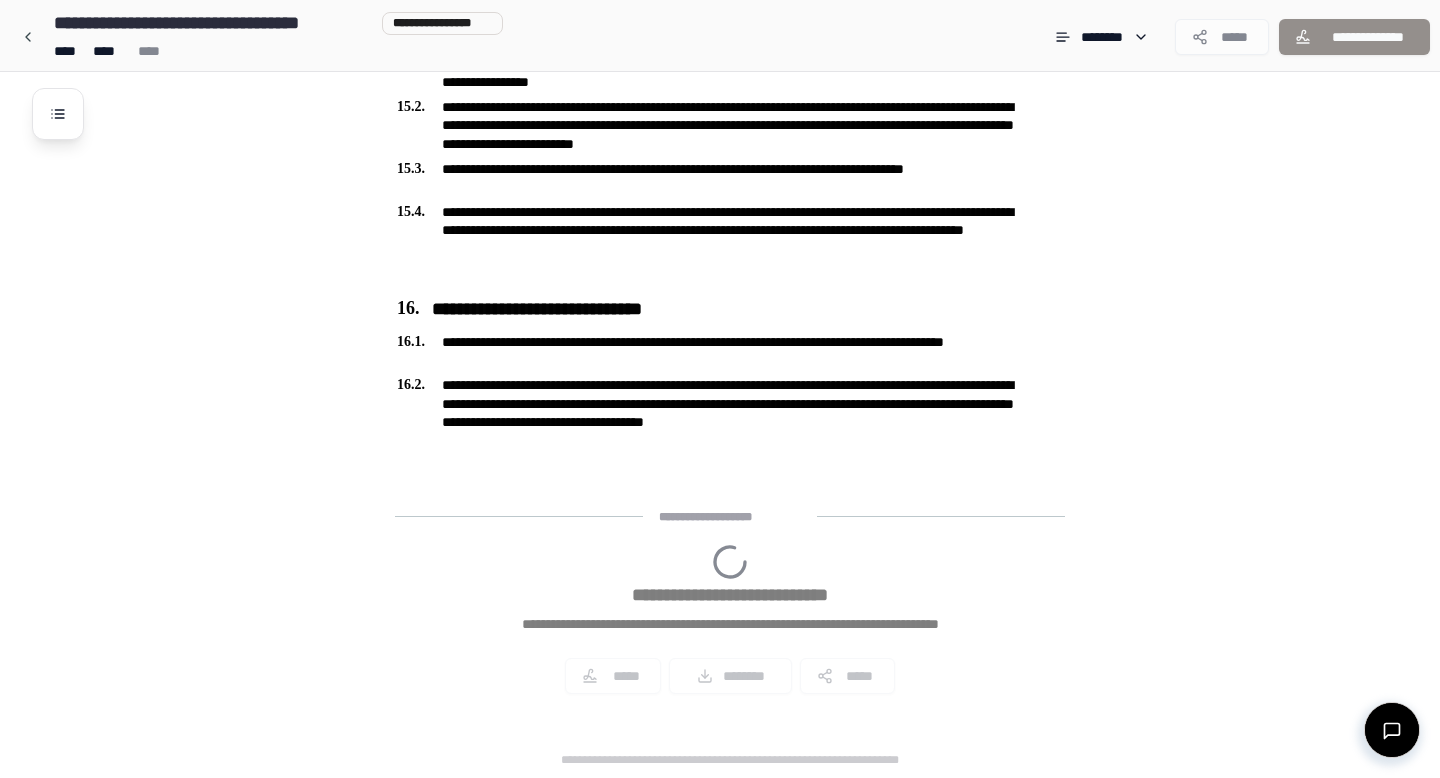 scroll, scrollTop: 5384, scrollLeft: 0, axis: vertical 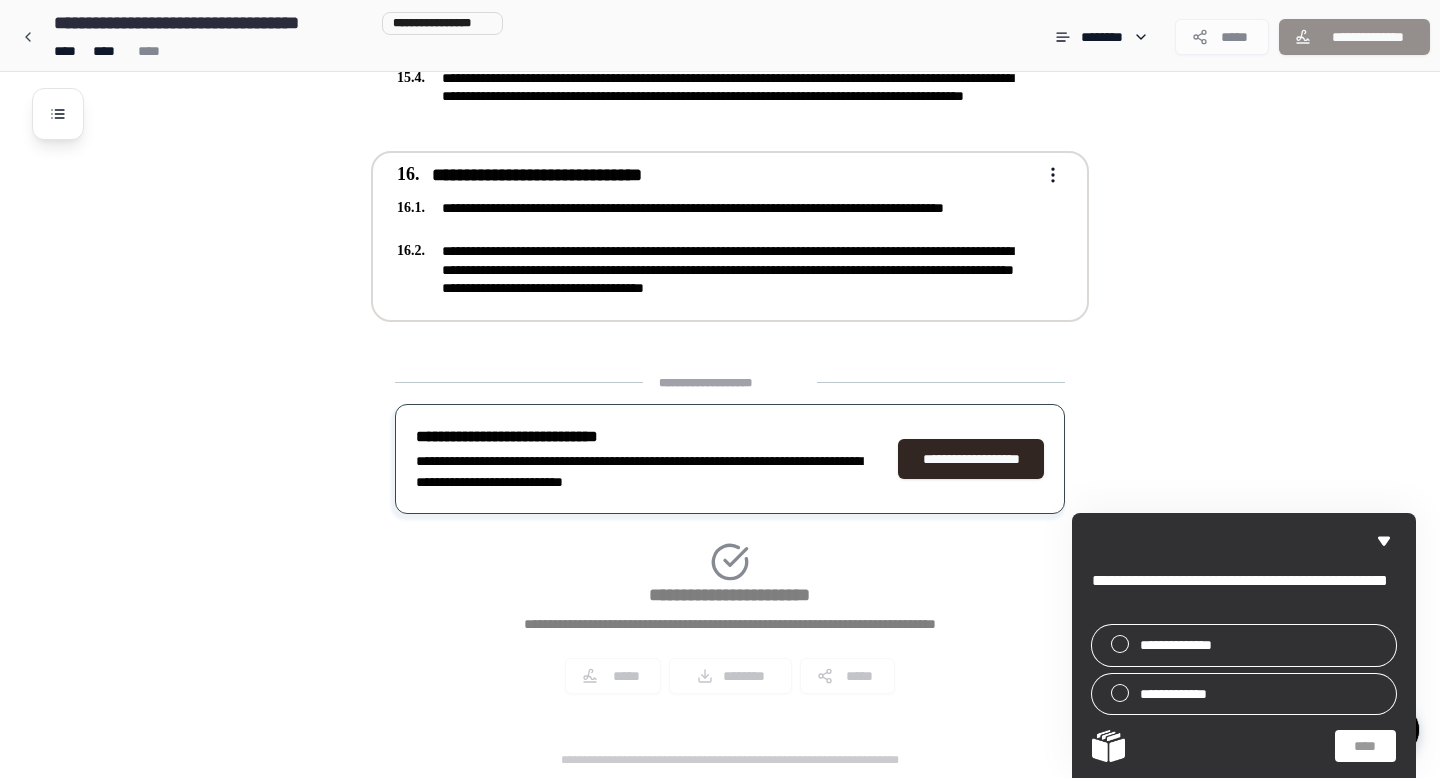 click on "**********" at bounding box center [716, 234] 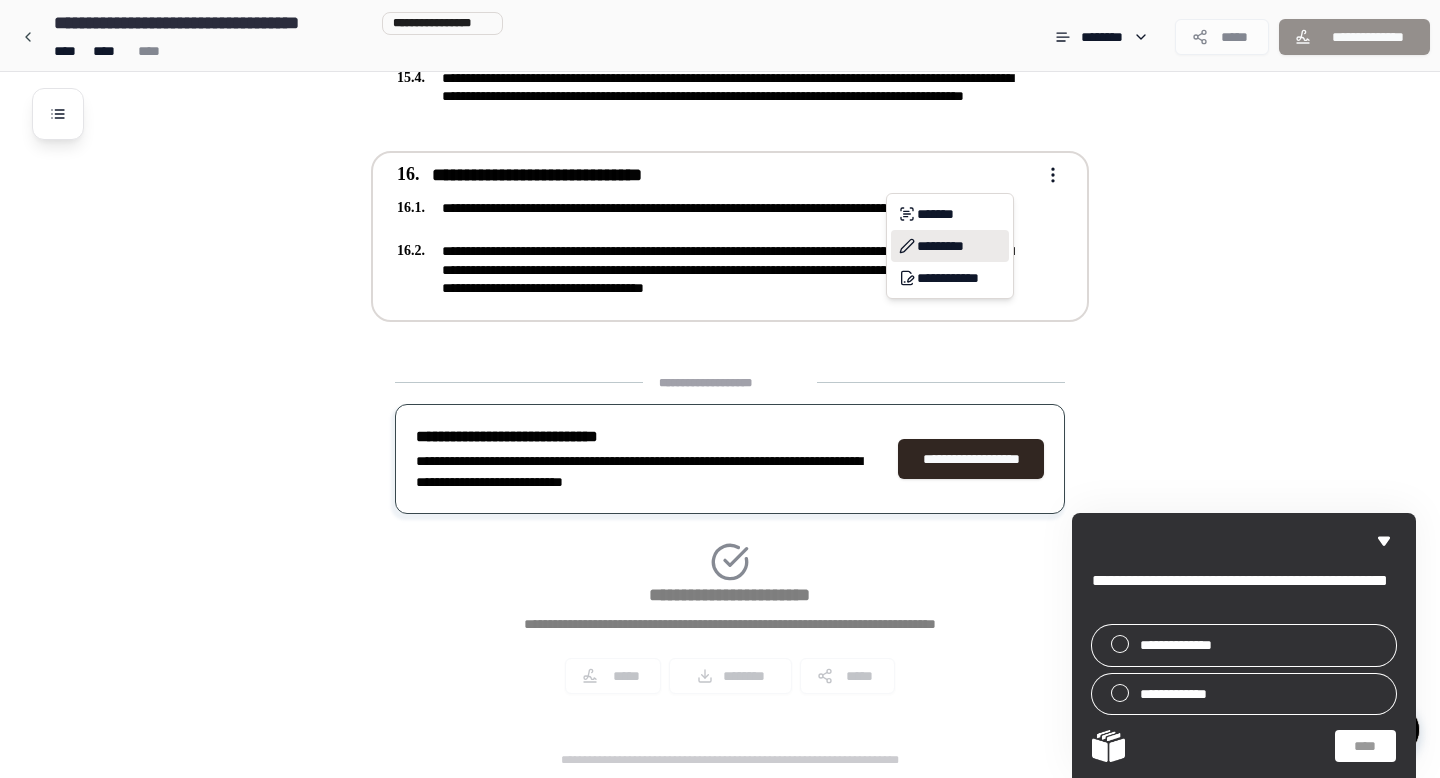 click on "*********" at bounding box center (950, 246) 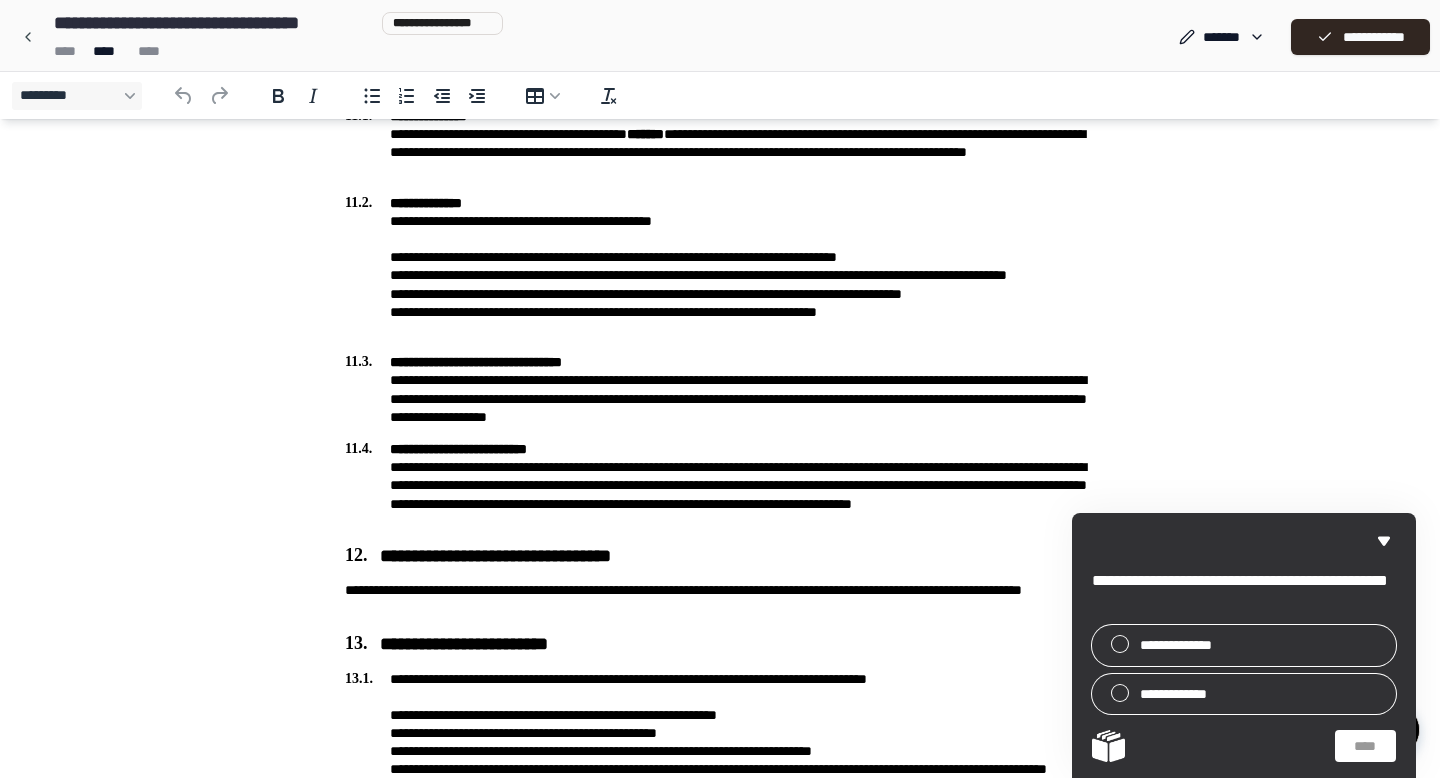 scroll, scrollTop: 4460, scrollLeft: 0, axis: vertical 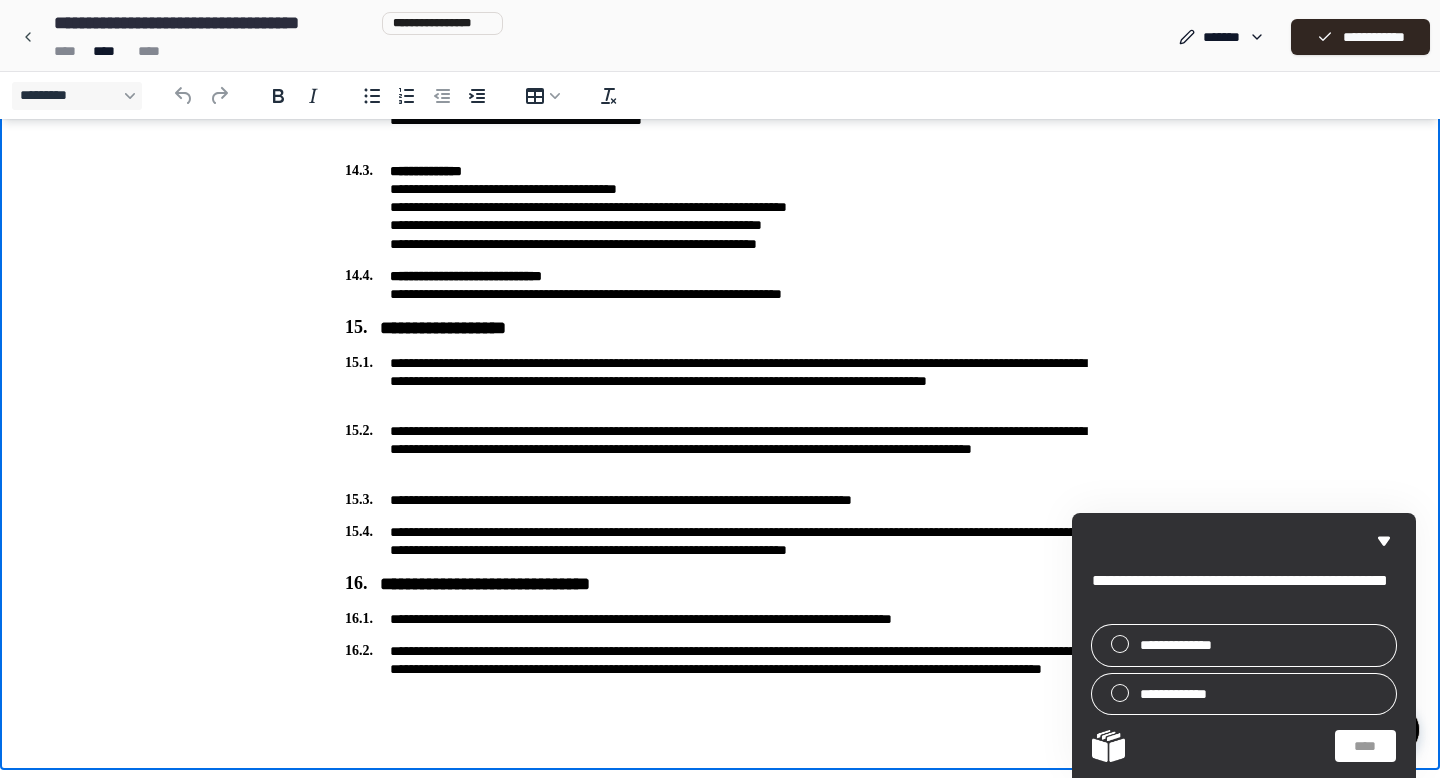 drag, startPoint x: 906, startPoint y: 617, endPoint x: 972, endPoint y: 617, distance: 66 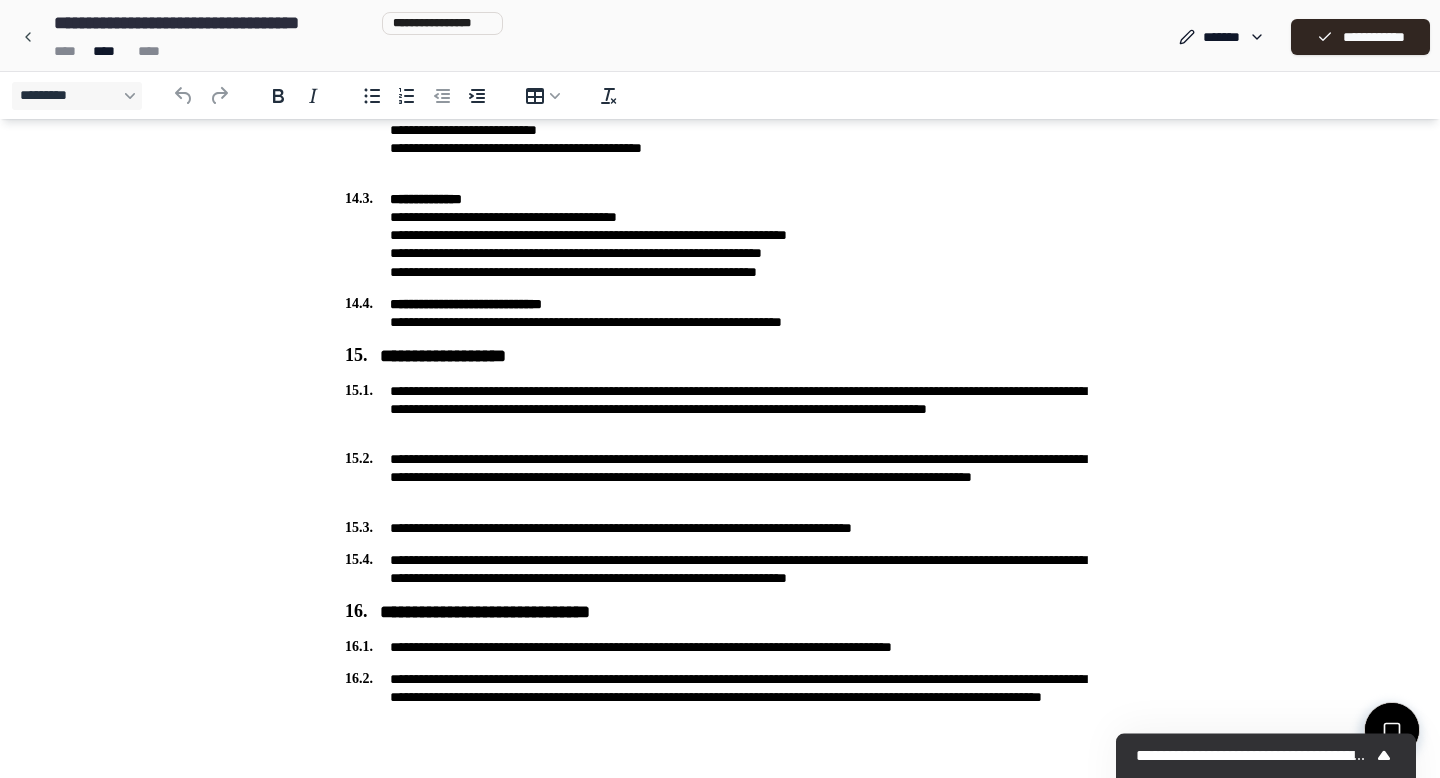 scroll, scrollTop: 4460, scrollLeft: 0, axis: vertical 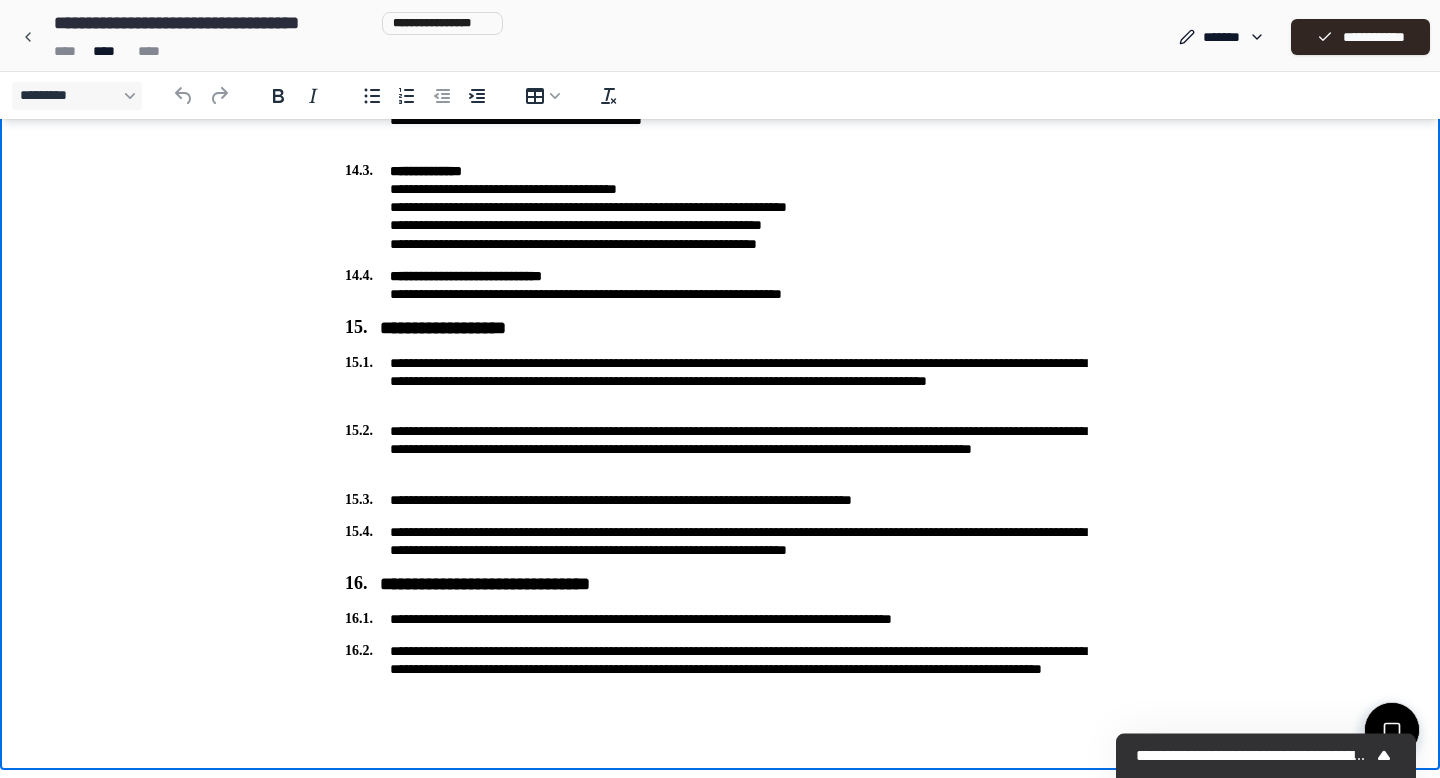 click on "**********" at bounding box center [720, -1811] 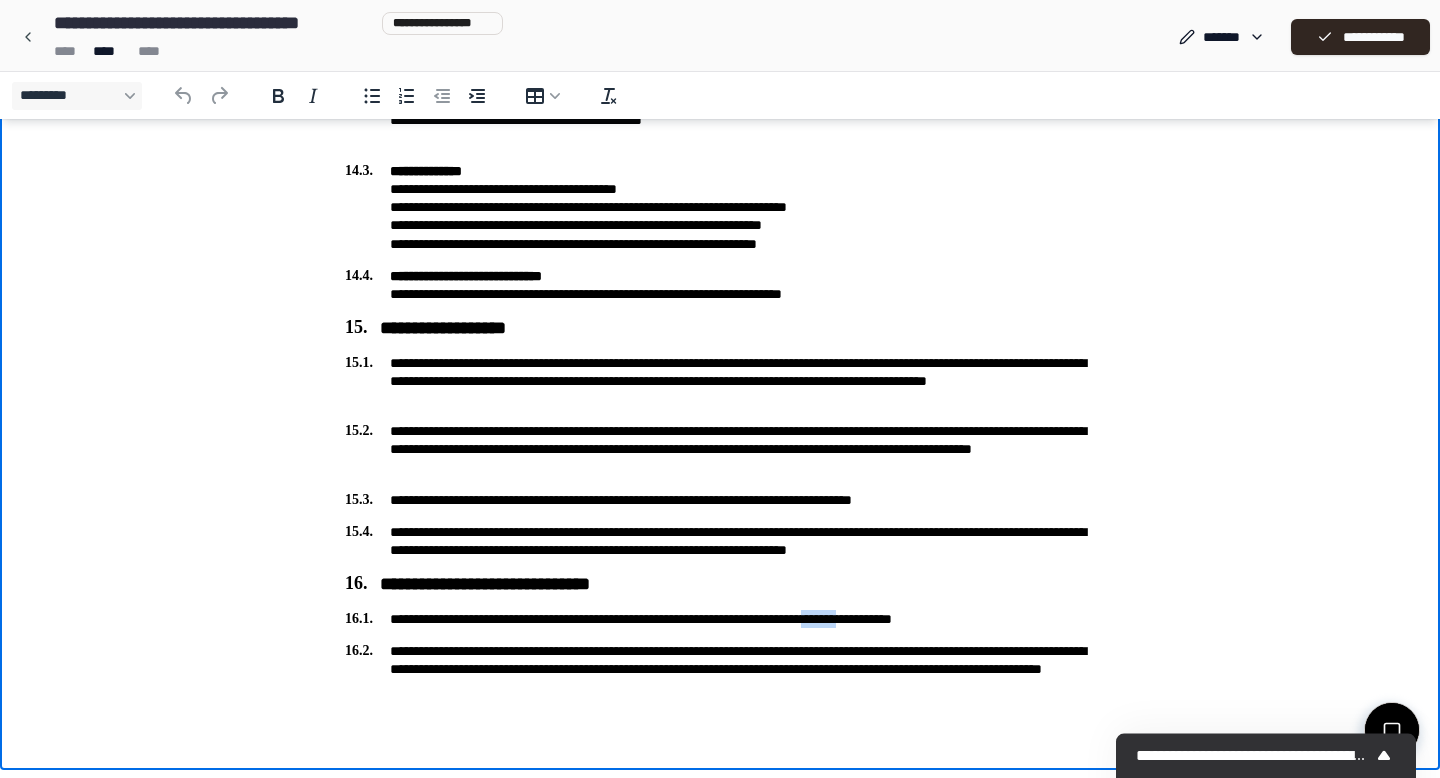 click on "**********" at bounding box center [720, 619] 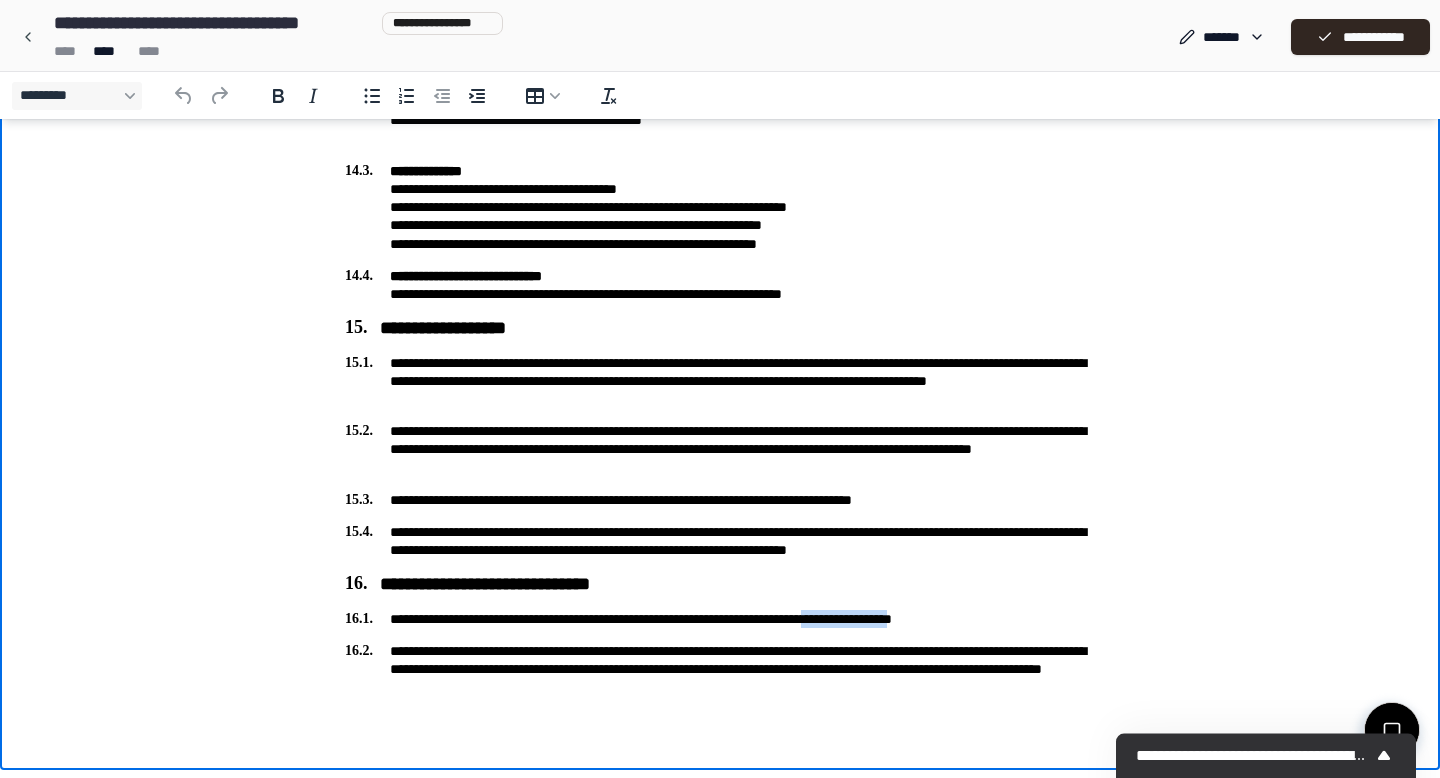 drag, startPoint x: 911, startPoint y: 620, endPoint x: 1056, endPoint y: 612, distance: 145.22052 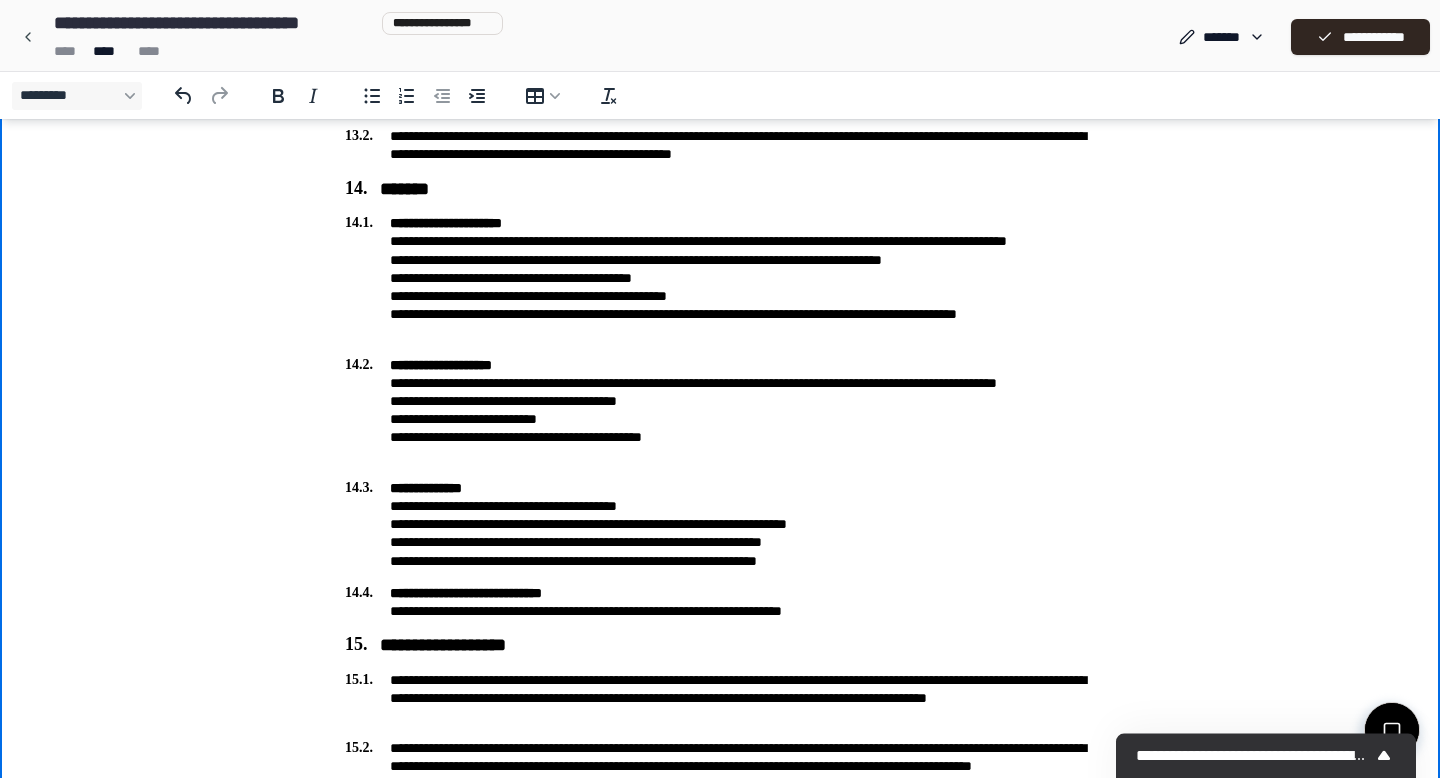 scroll, scrollTop: 4460, scrollLeft: 0, axis: vertical 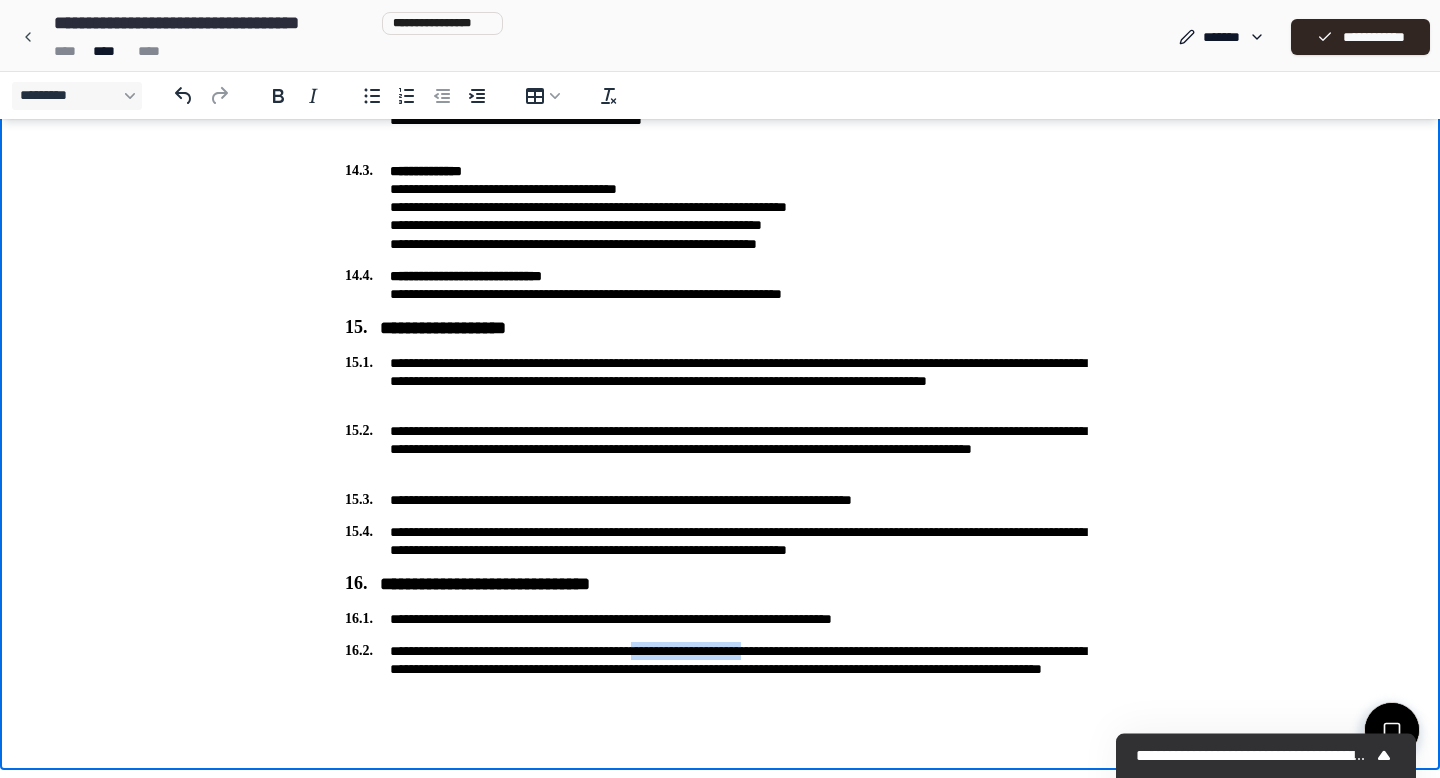 drag, startPoint x: 682, startPoint y: 644, endPoint x: 848, endPoint y: 644, distance: 166 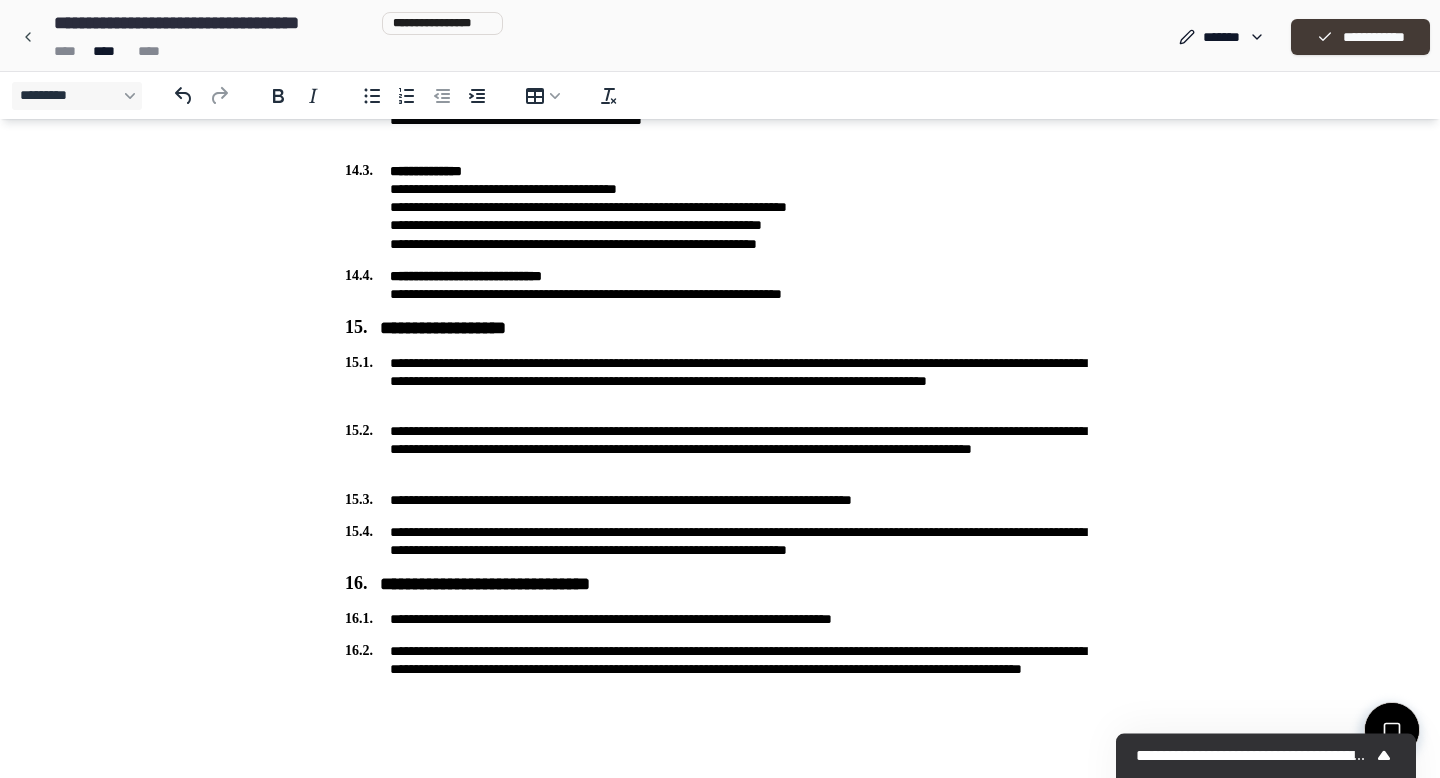 click on "**********" at bounding box center [1360, 37] 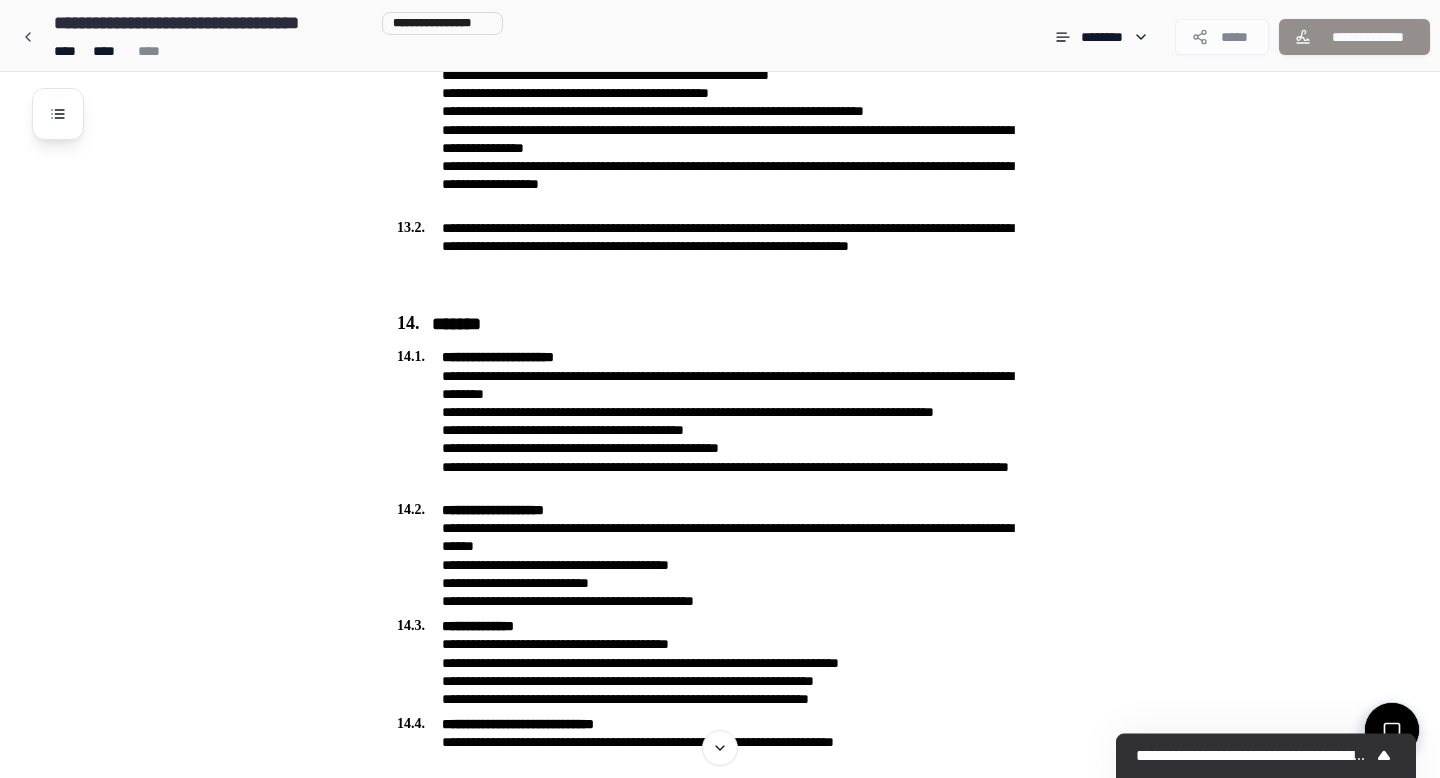scroll, scrollTop: 5366, scrollLeft: 0, axis: vertical 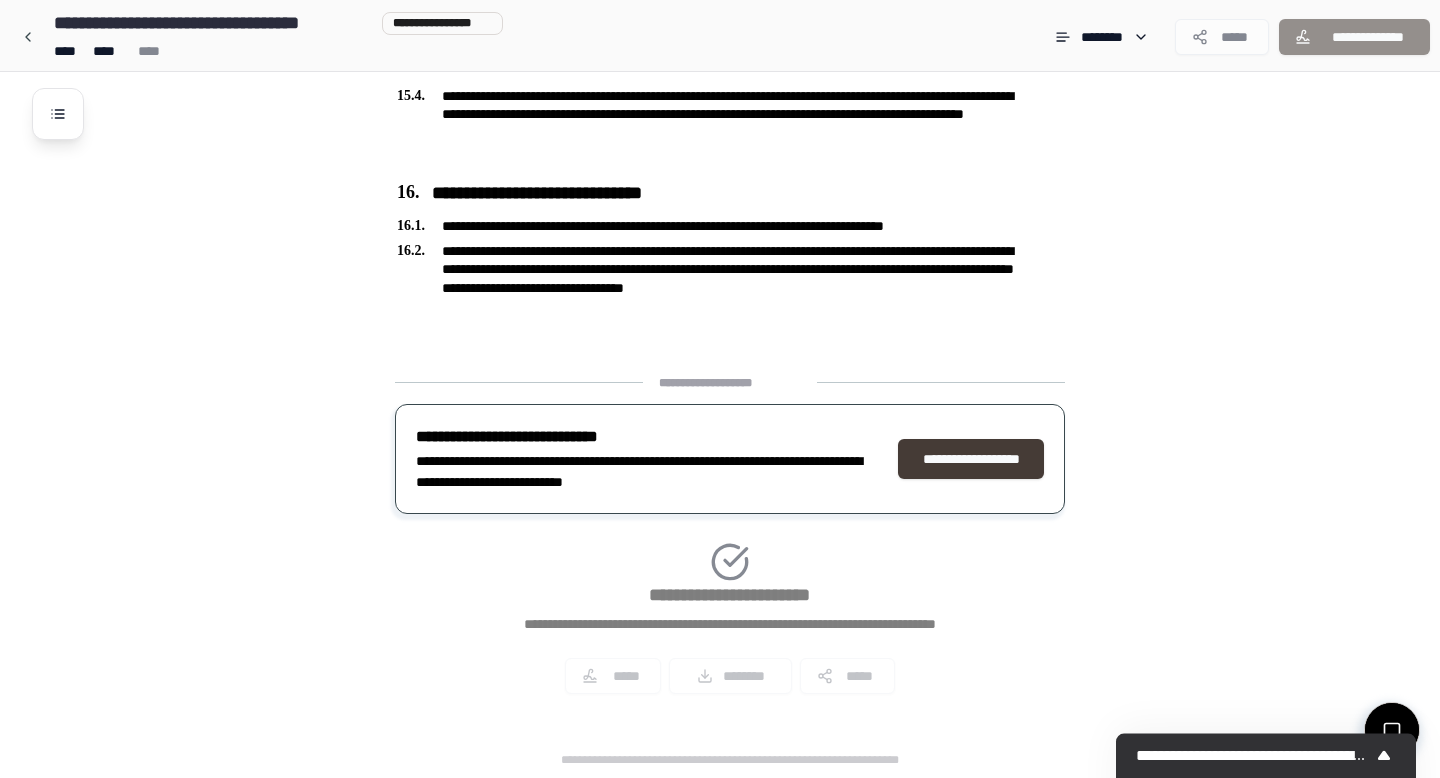 click on "**********" at bounding box center (971, 459) 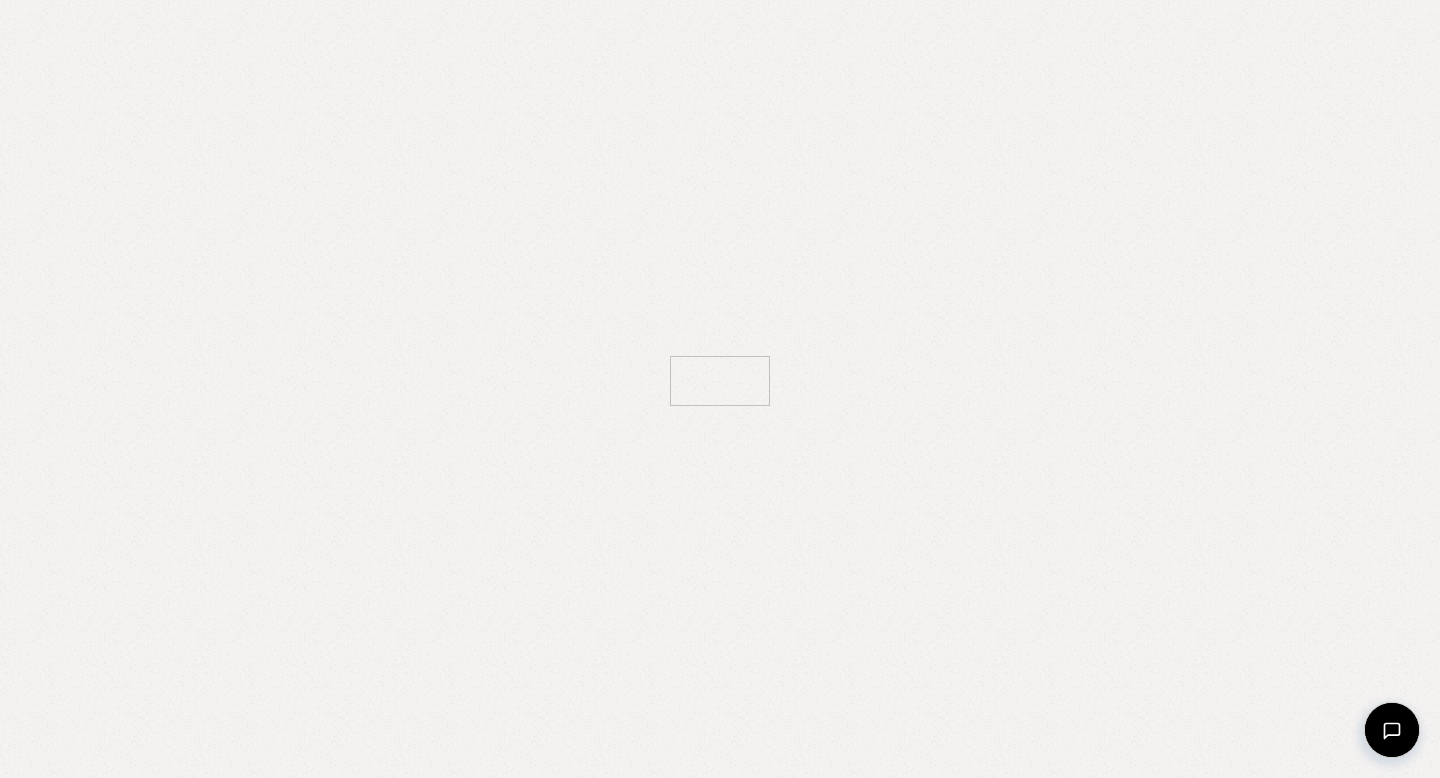 scroll, scrollTop: 0, scrollLeft: 0, axis: both 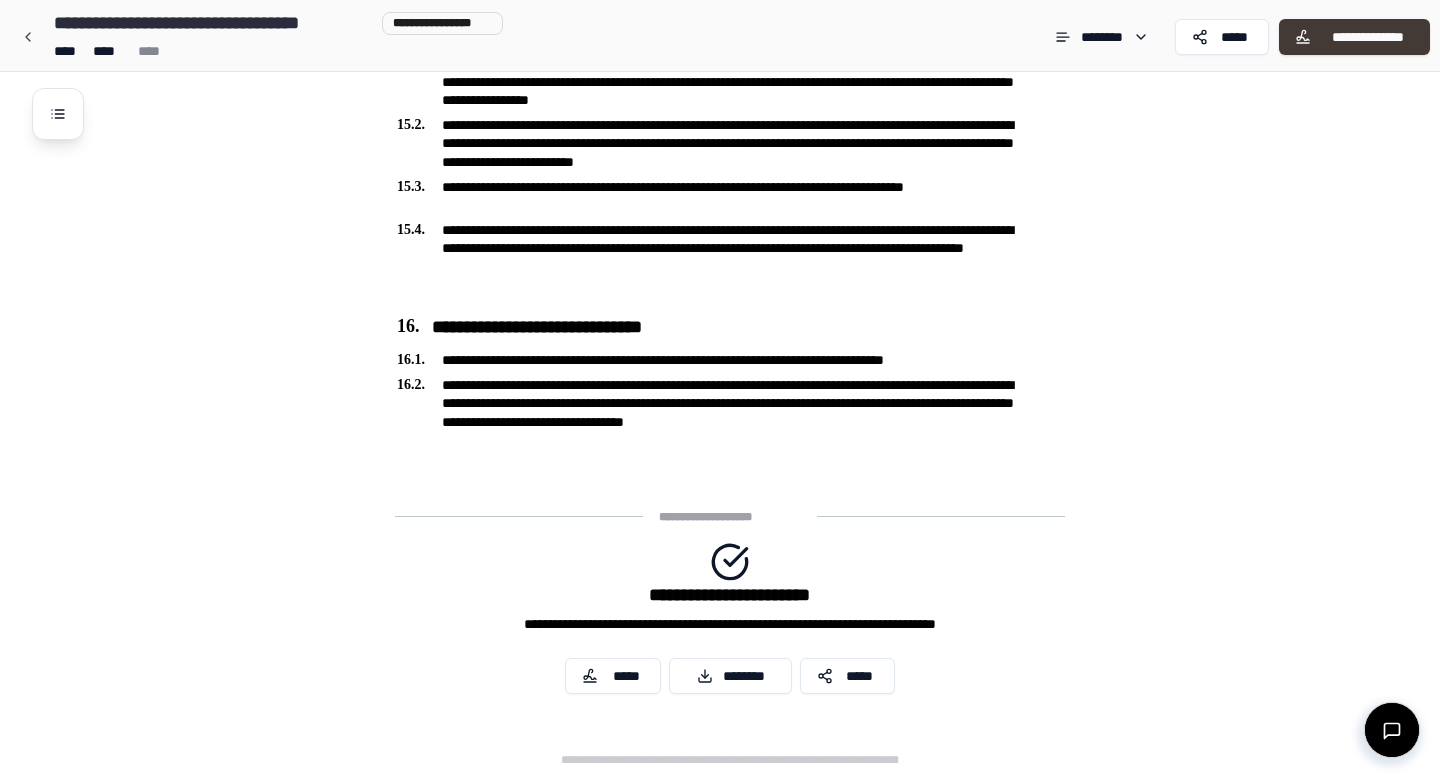 click on "**********" at bounding box center (1367, 37) 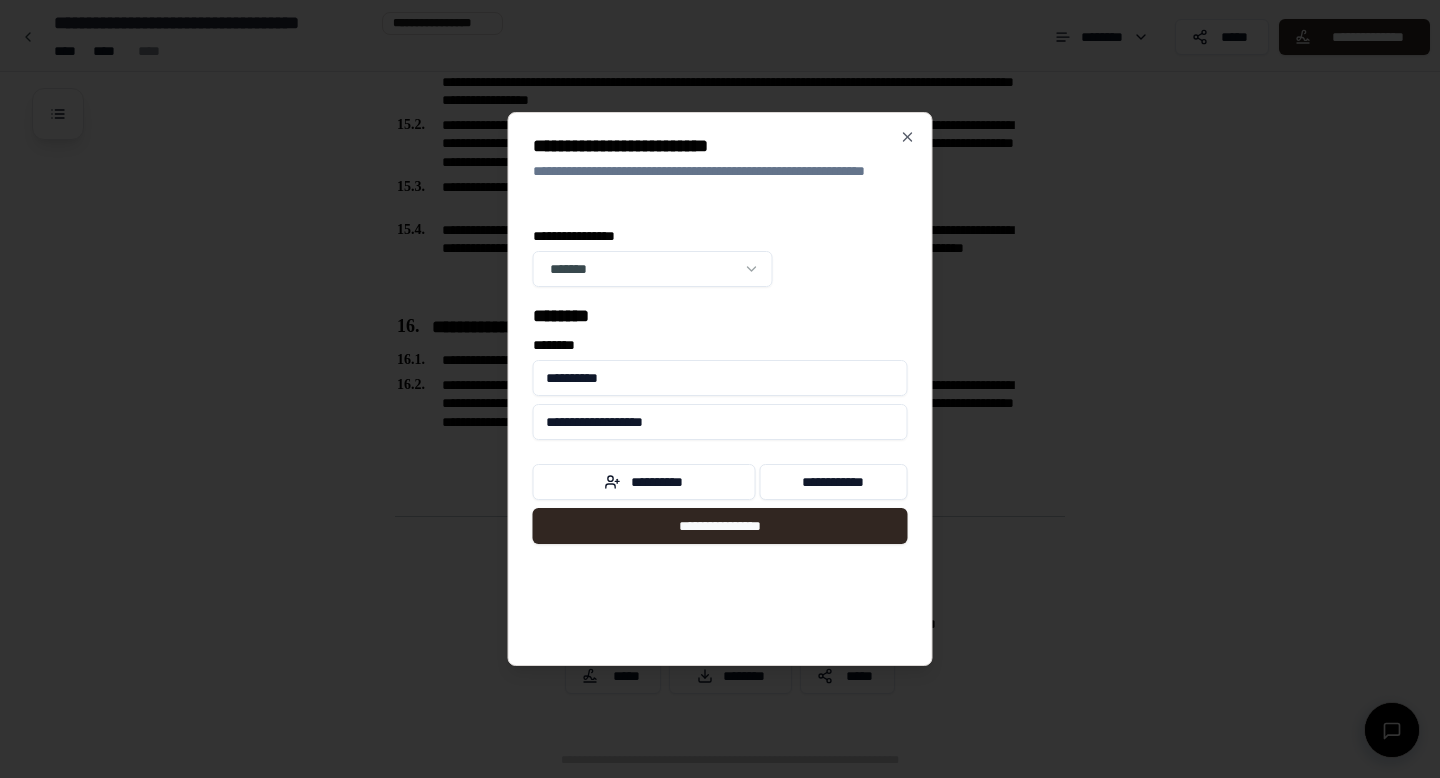click on "**********" at bounding box center [720, -2227] 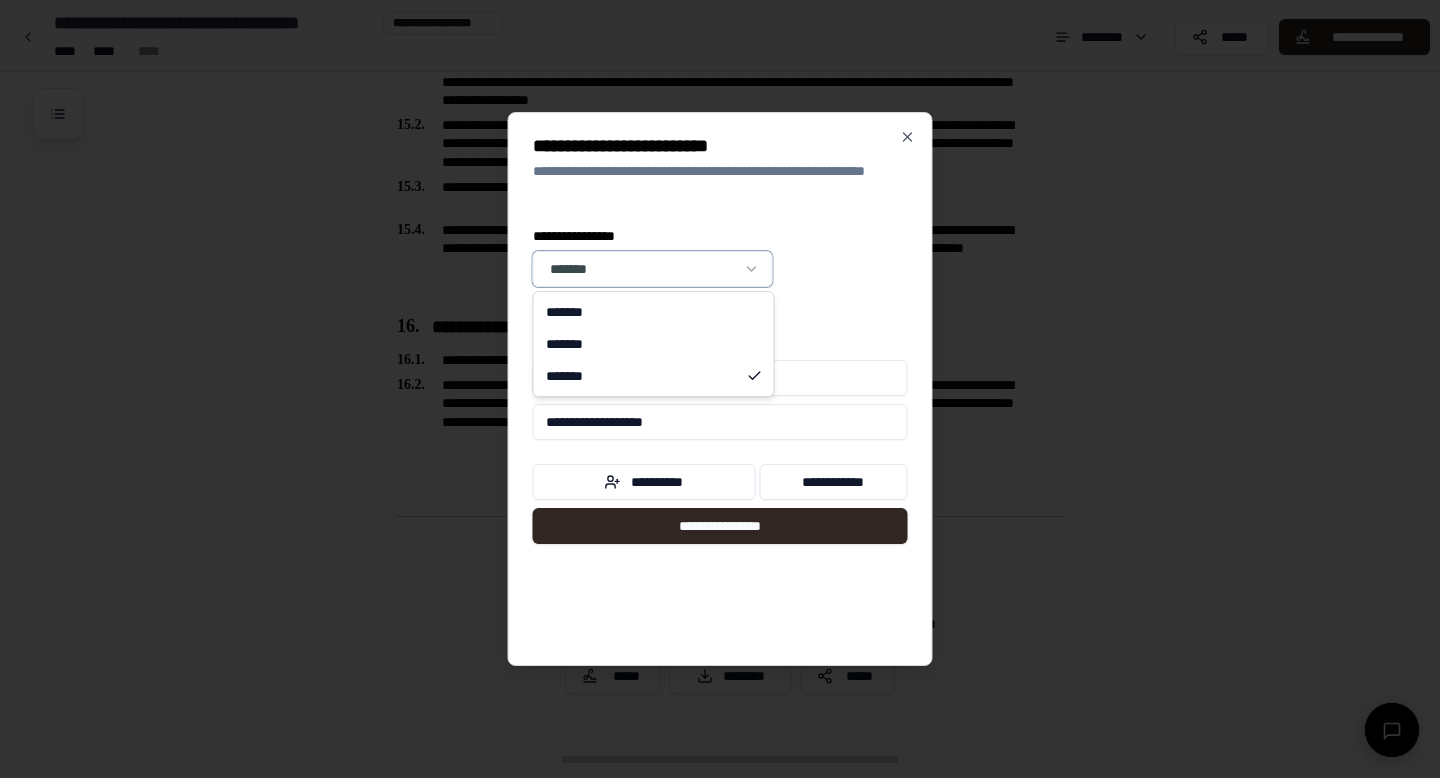 click on "**********" at bounding box center (720, -2227) 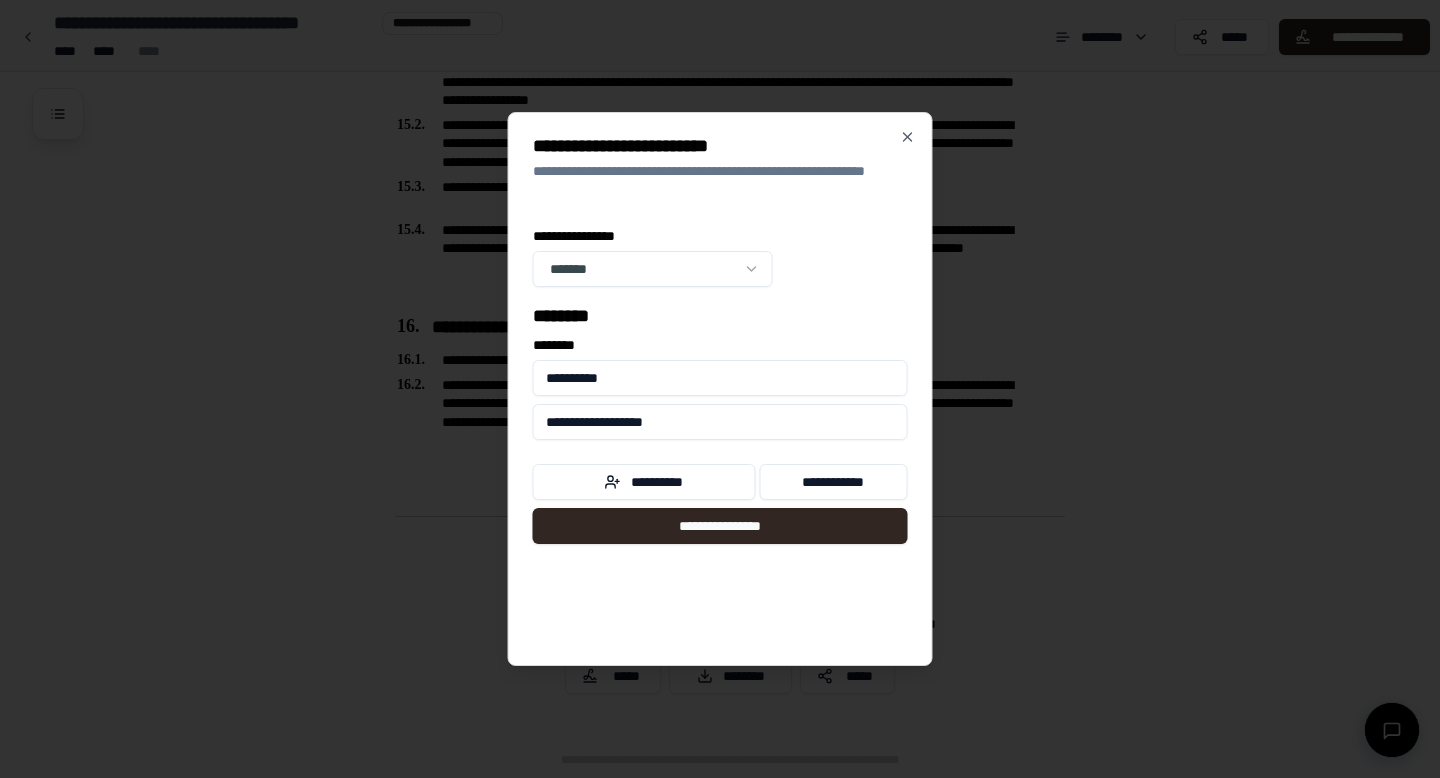 click on "**********" at bounding box center [720, 378] 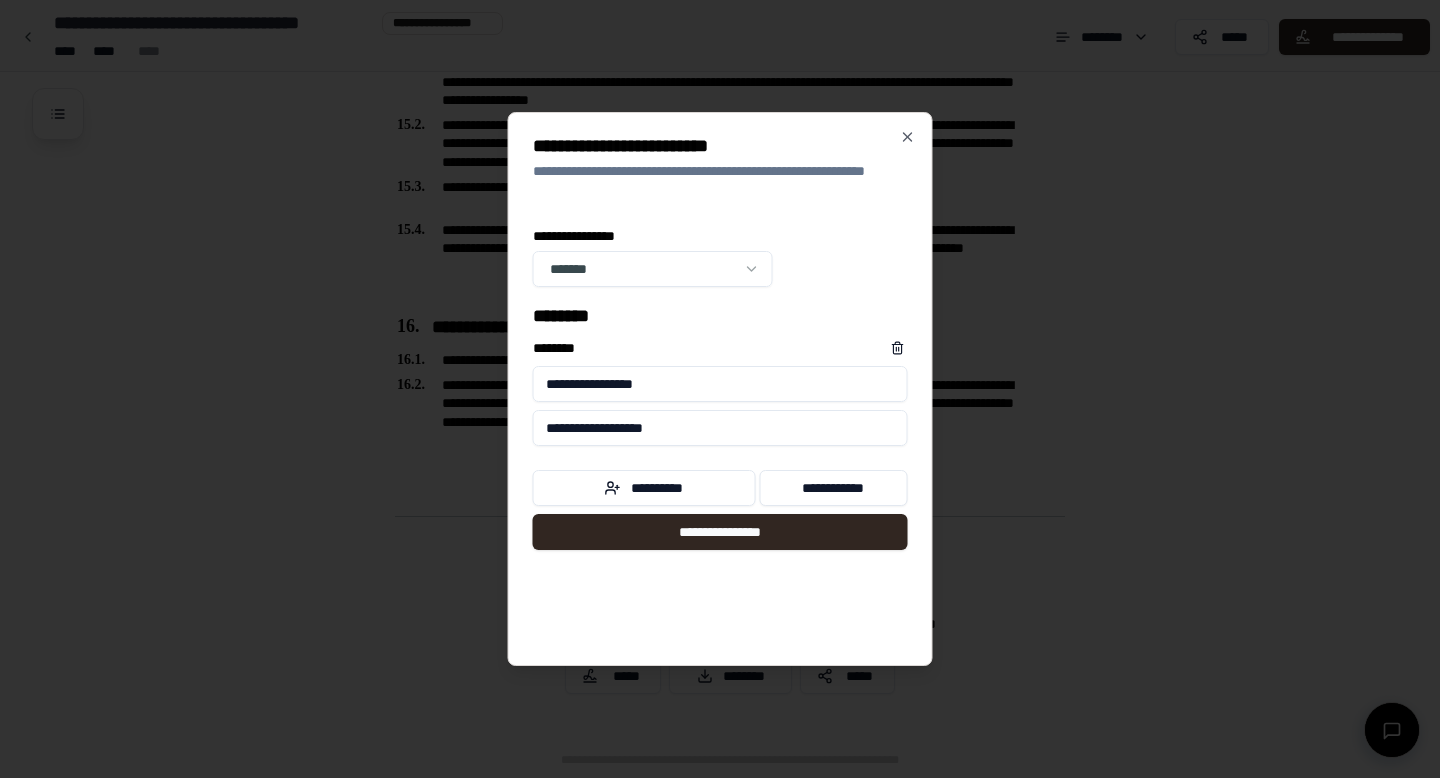 type on "**********" 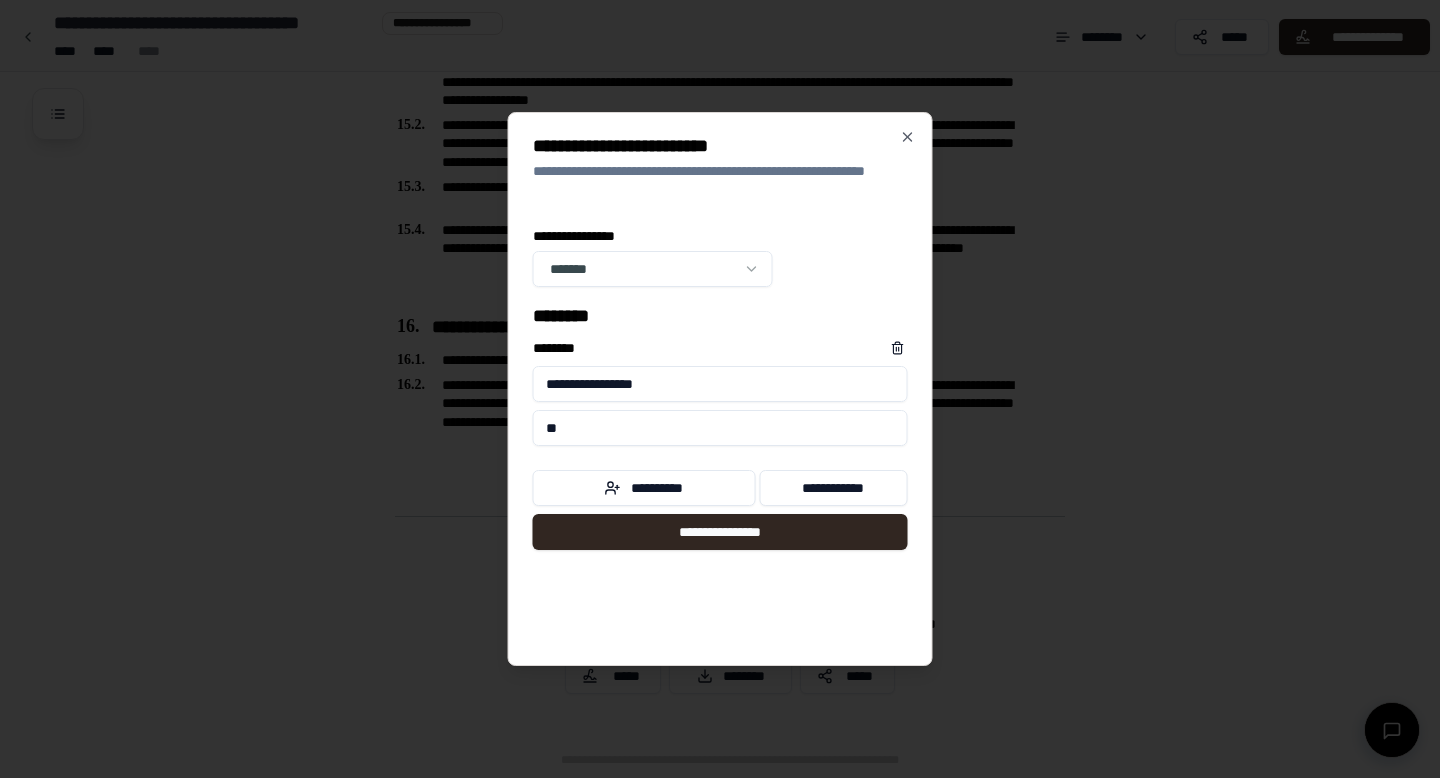 type on "*" 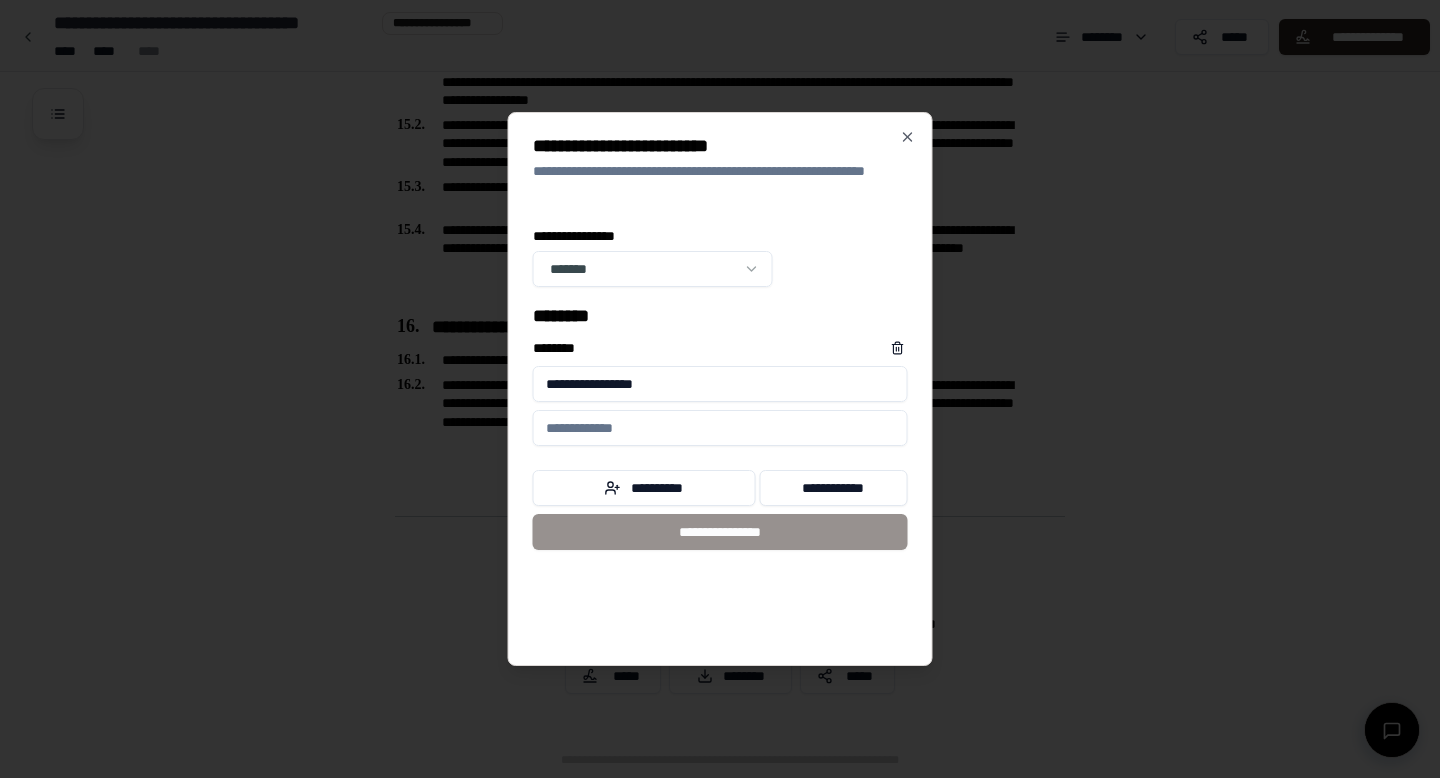 paste on "**********" 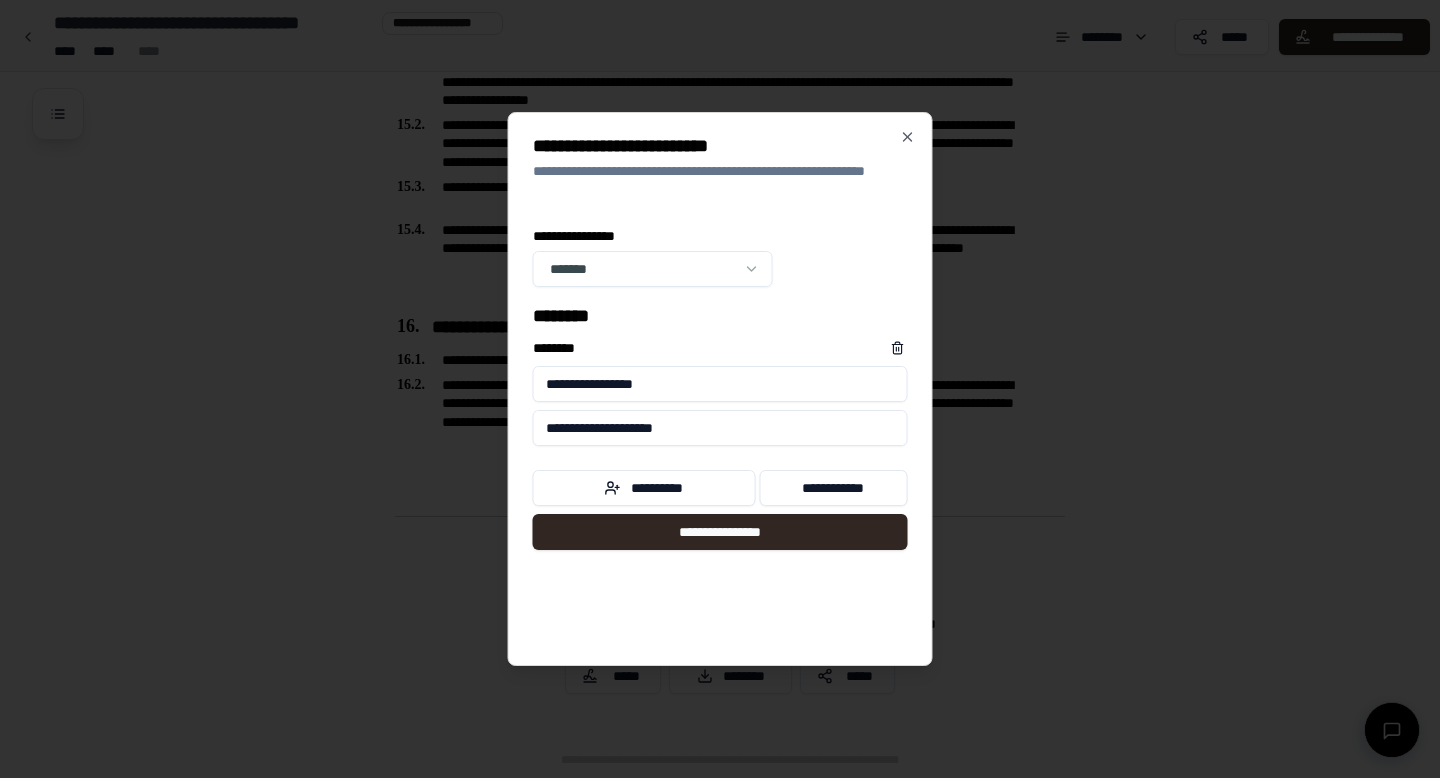 type on "**********" 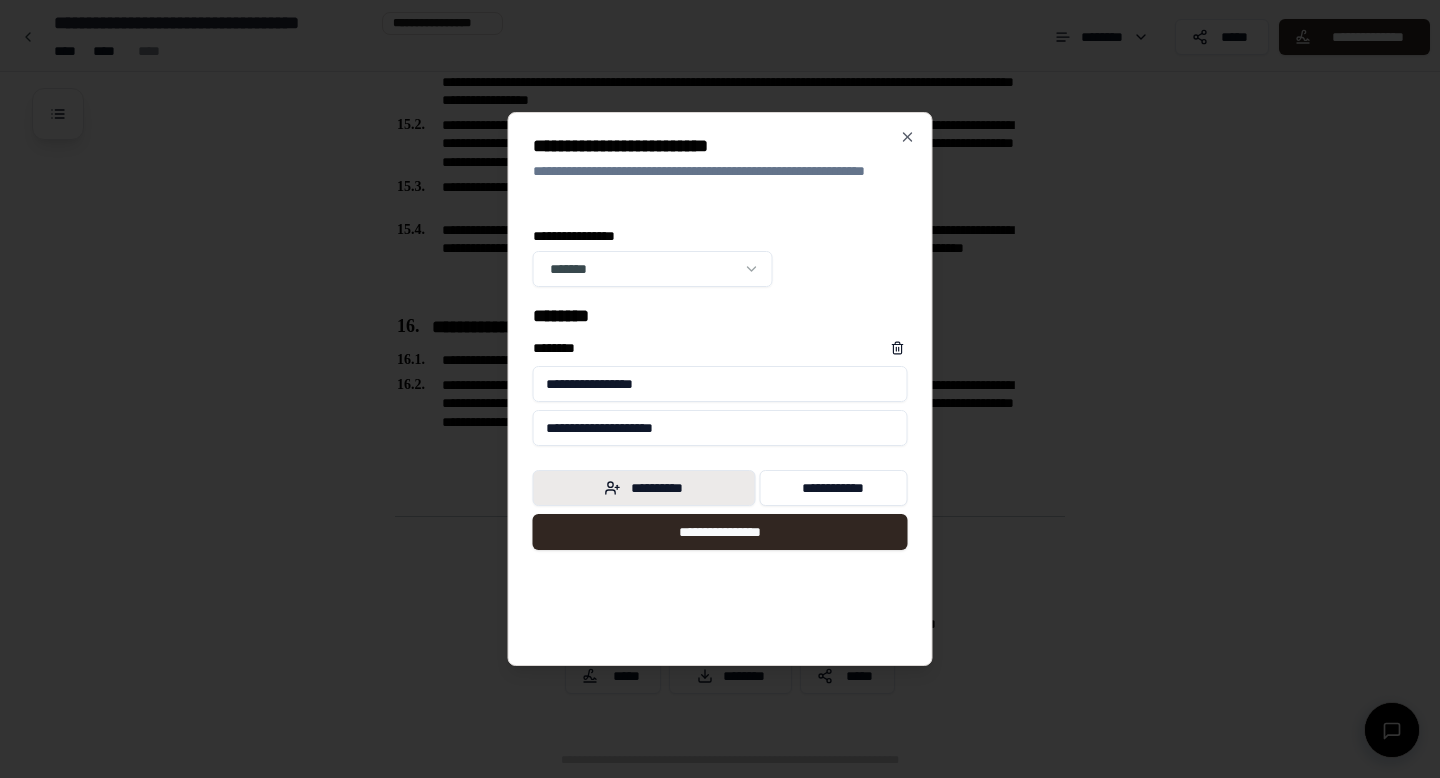 click on "**********" at bounding box center [644, 488] 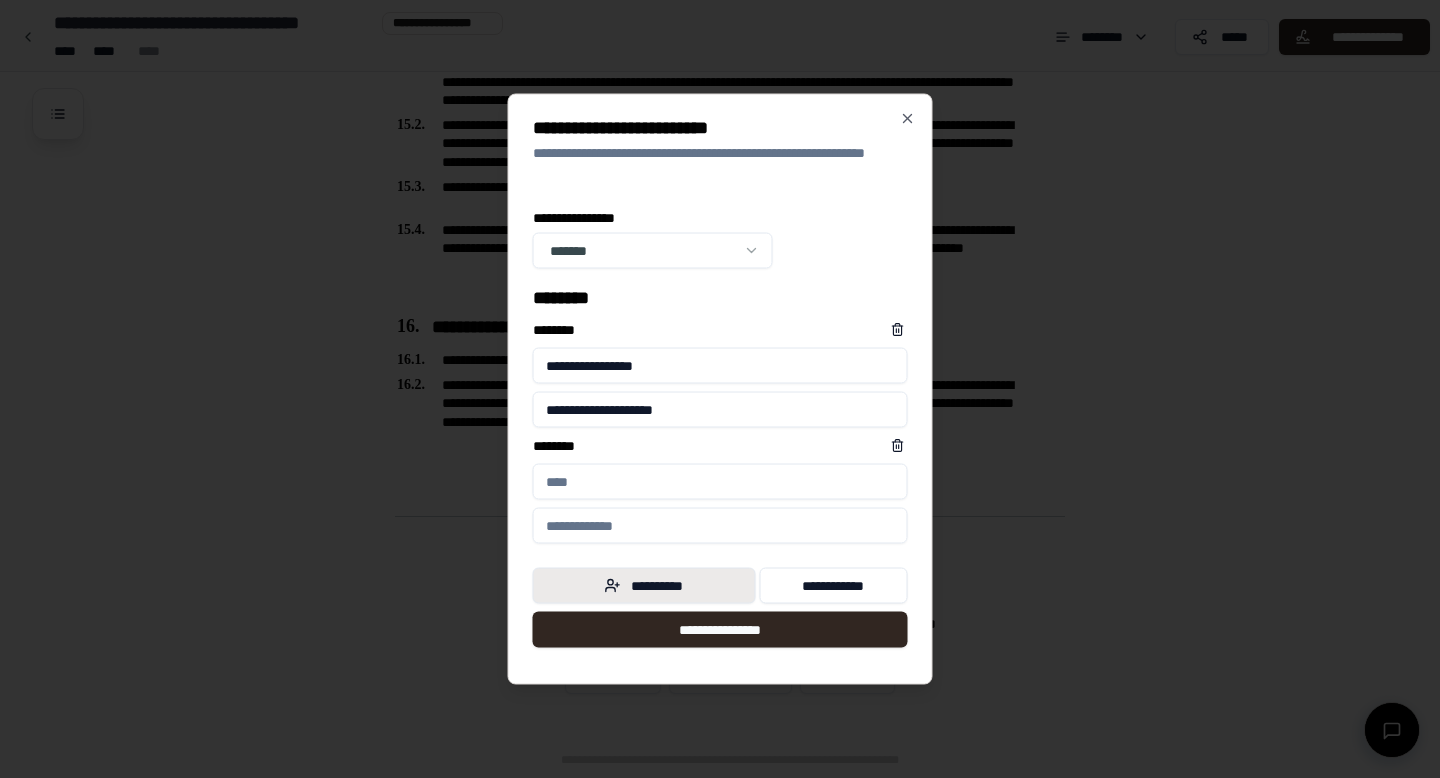 click on "******   *" at bounding box center [720, 482] 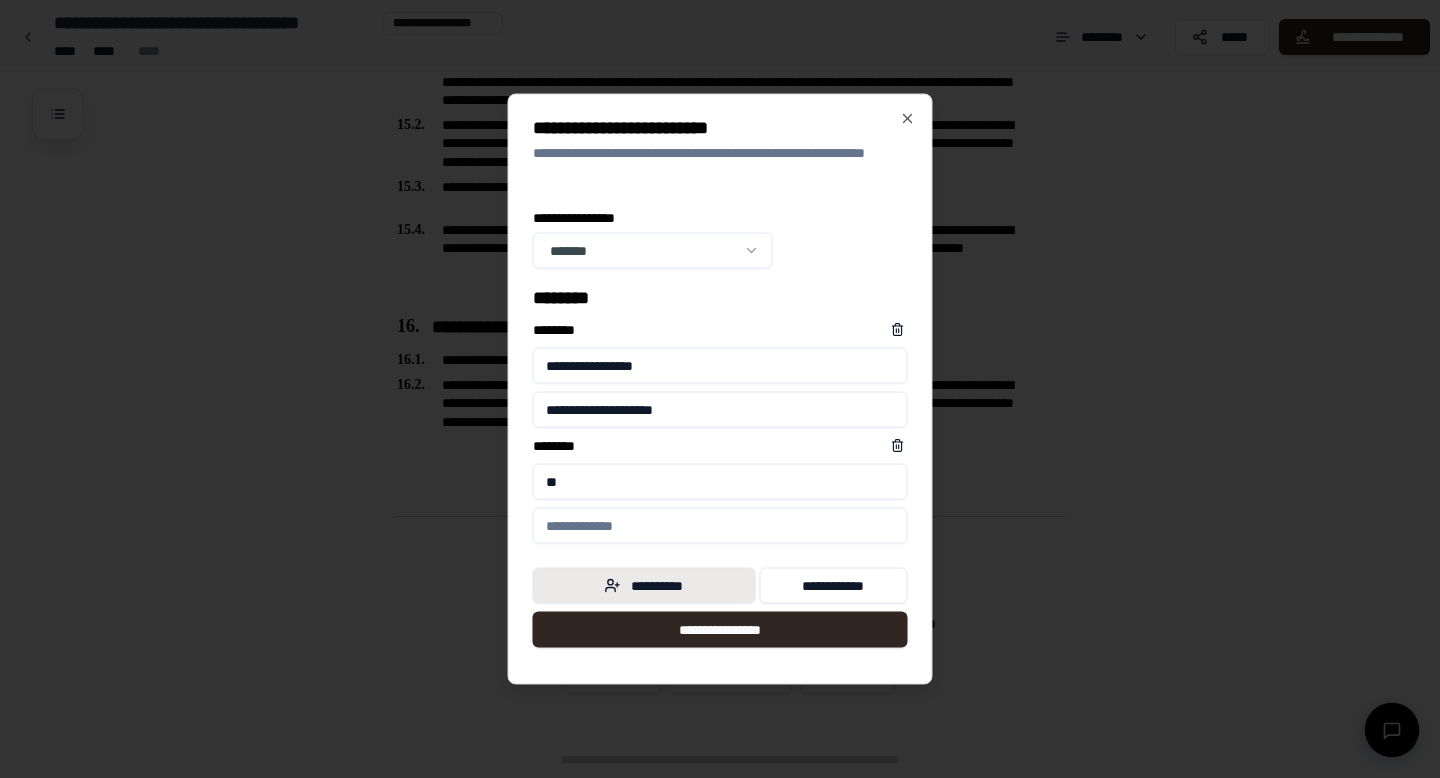 type on "*" 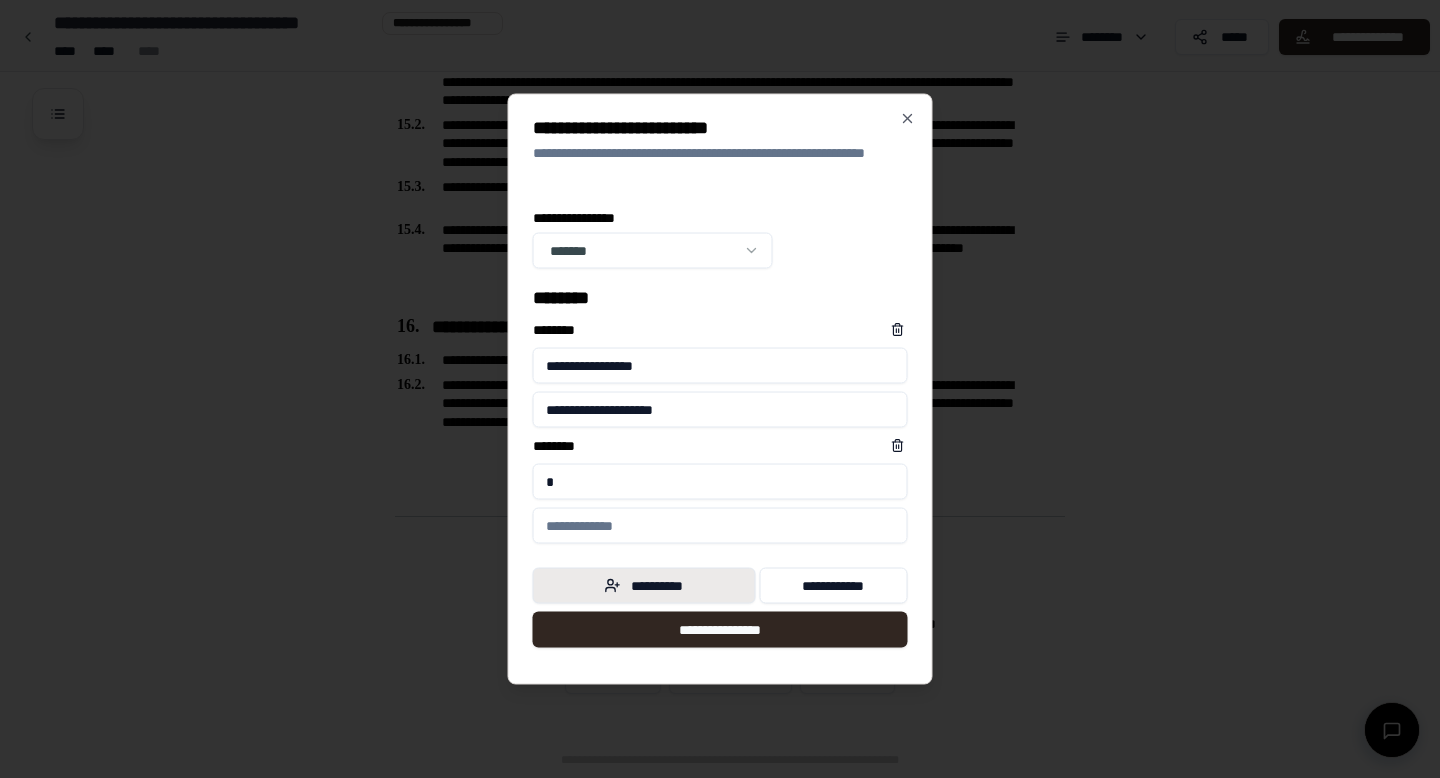 type 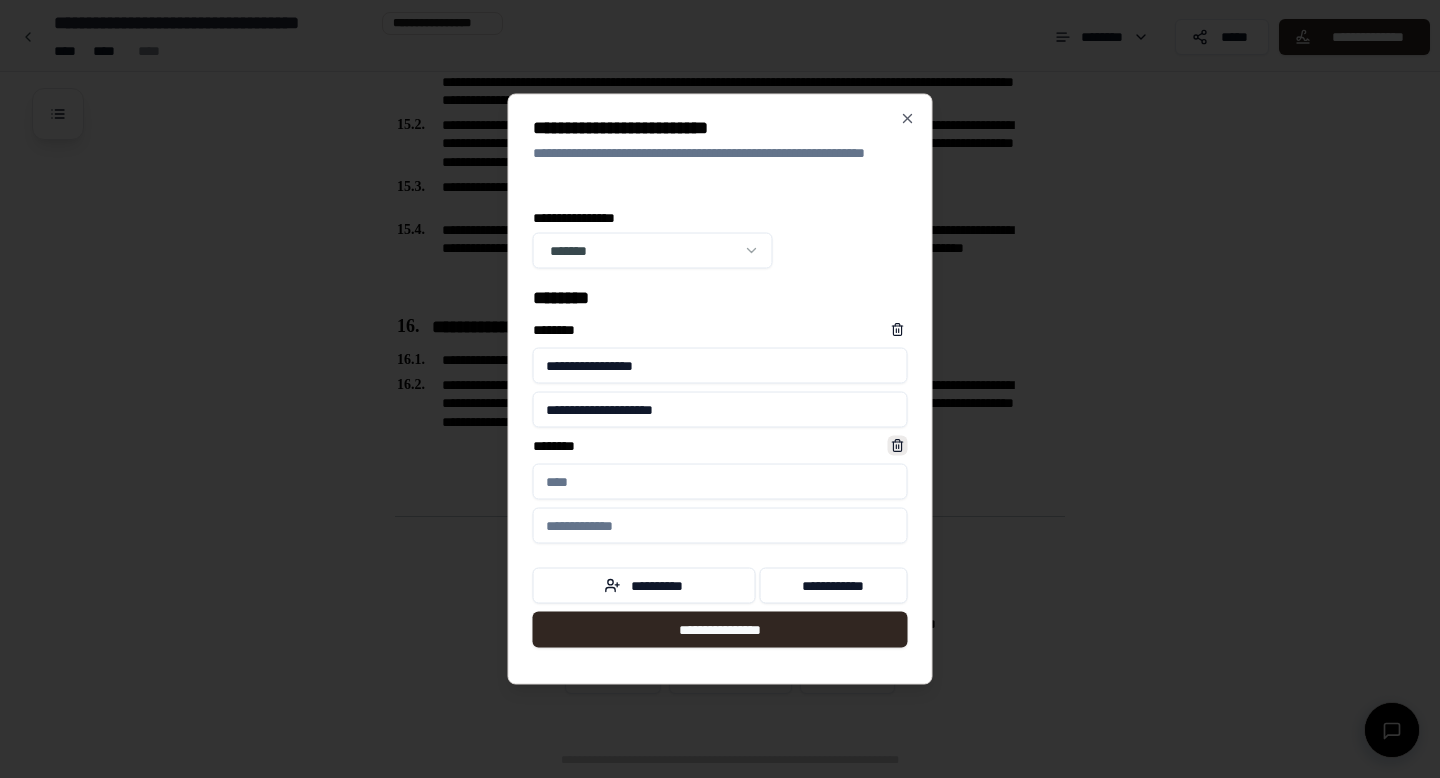 click at bounding box center (898, 446) 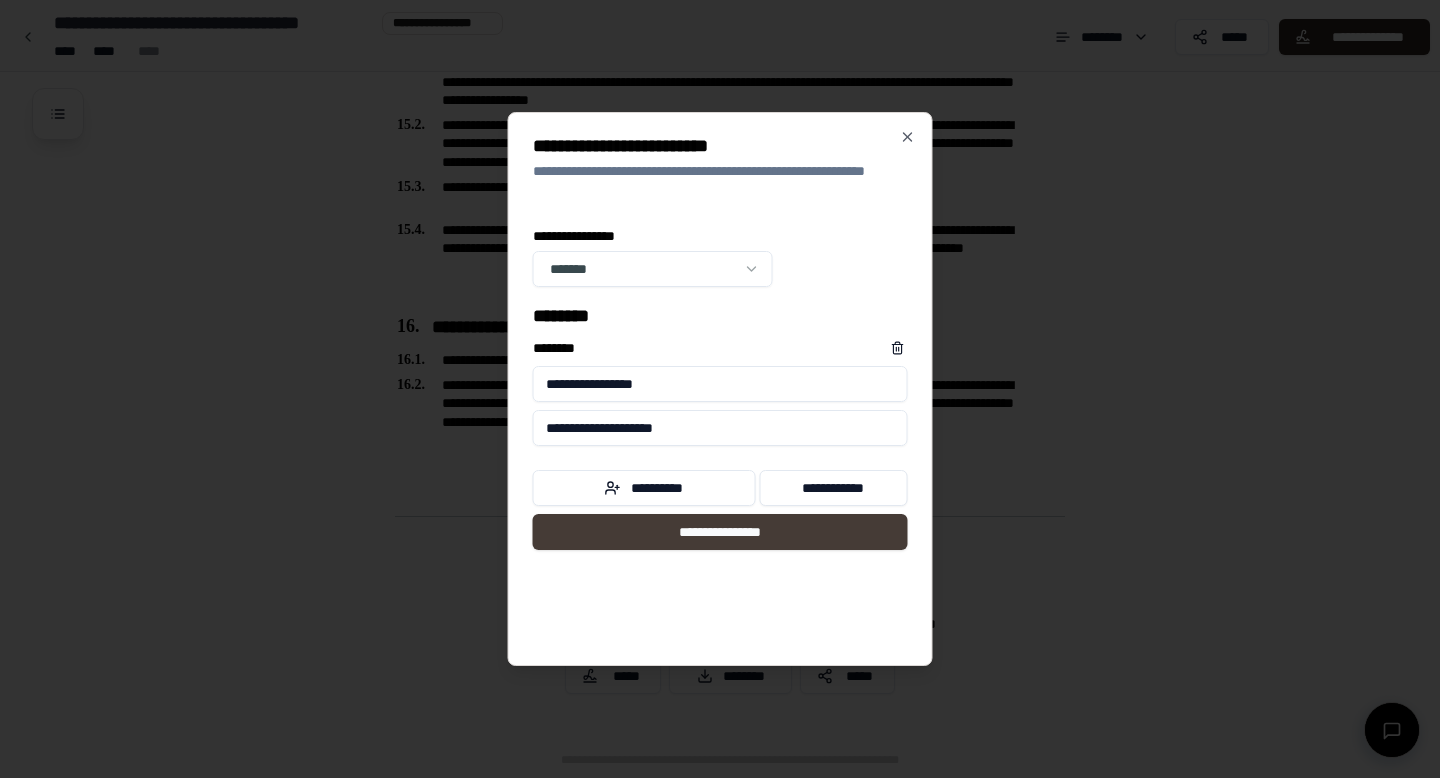 click on "**********" at bounding box center [720, 532] 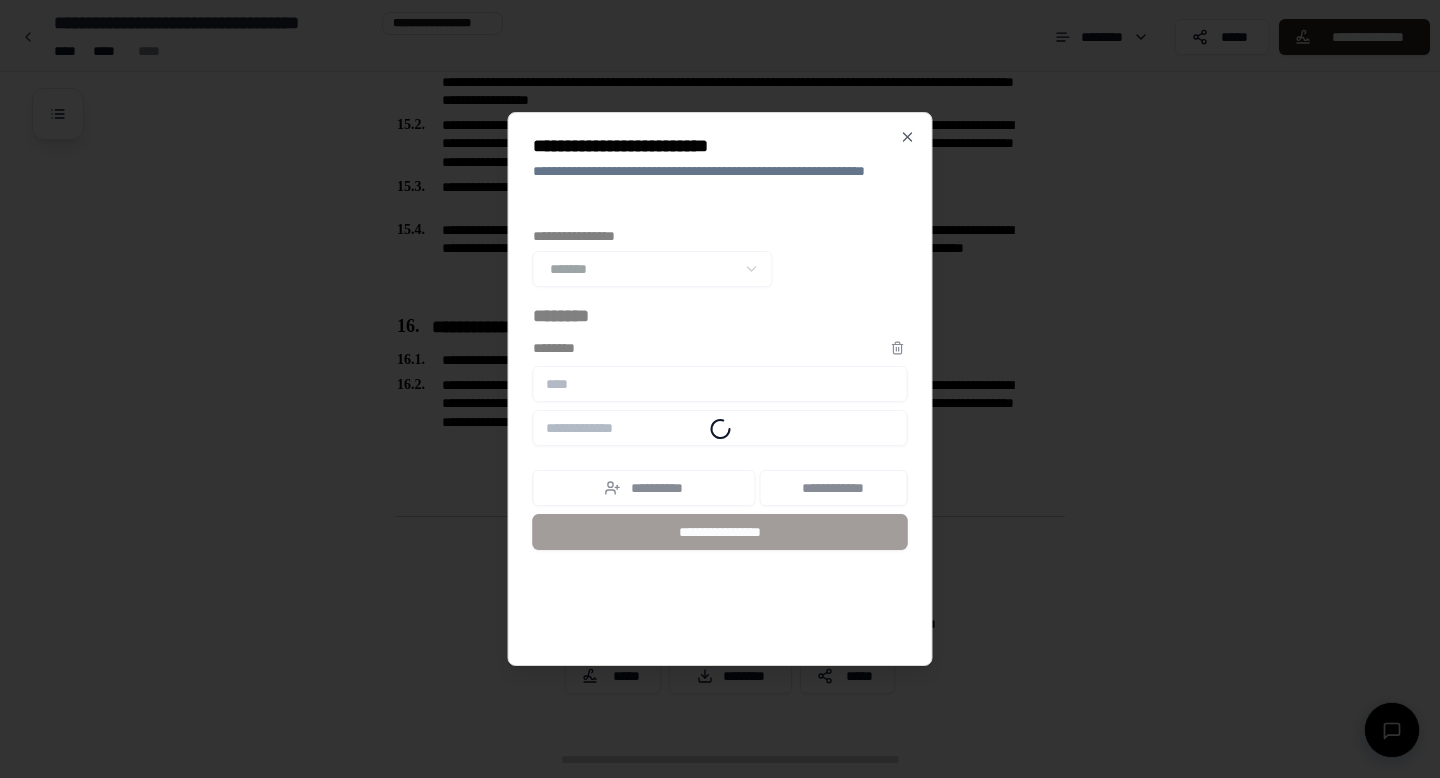 scroll, scrollTop: 5469, scrollLeft: 0, axis: vertical 